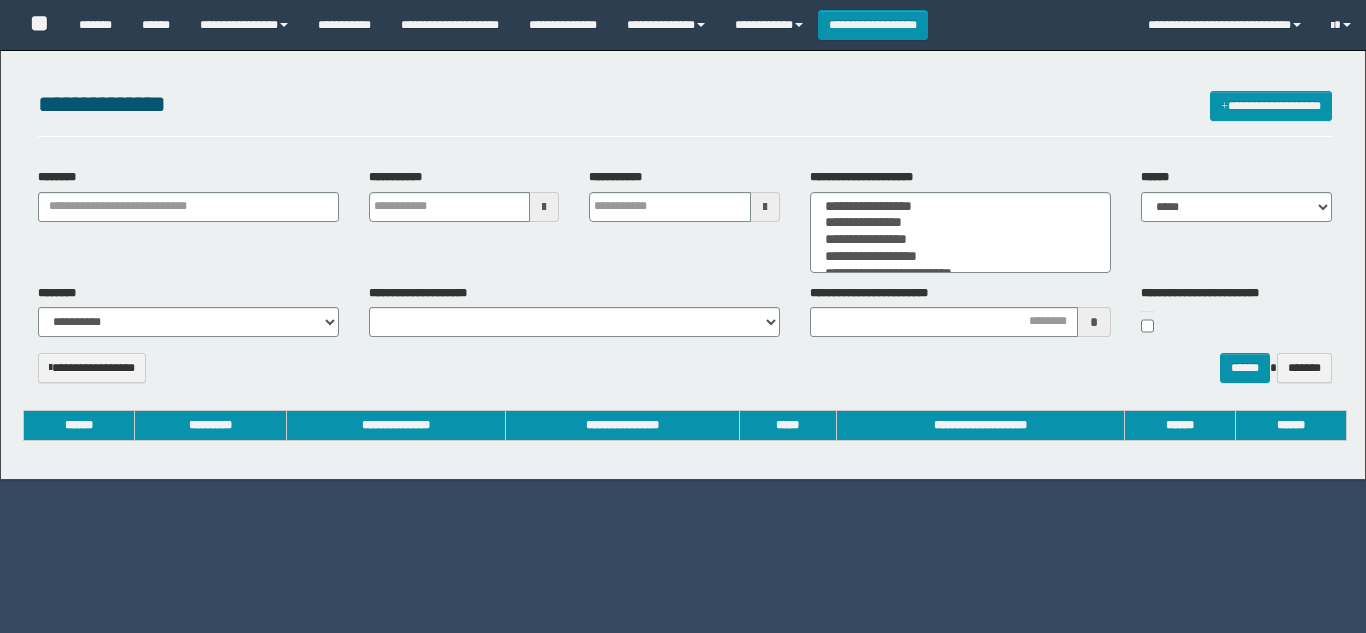 select 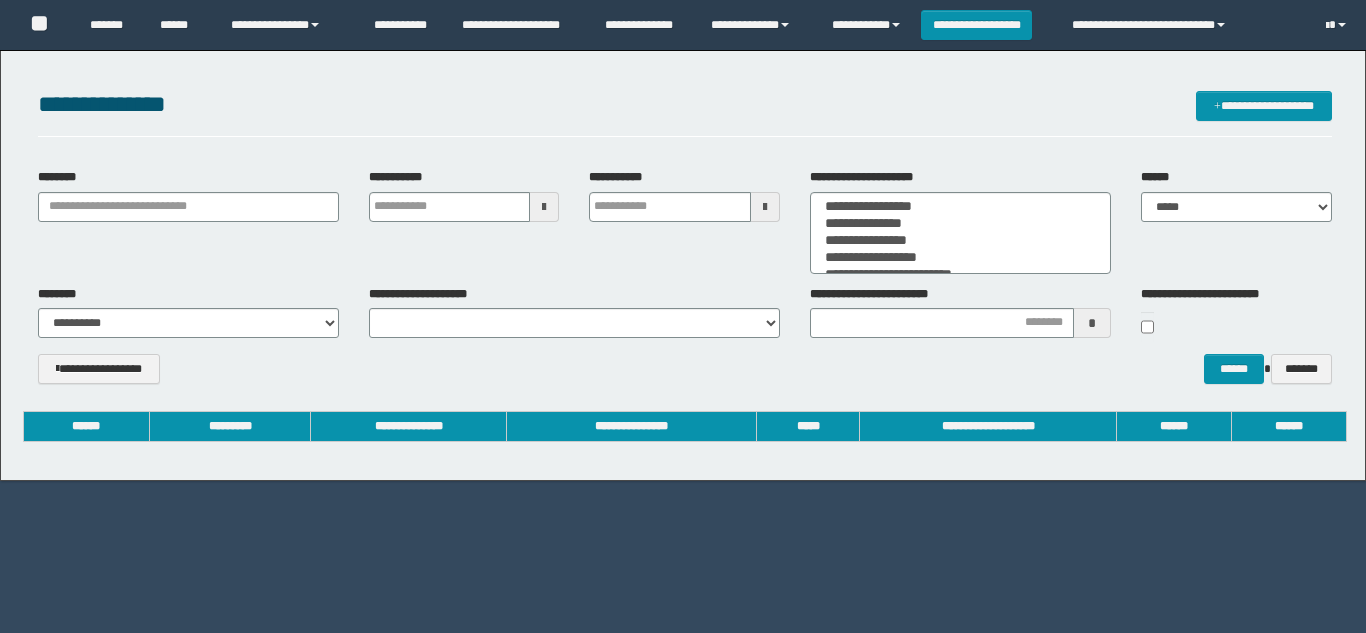 scroll, scrollTop: 0, scrollLeft: 0, axis: both 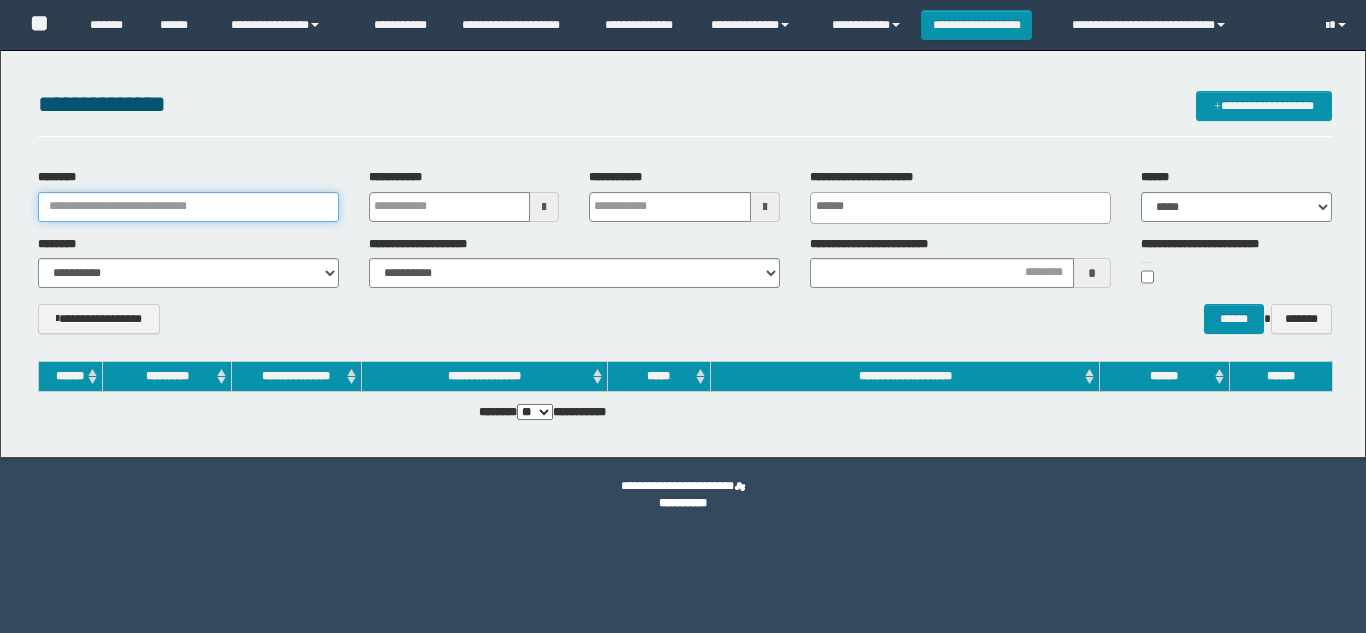paste on "**********" 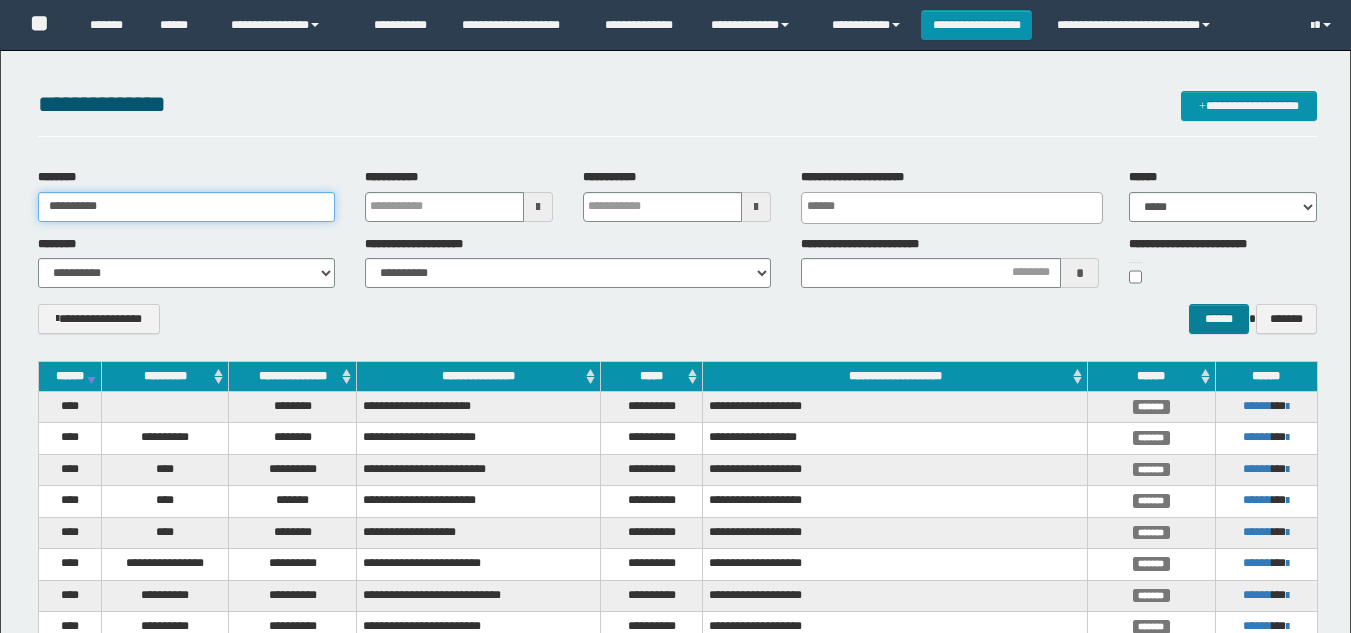 type on "**********" 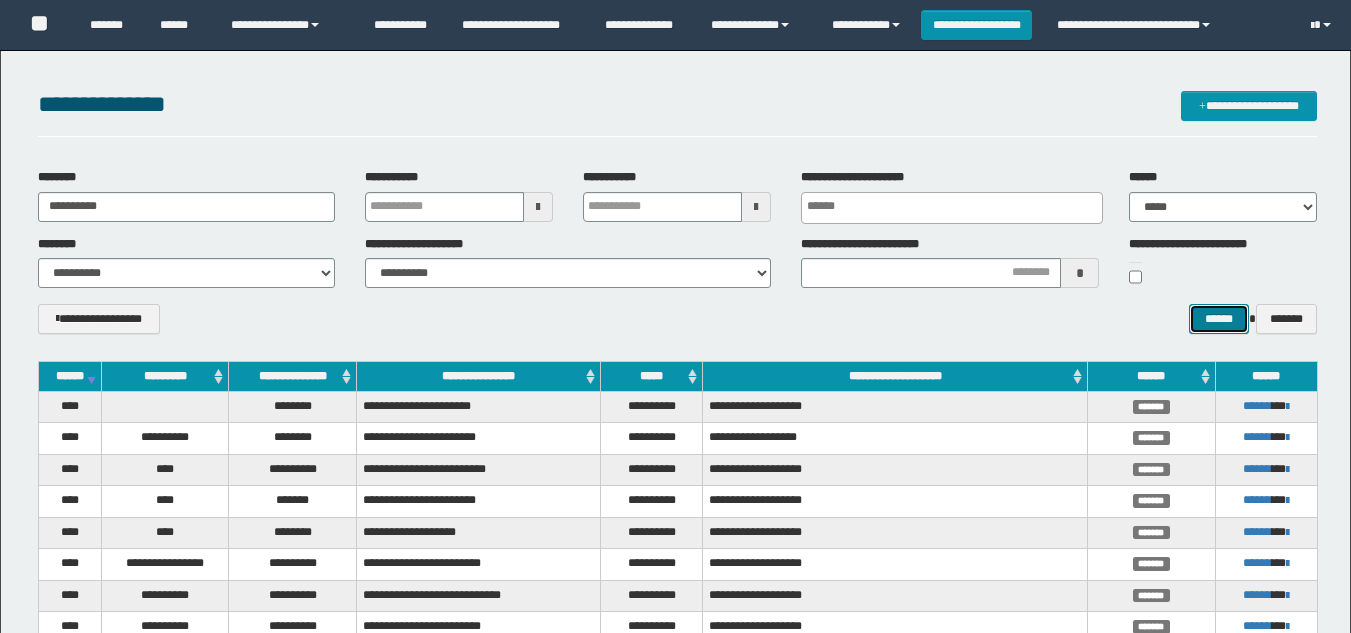 click on "******" at bounding box center [1218, 319] 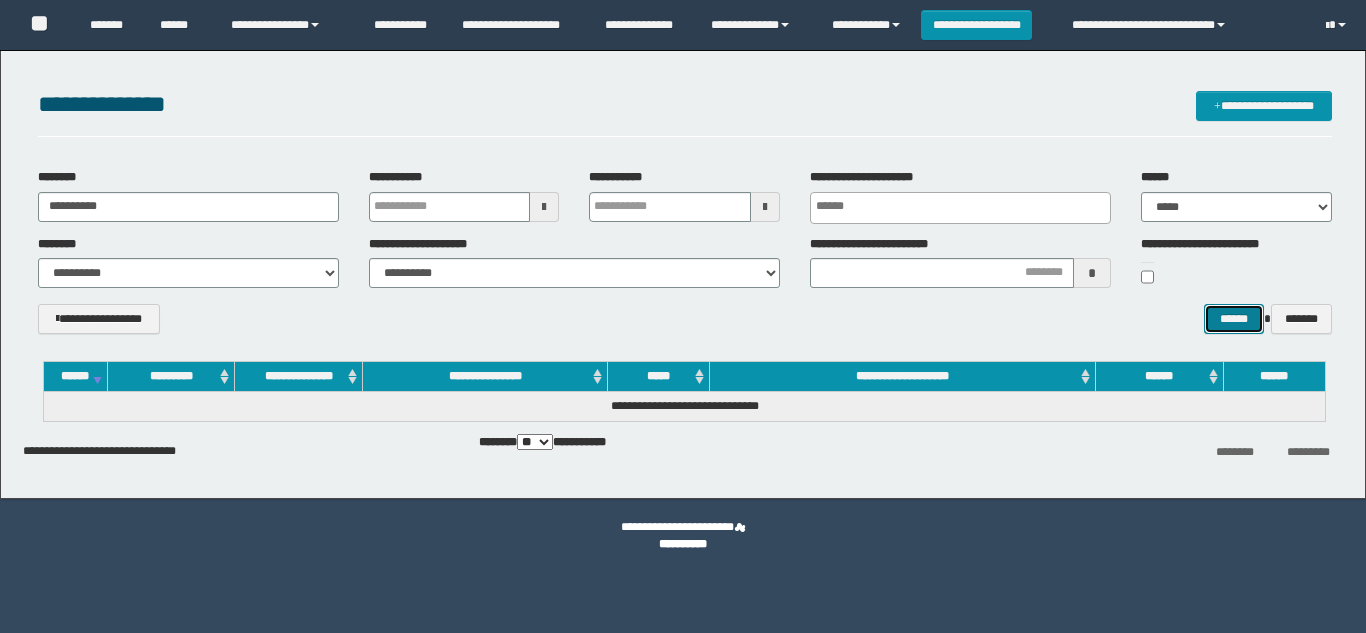 scroll, scrollTop: 0, scrollLeft: 0, axis: both 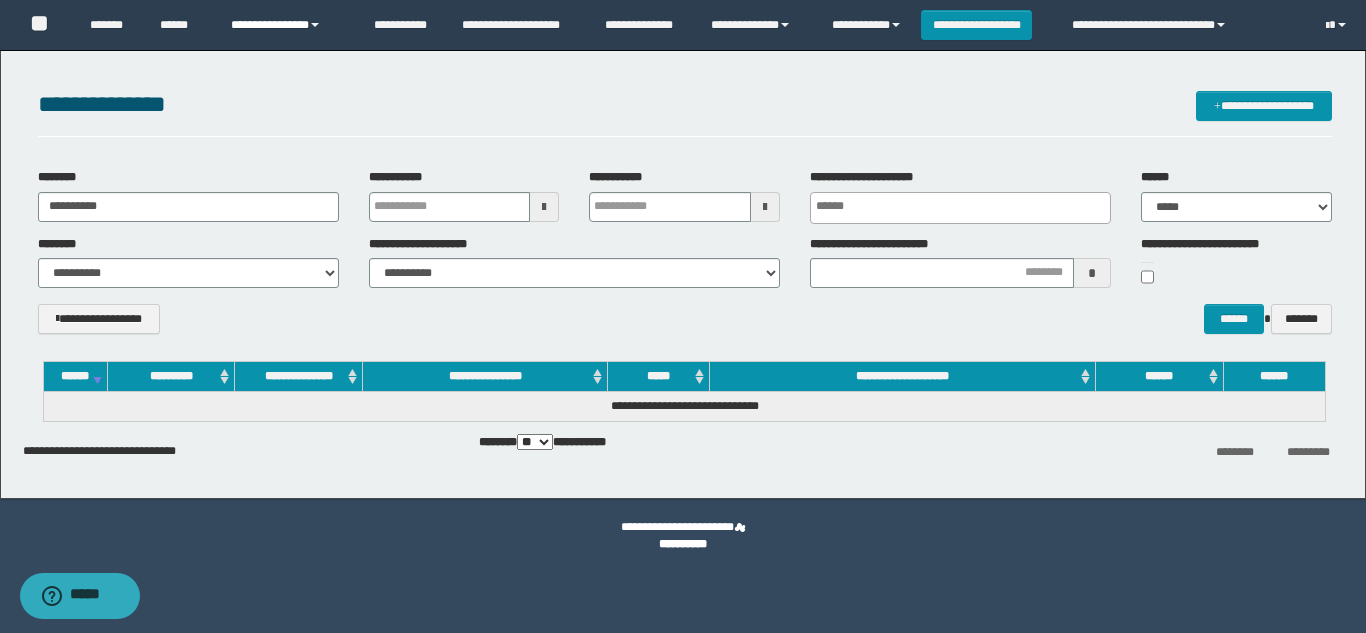 click on "**********" at bounding box center [287, 25] 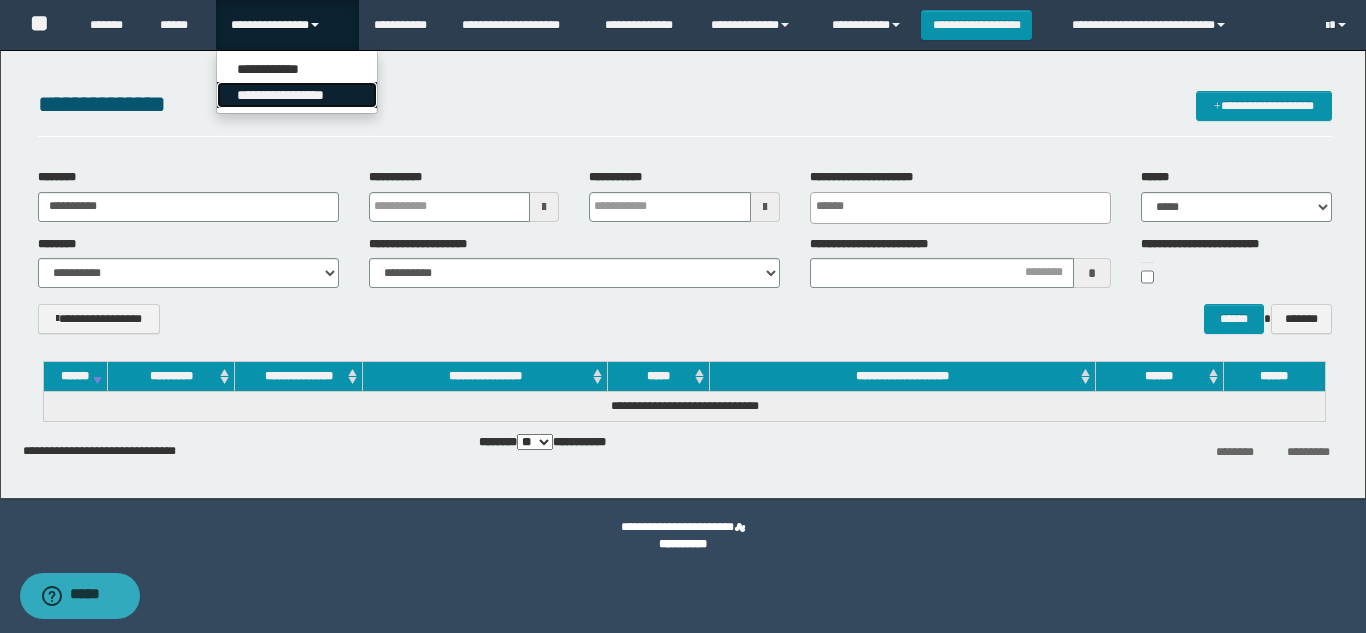 click on "**********" at bounding box center (297, 95) 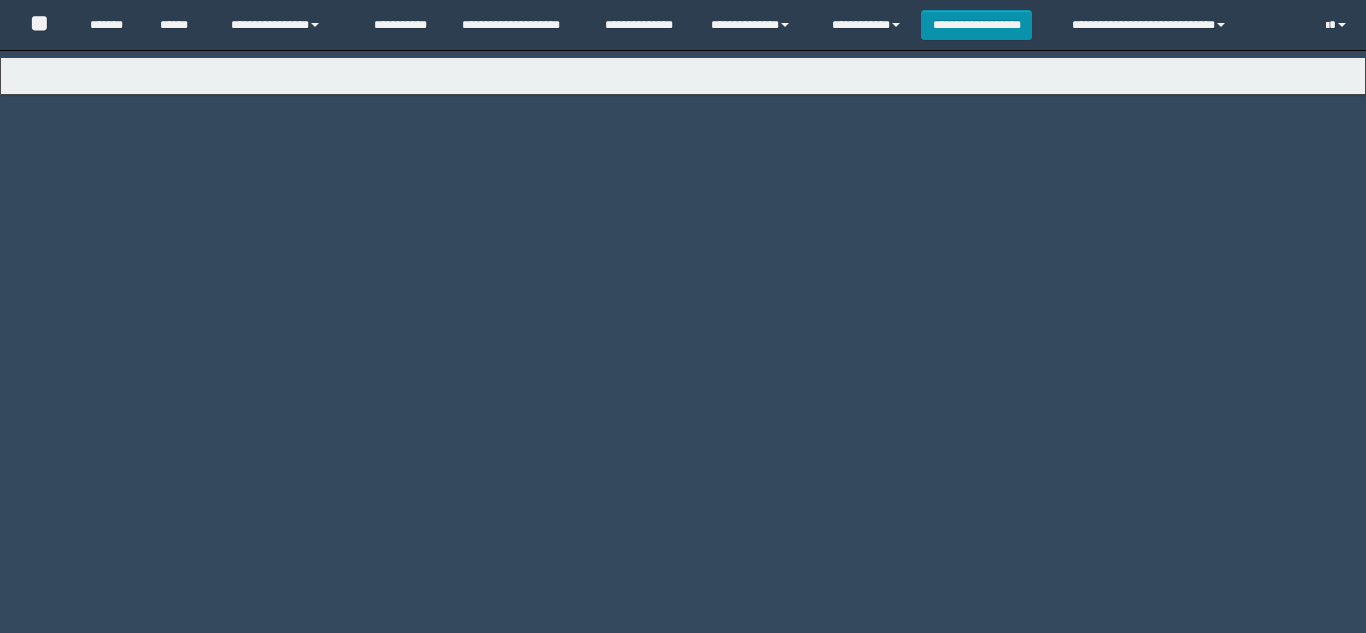 scroll, scrollTop: 0, scrollLeft: 0, axis: both 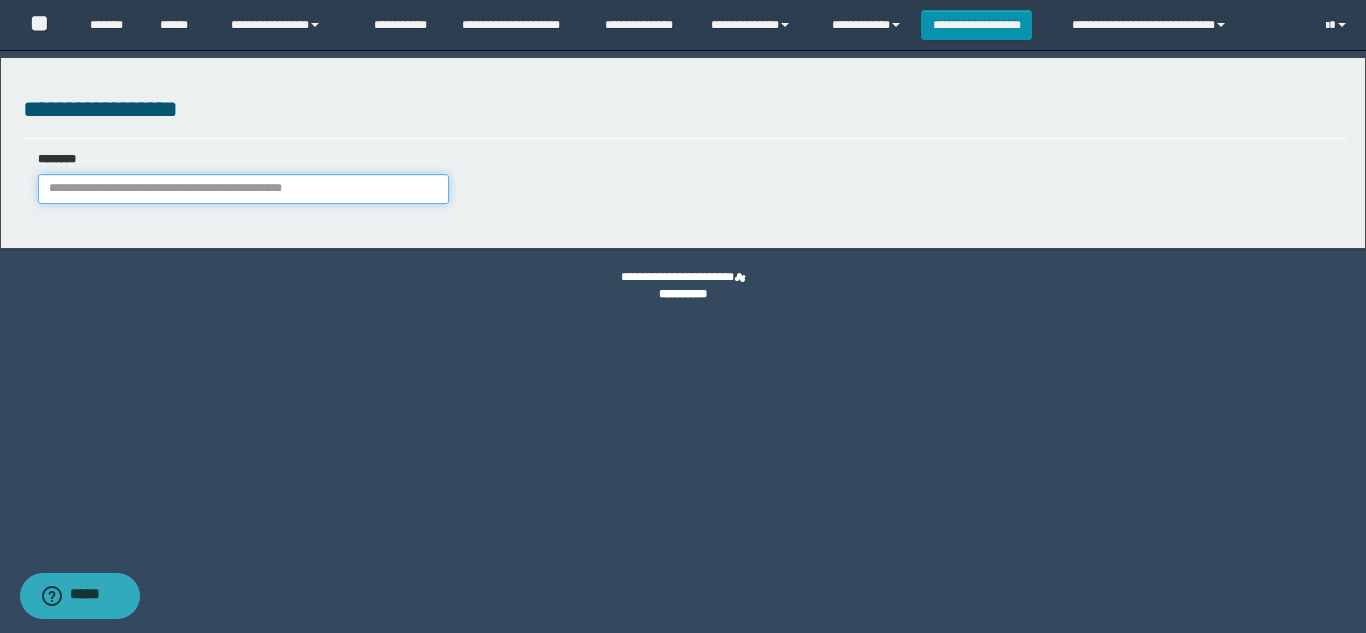 click at bounding box center [243, 189] 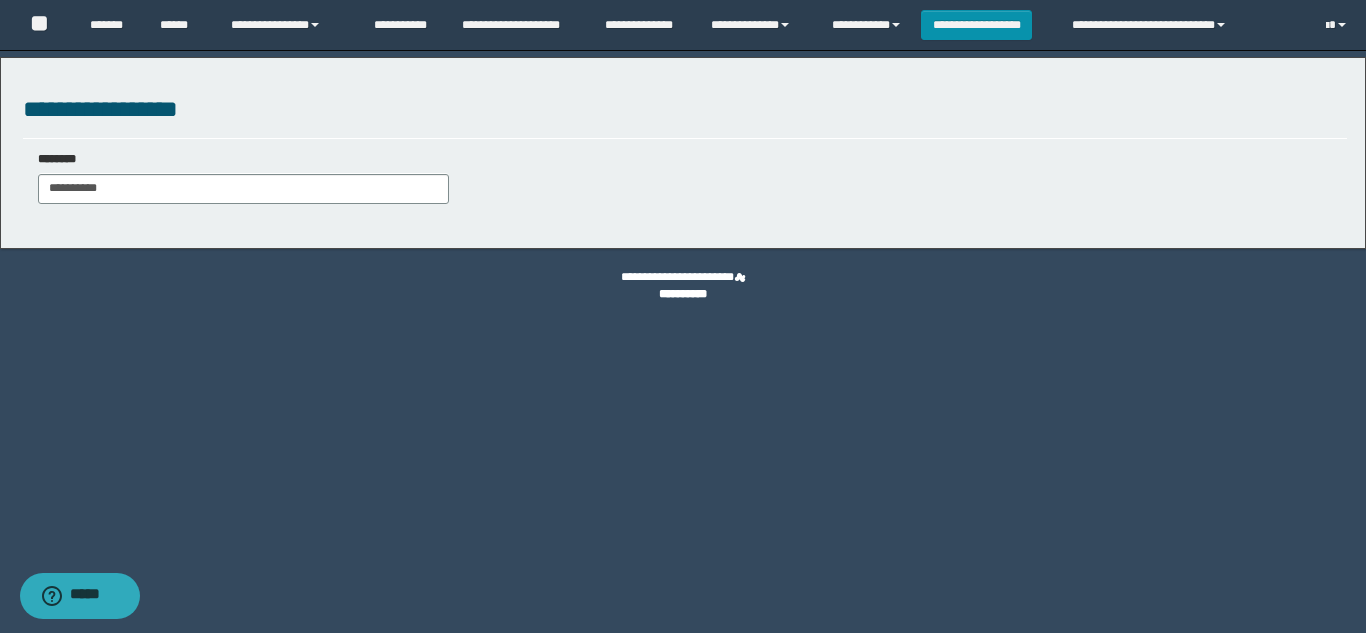 click on "**********" at bounding box center [683, 286] 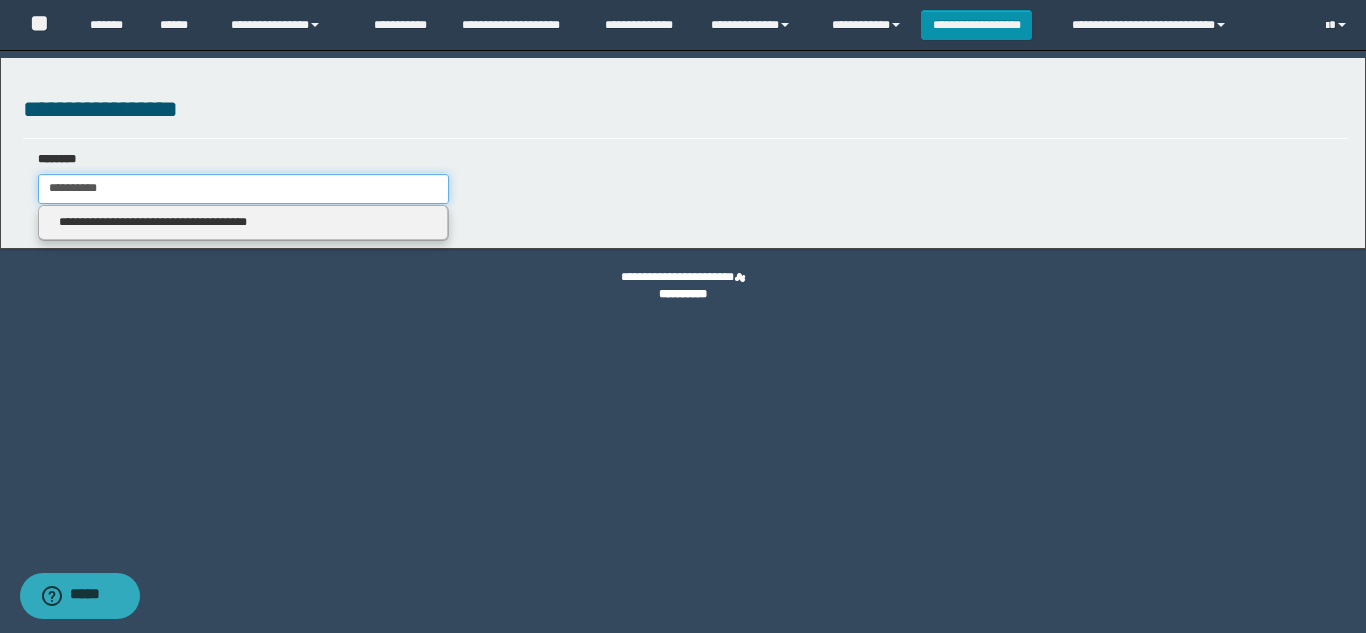 click on "**********" at bounding box center (243, 189) 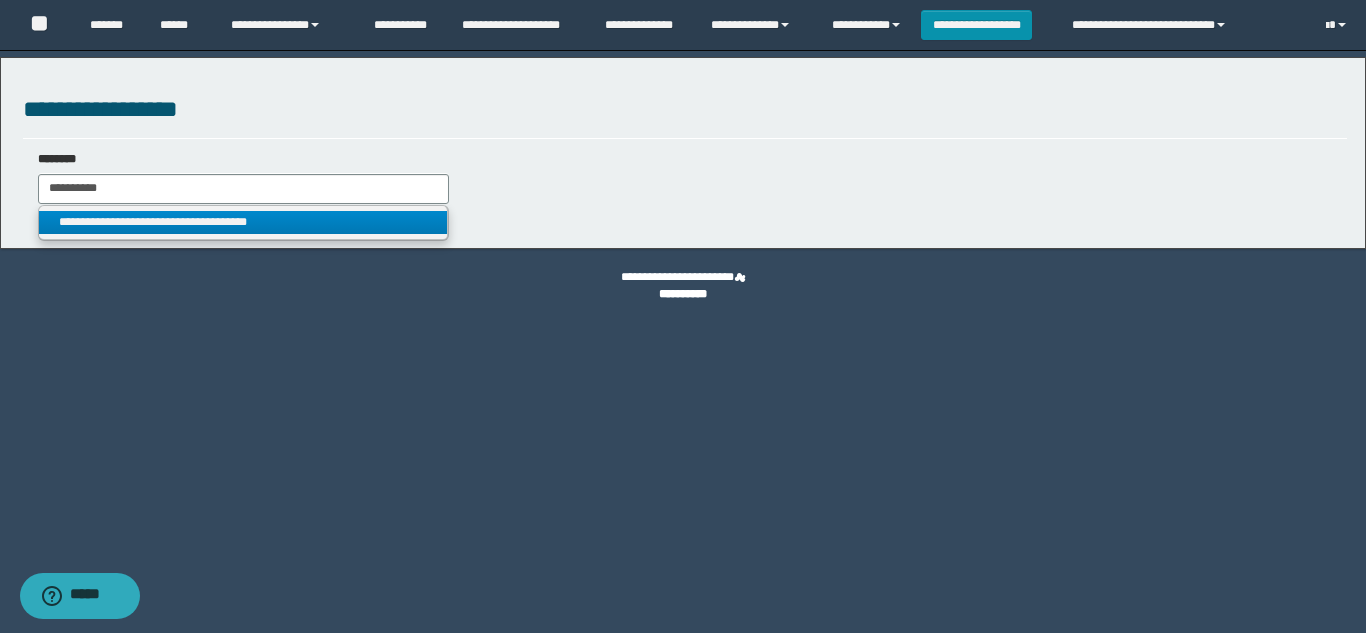 click on "**********" at bounding box center [243, 222] 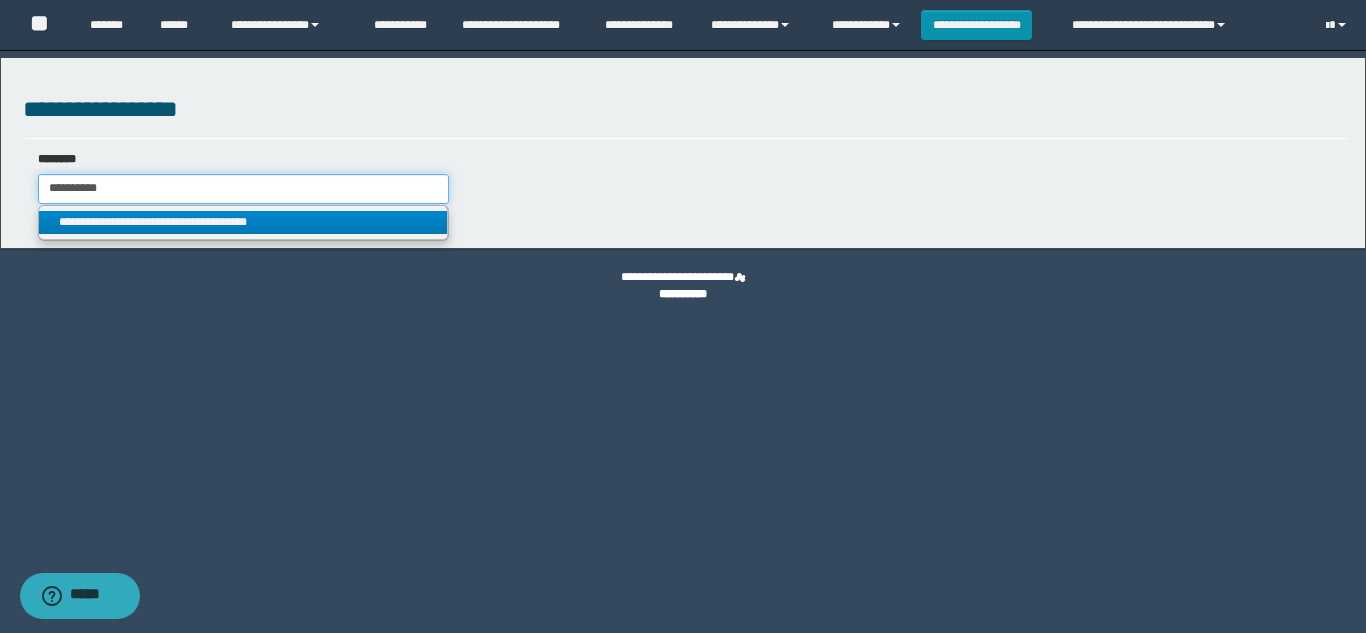 type on "**********" 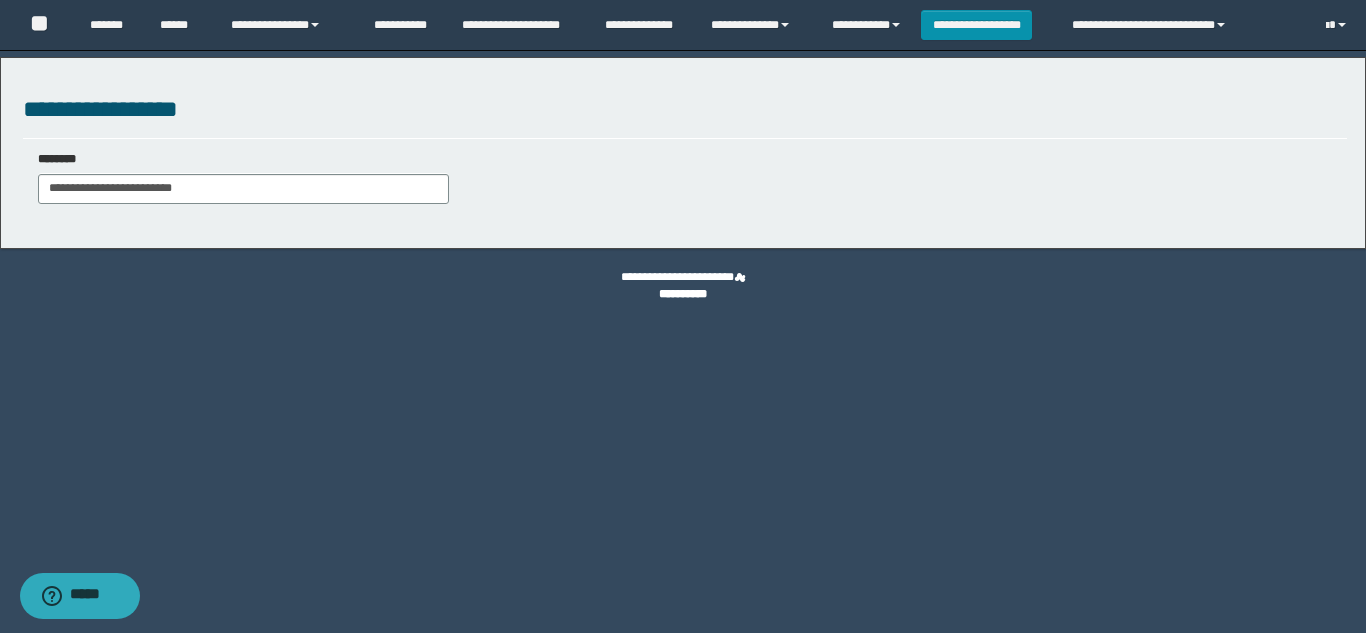 select on "***" 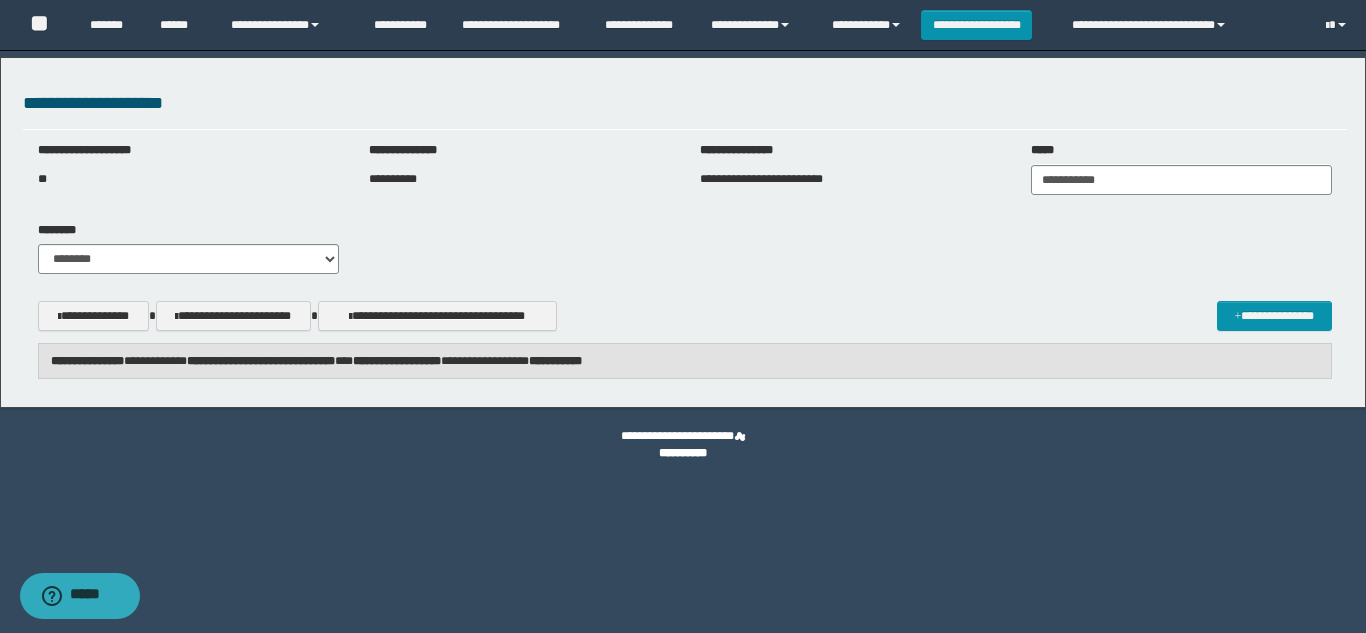 click on "**********" at bounding box center (685, 361) 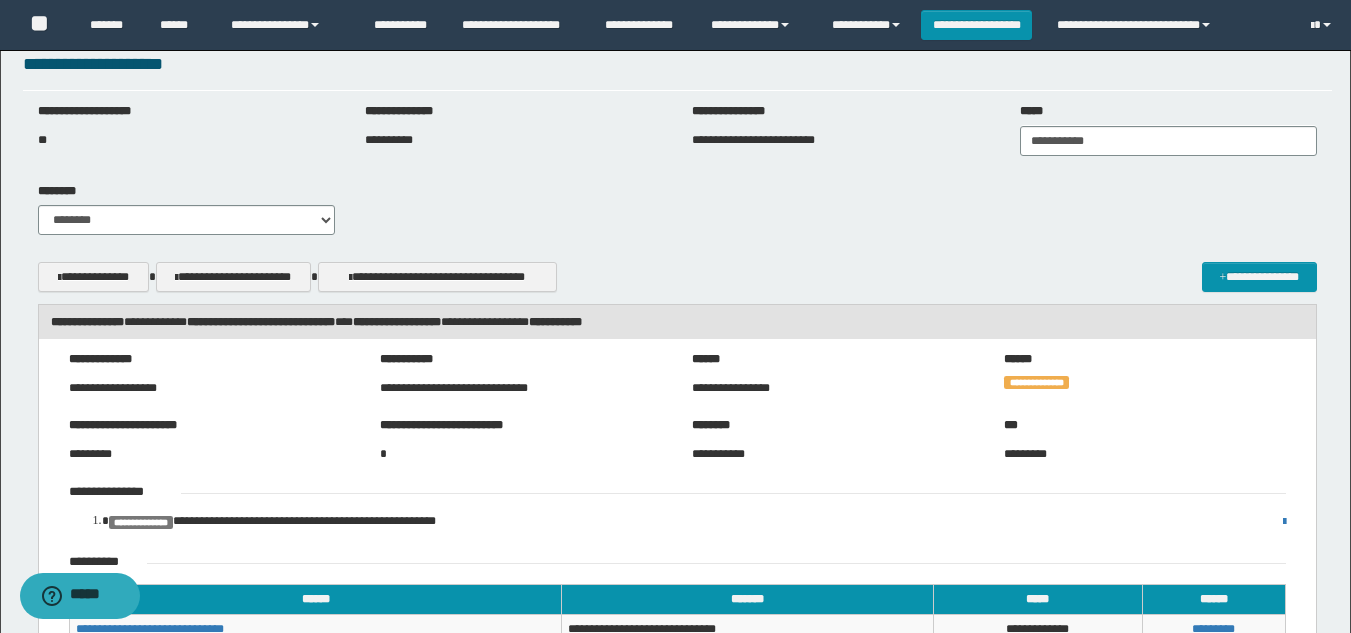 scroll, scrollTop: 0, scrollLeft: 0, axis: both 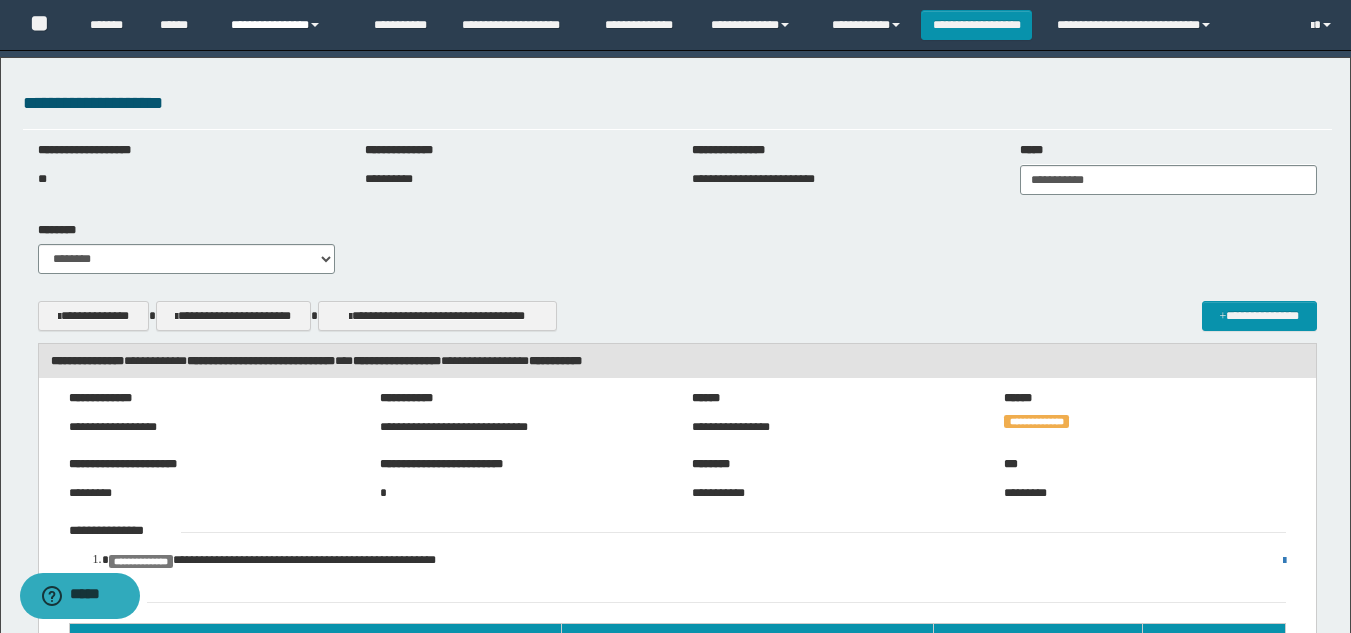 click at bounding box center (315, 25) 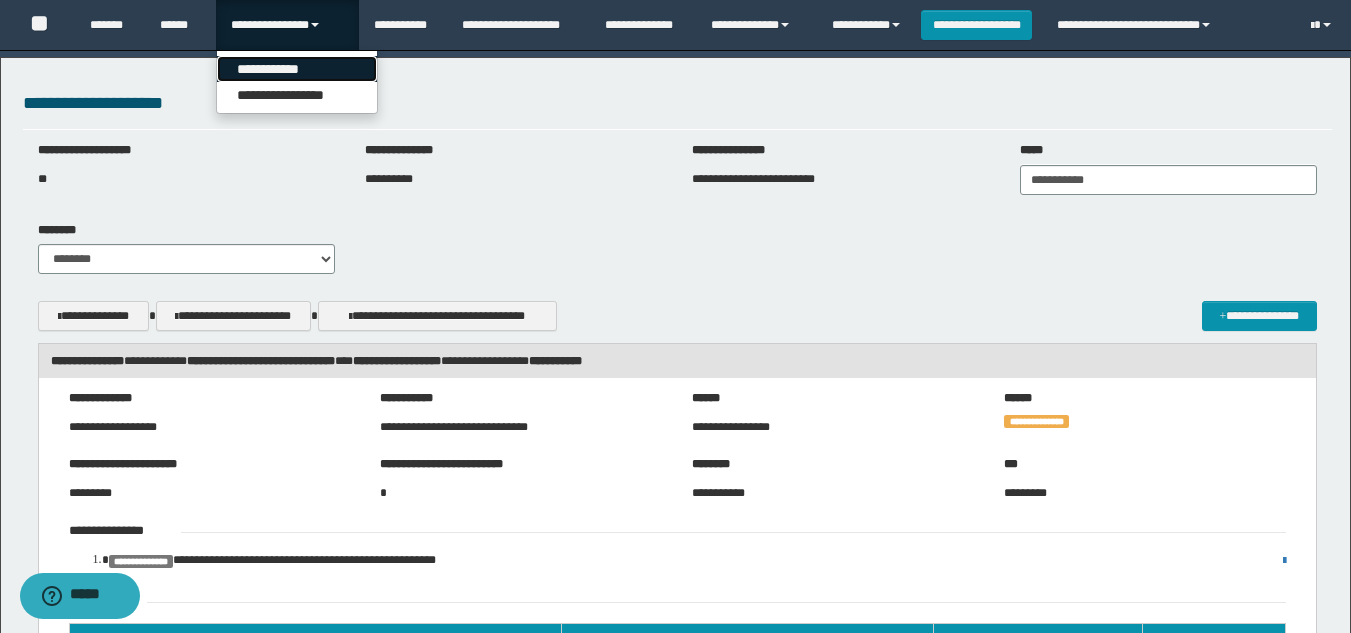 click on "**********" at bounding box center (297, 69) 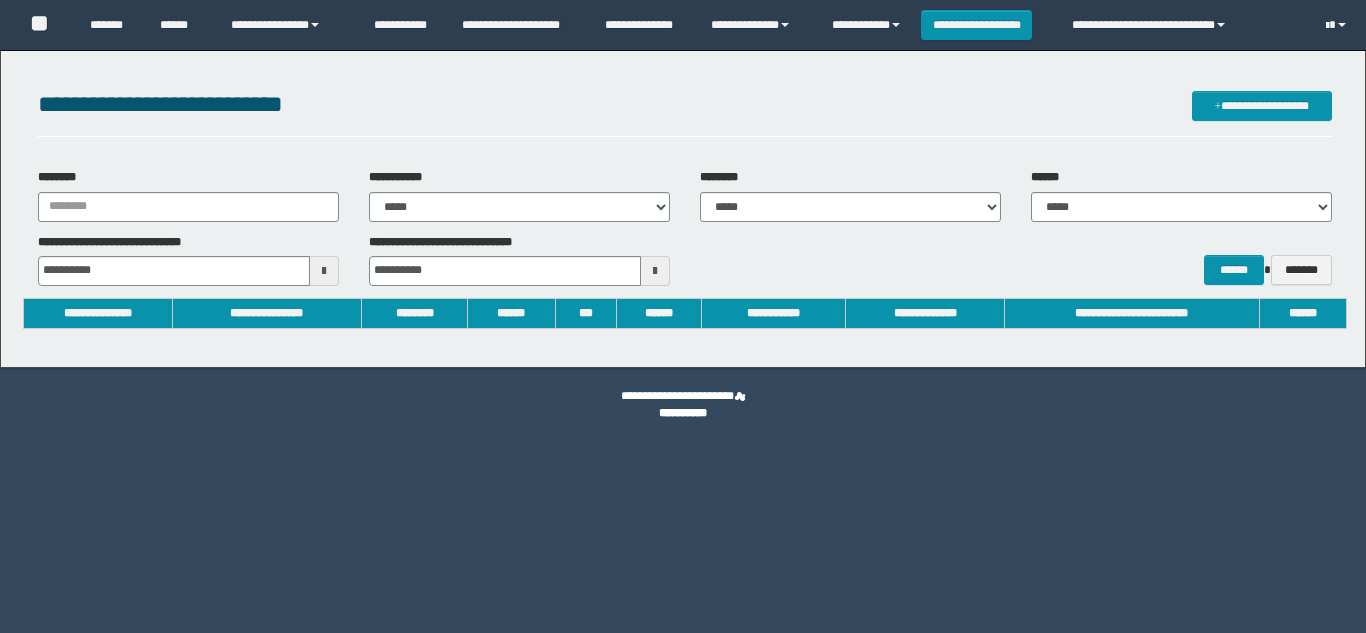 scroll, scrollTop: 0, scrollLeft: 0, axis: both 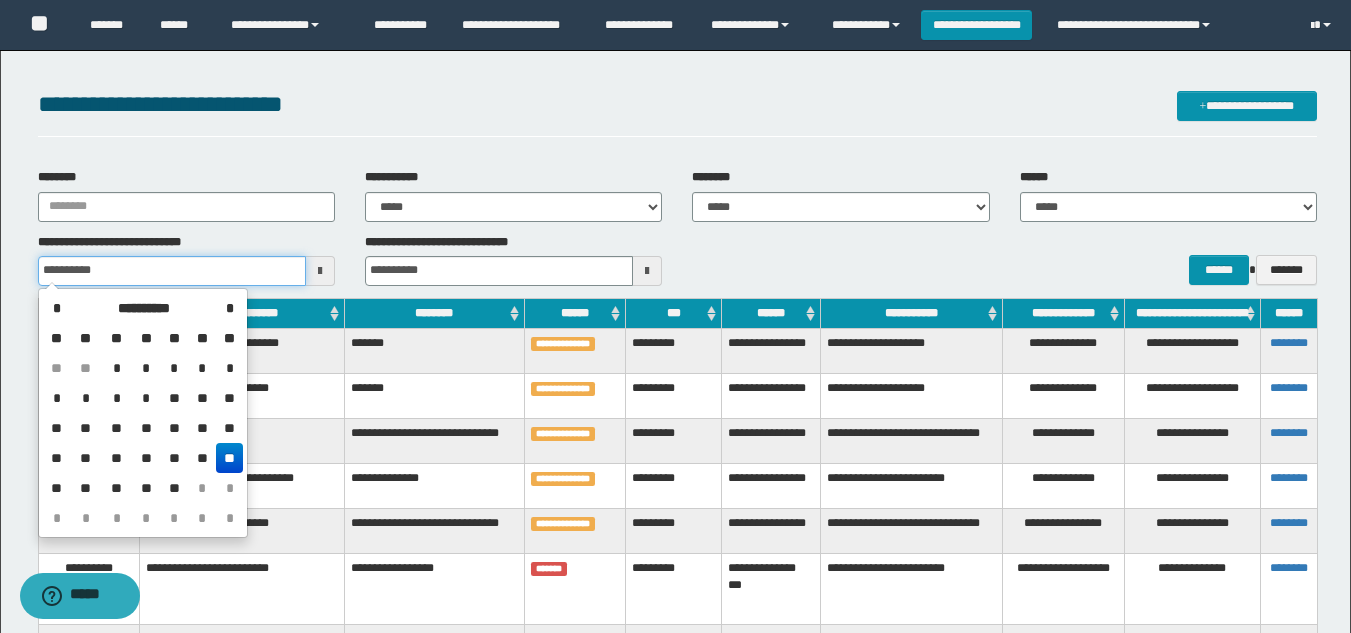 drag, startPoint x: 117, startPoint y: 273, endPoint x: 0, endPoint y: 261, distance: 117.61378 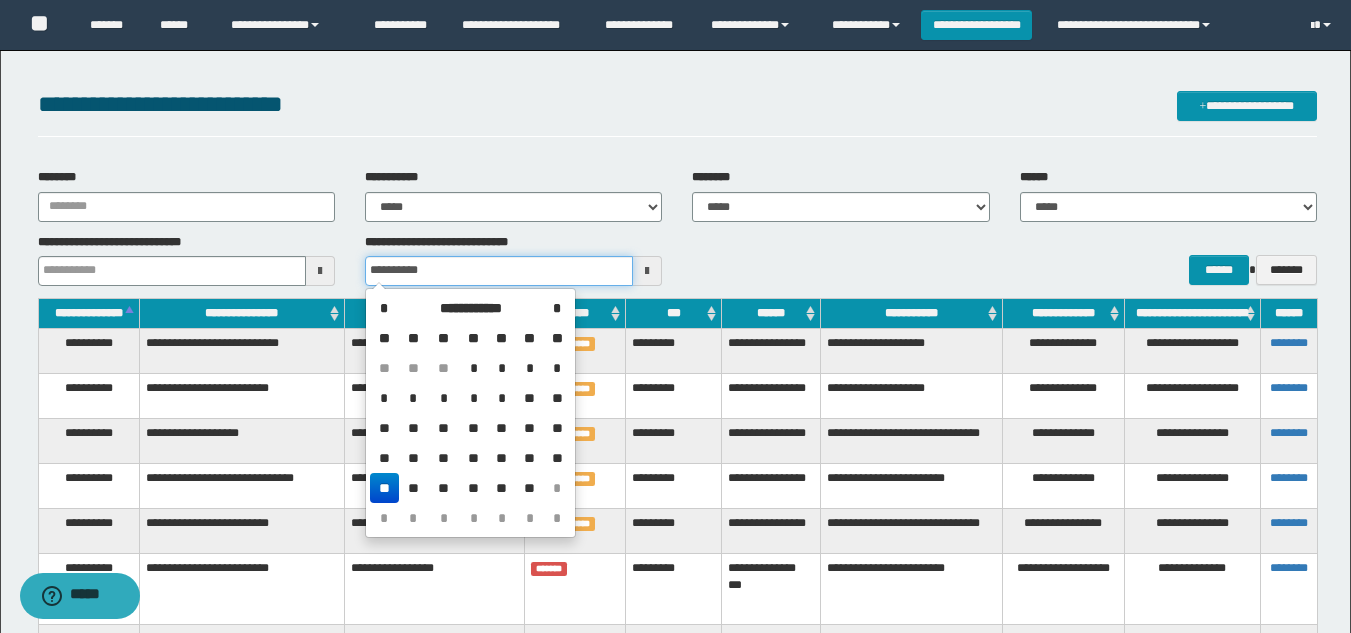 drag, startPoint x: 520, startPoint y: 284, endPoint x: 238, endPoint y: 261, distance: 282.9364 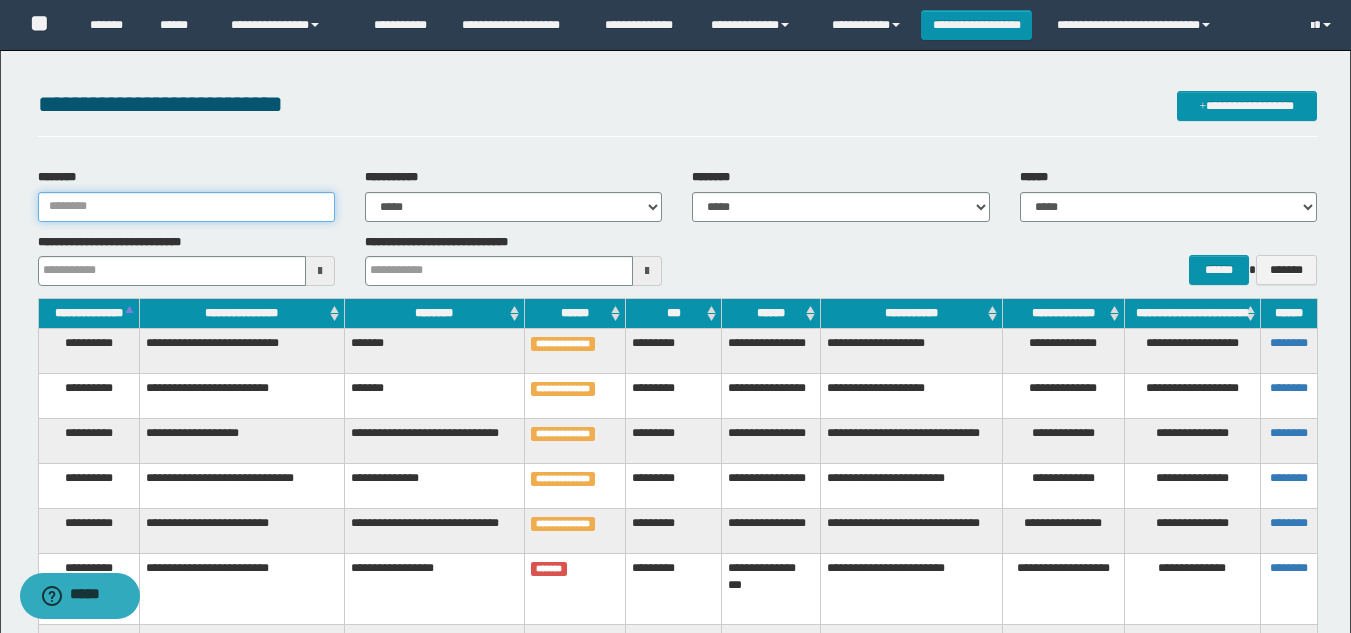 click on "********" at bounding box center [186, 207] 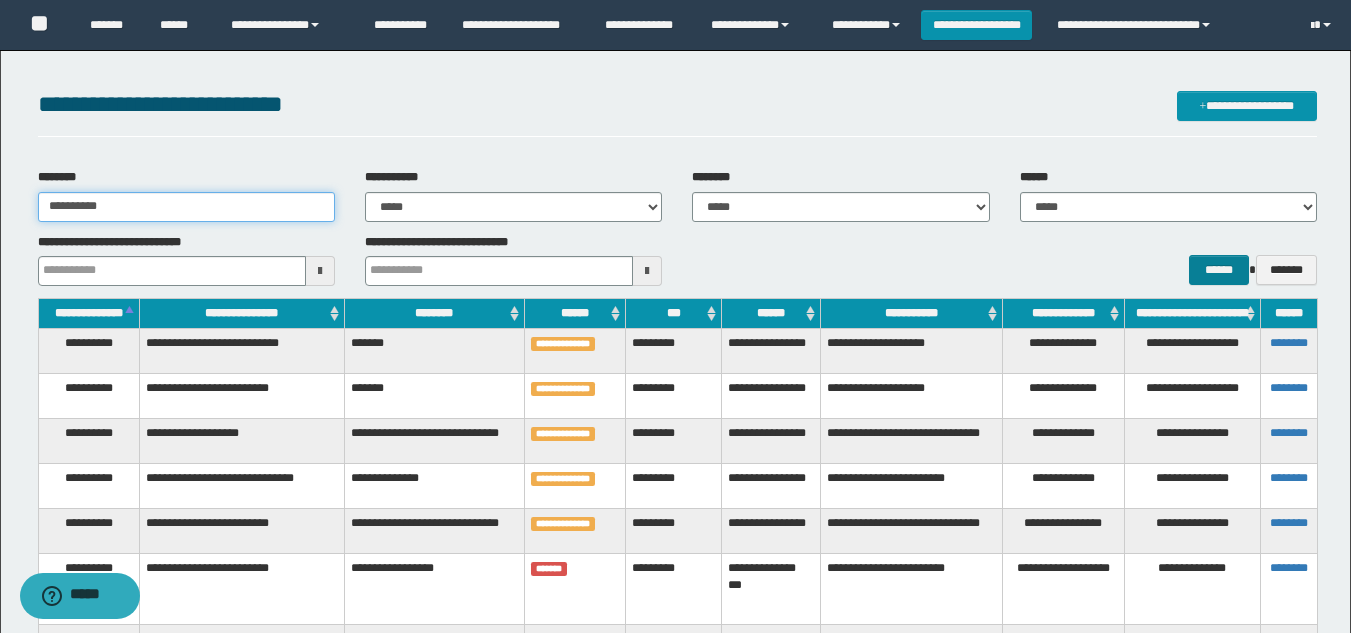 type on "**********" 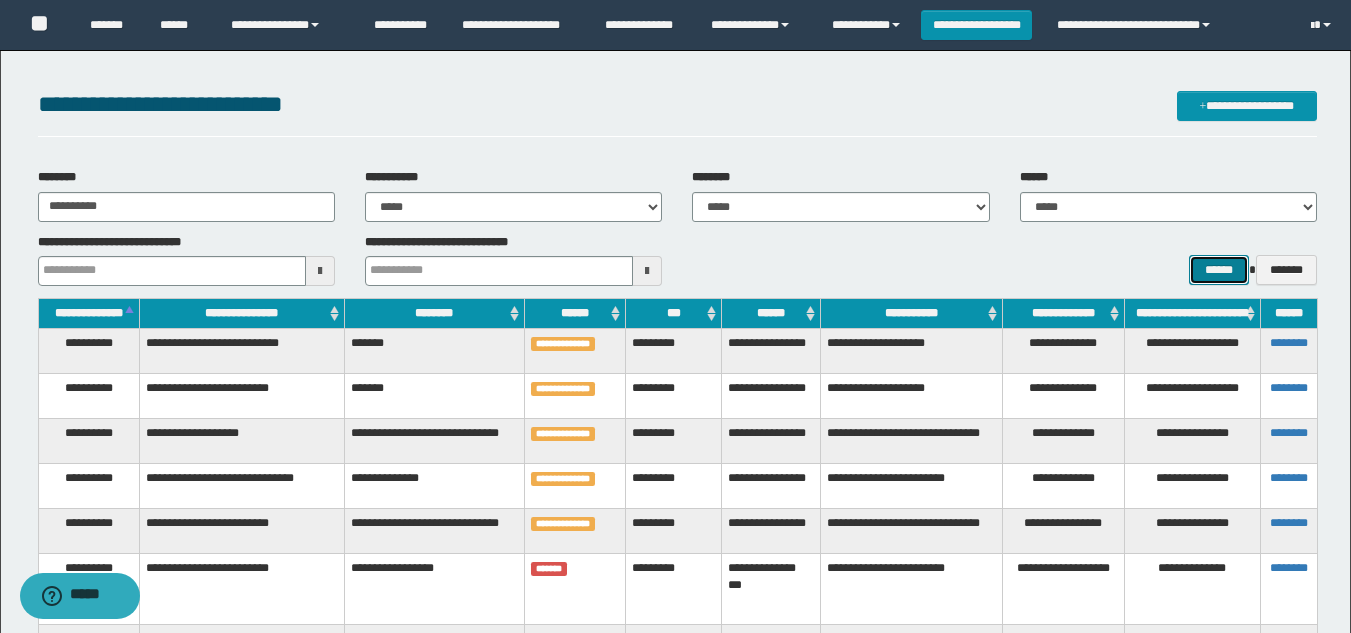click on "******" at bounding box center [1218, 270] 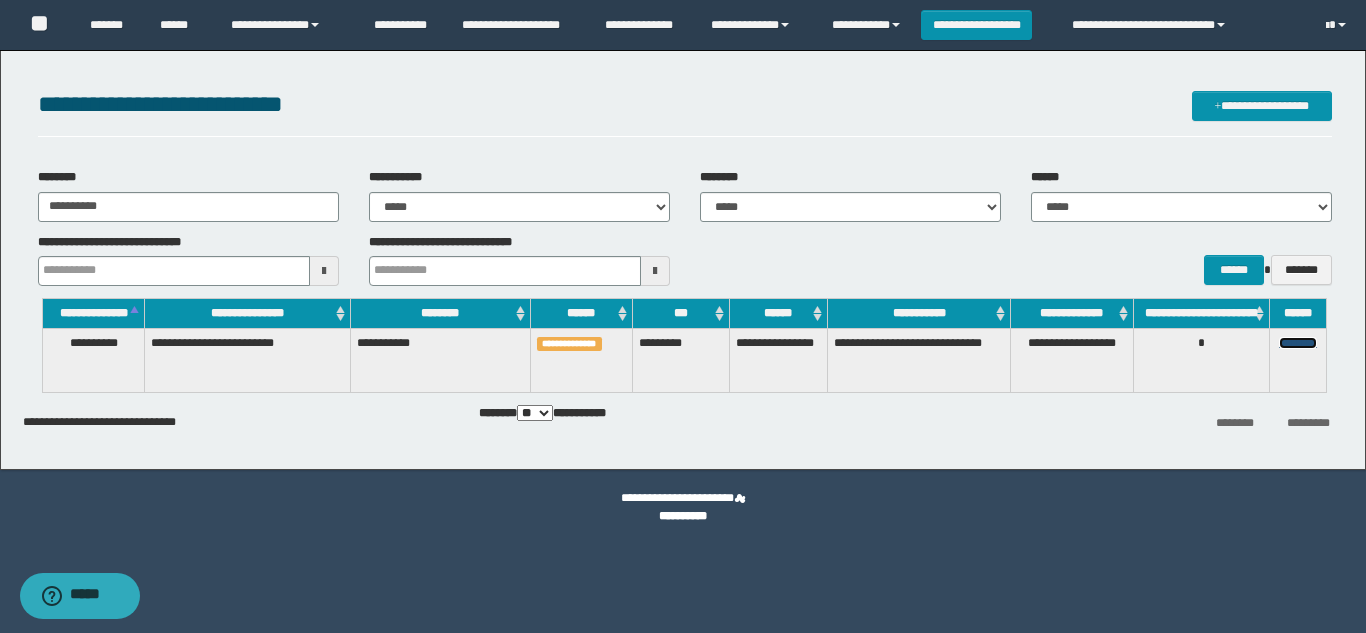 click on "********" at bounding box center [1298, 343] 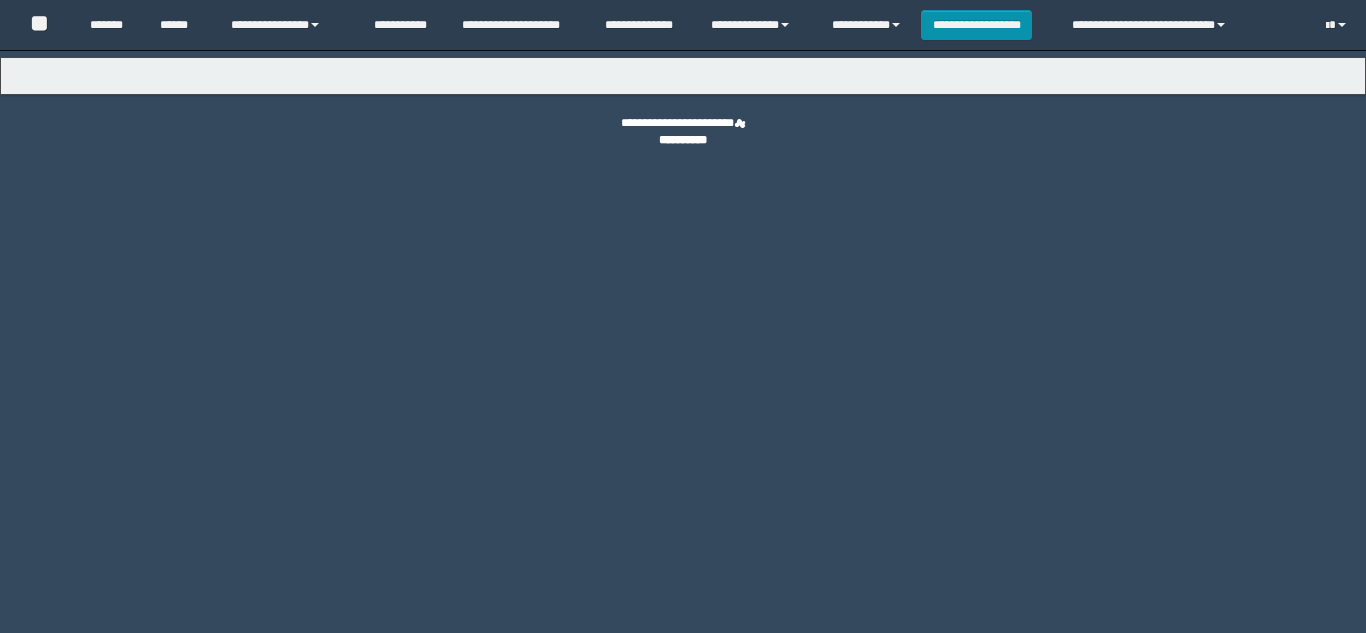 scroll, scrollTop: 0, scrollLeft: 0, axis: both 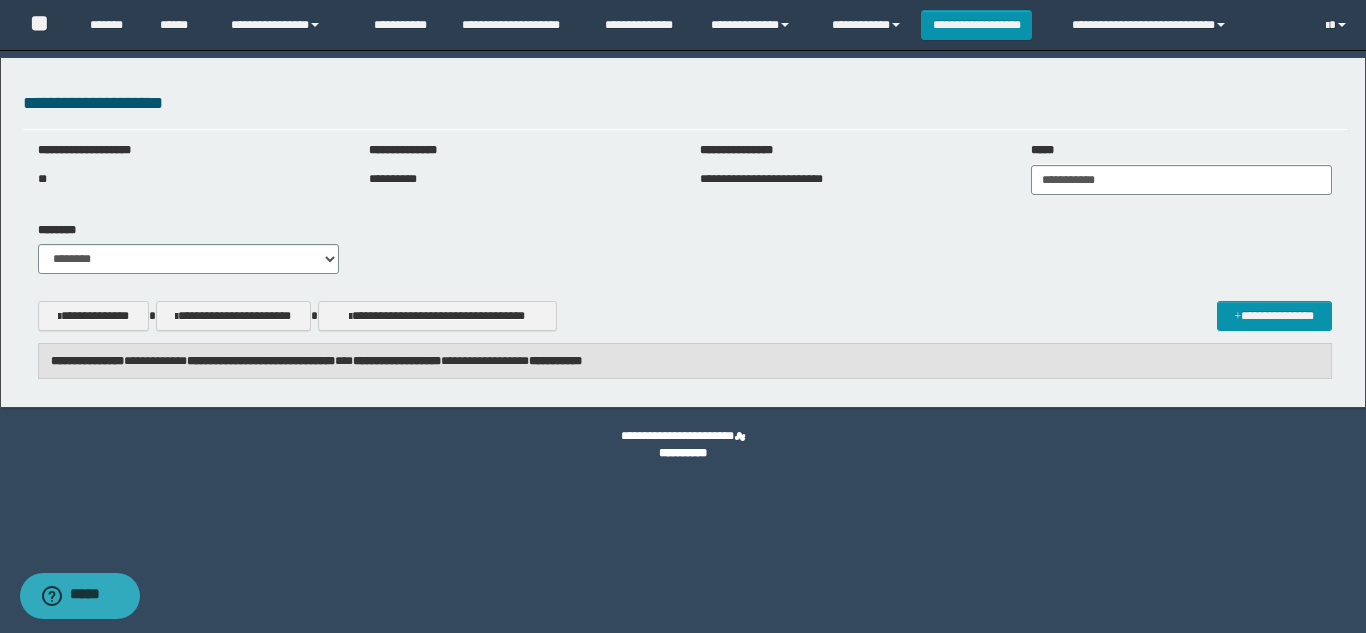 click on "**********" at bounding box center (685, 361) 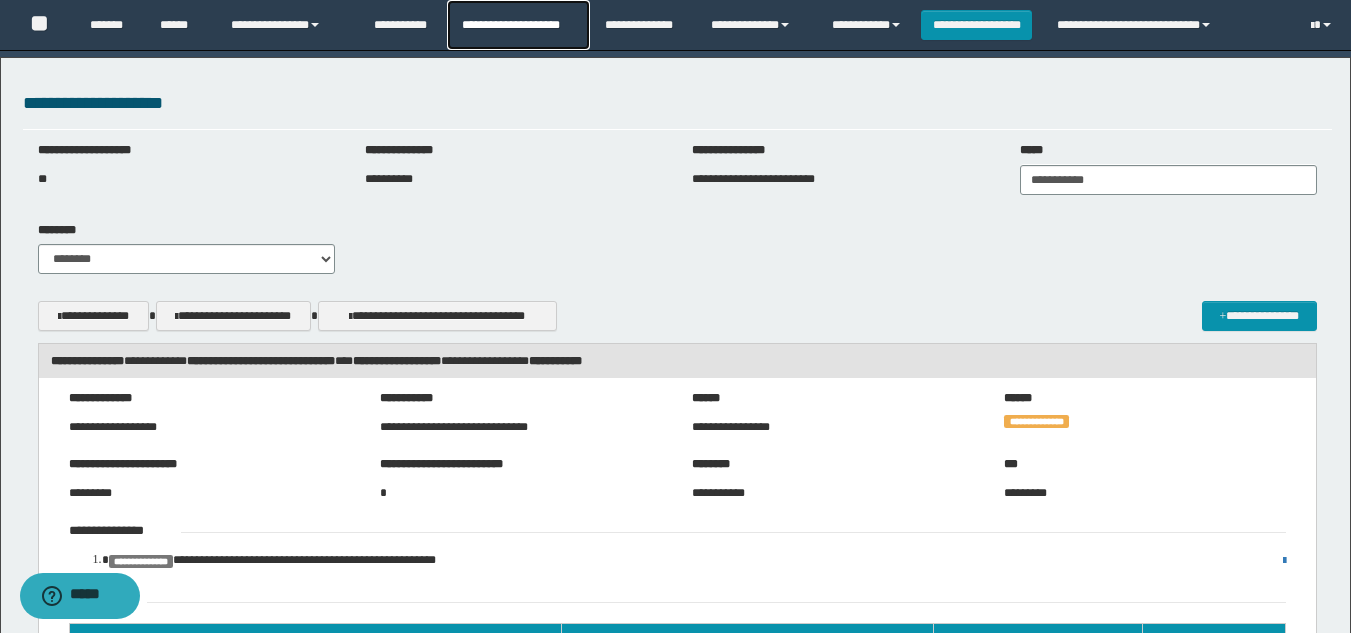 click on "**********" at bounding box center [518, 25] 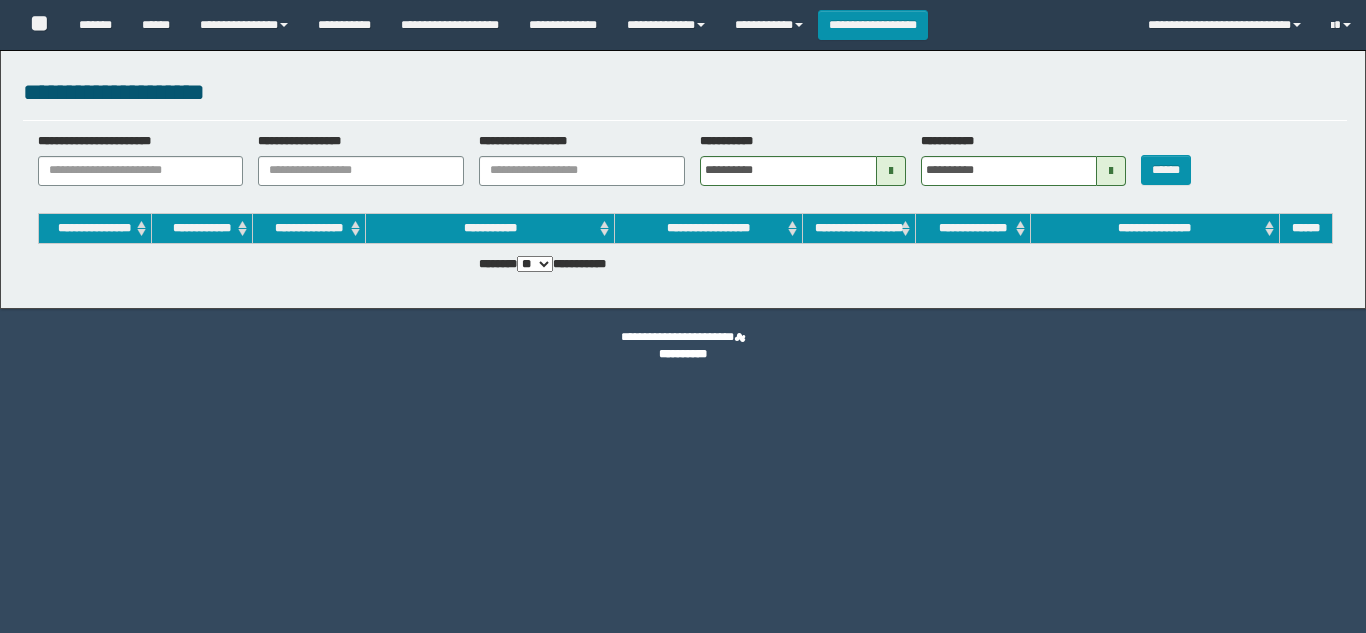 scroll, scrollTop: 0, scrollLeft: 0, axis: both 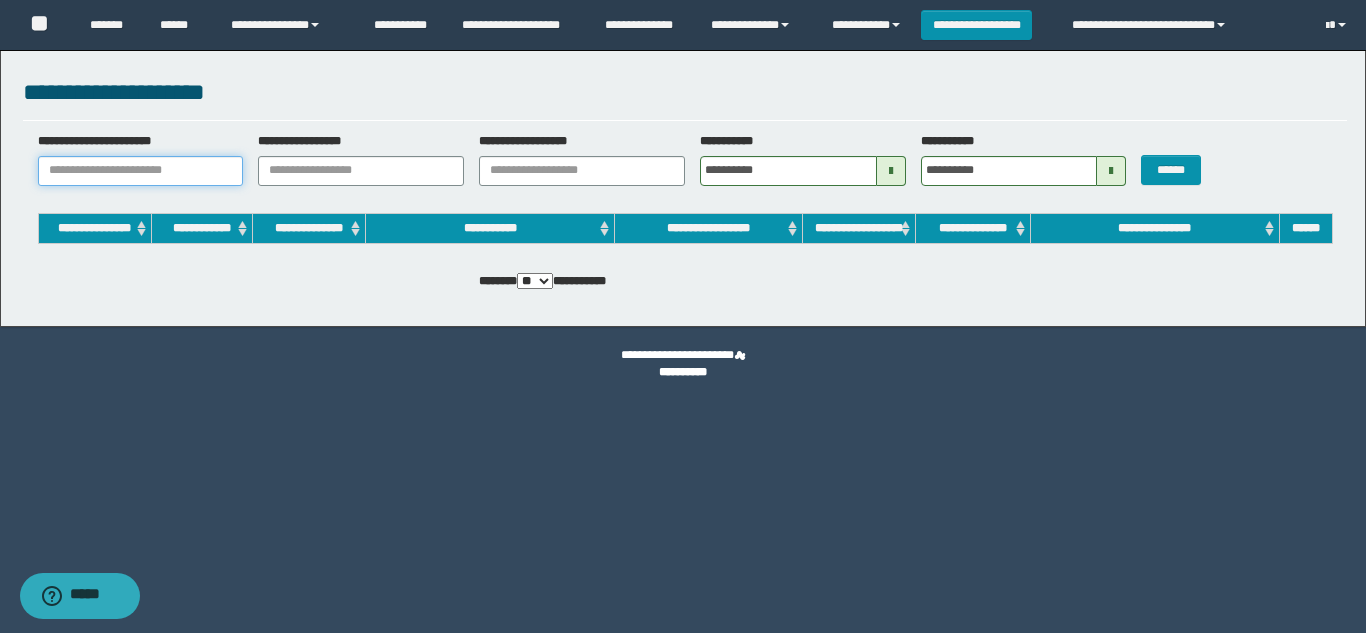 click on "**********" at bounding box center (141, 171) 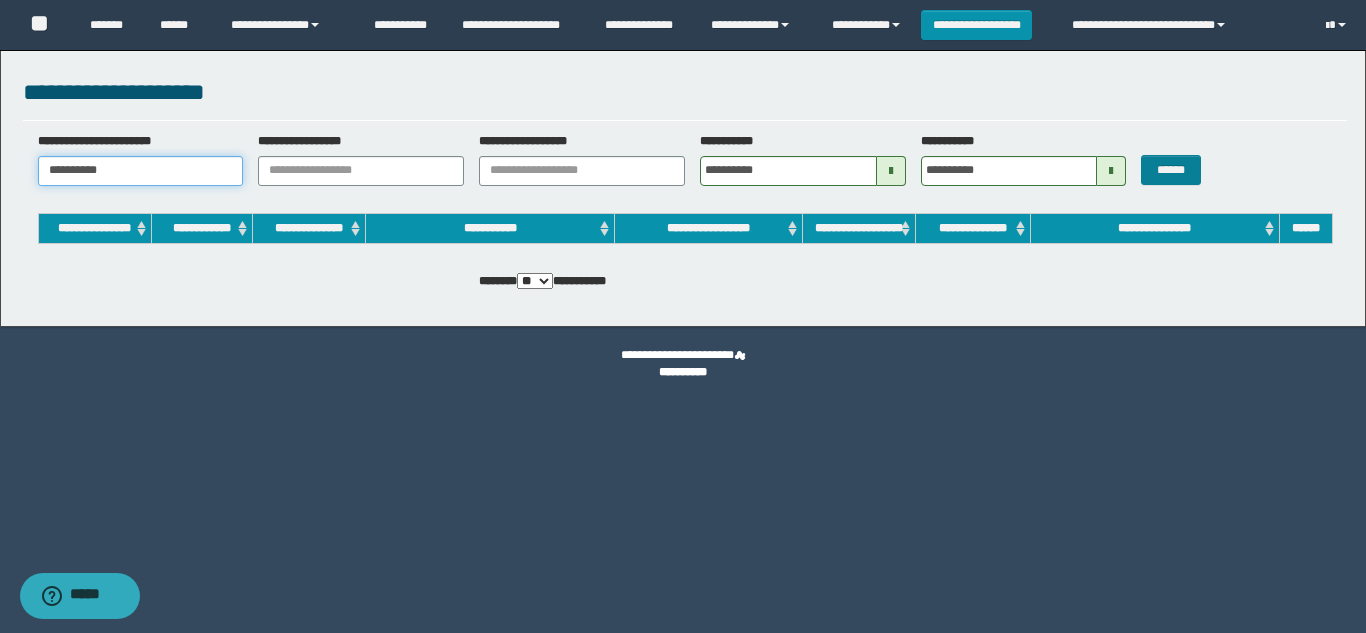 type on "**********" 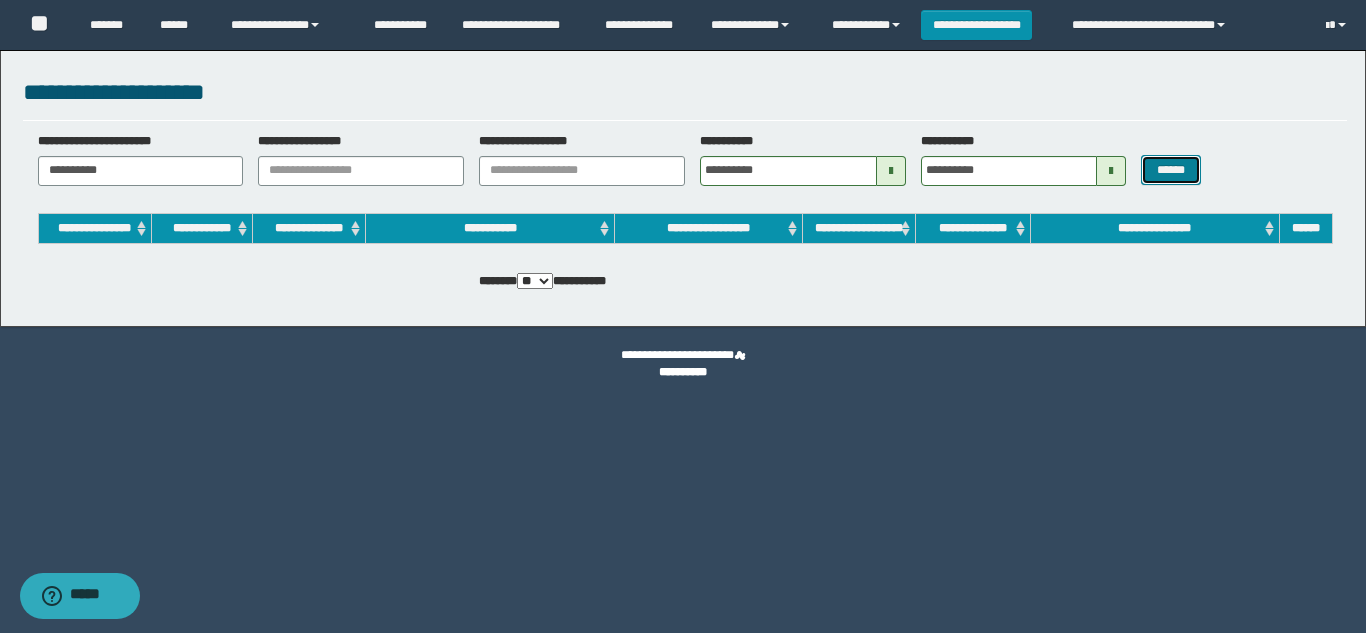 click on "******" at bounding box center (1170, 170) 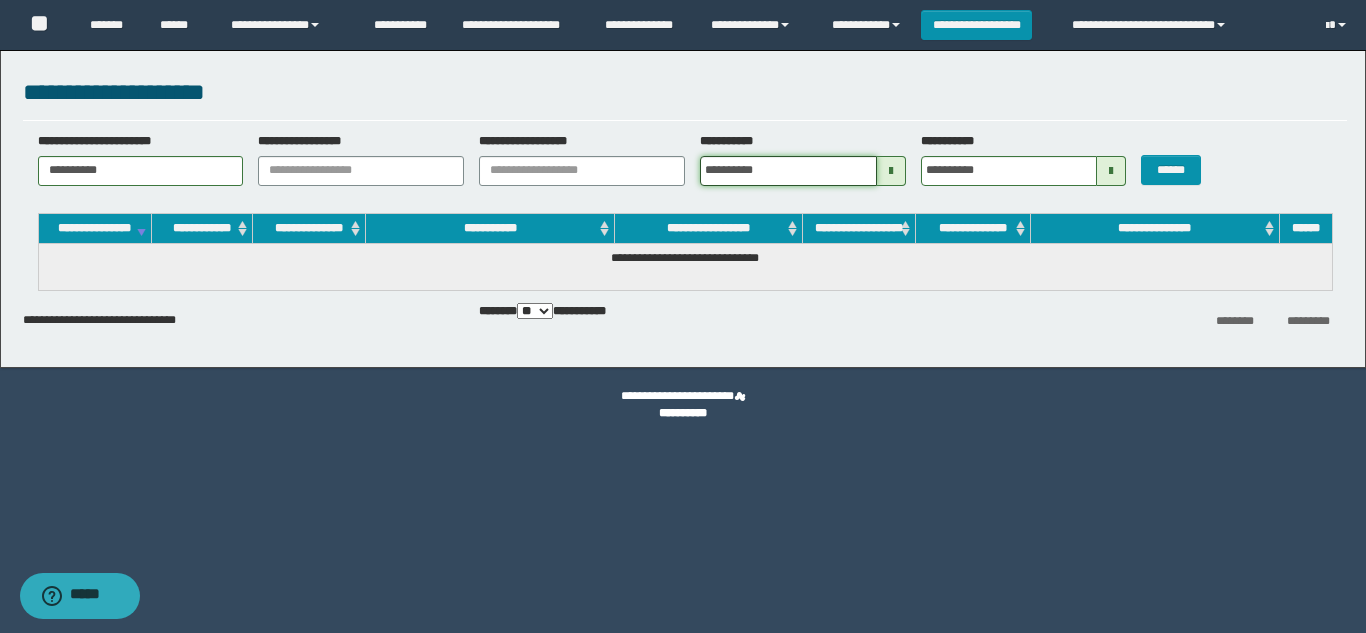 drag, startPoint x: 771, startPoint y: 175, endPoint x: 504, endPoint y: 117, distance: 273.22702 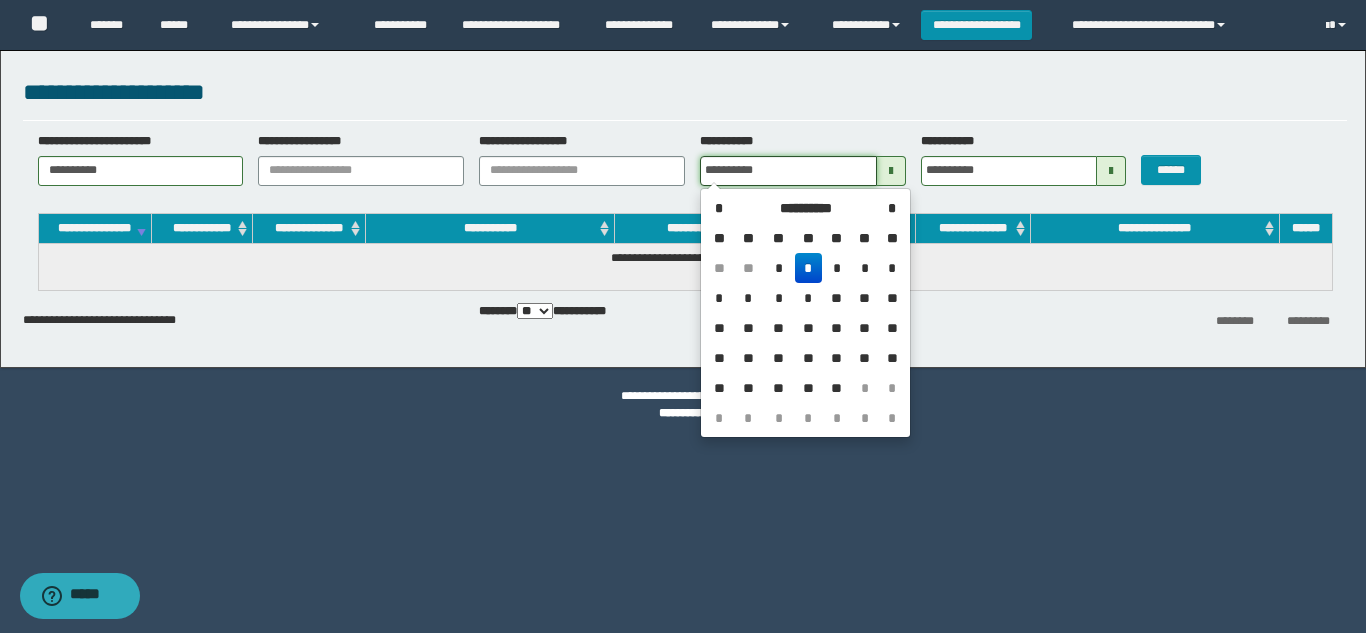 type 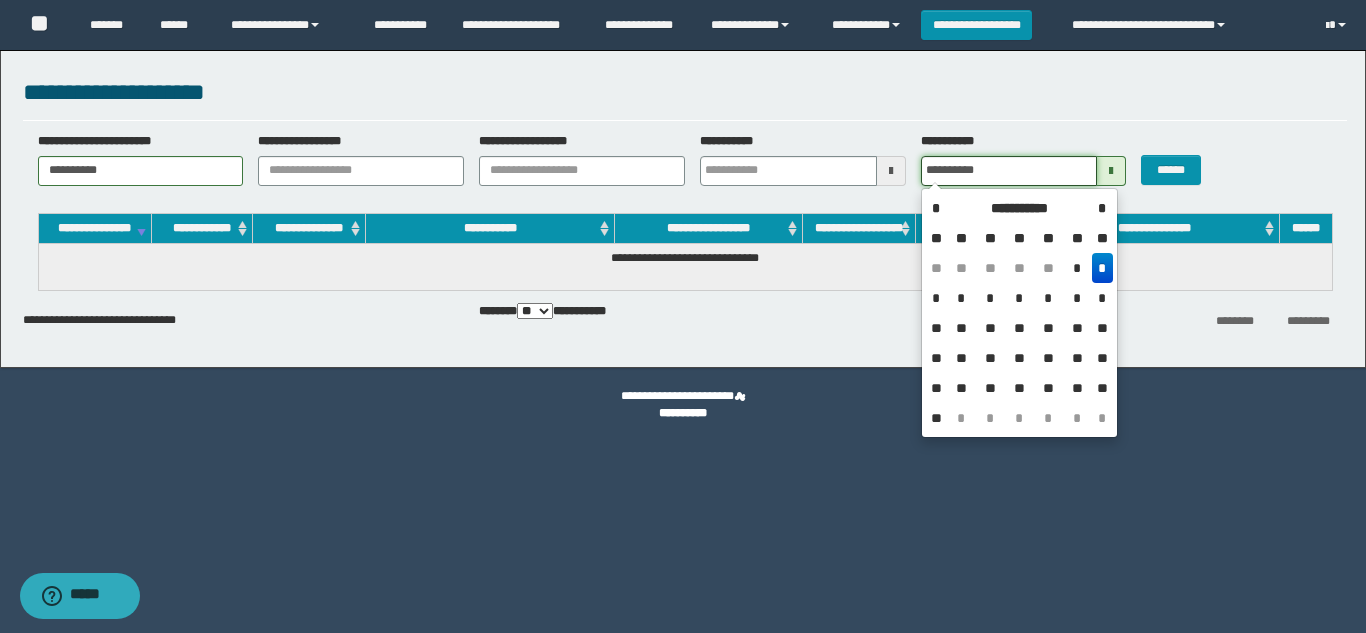 drag, startPoint x: 1017, startPoint y: 180, endPoint x: 771, endPoint y: 187, distance: 246.09958 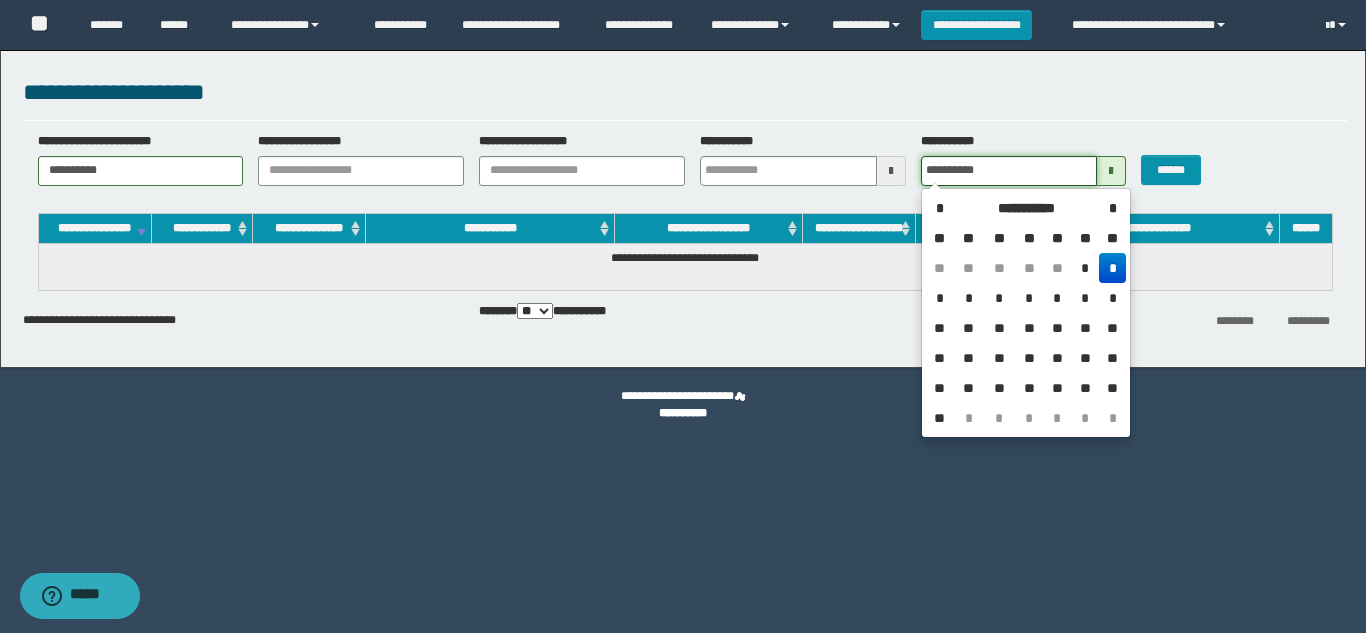 type 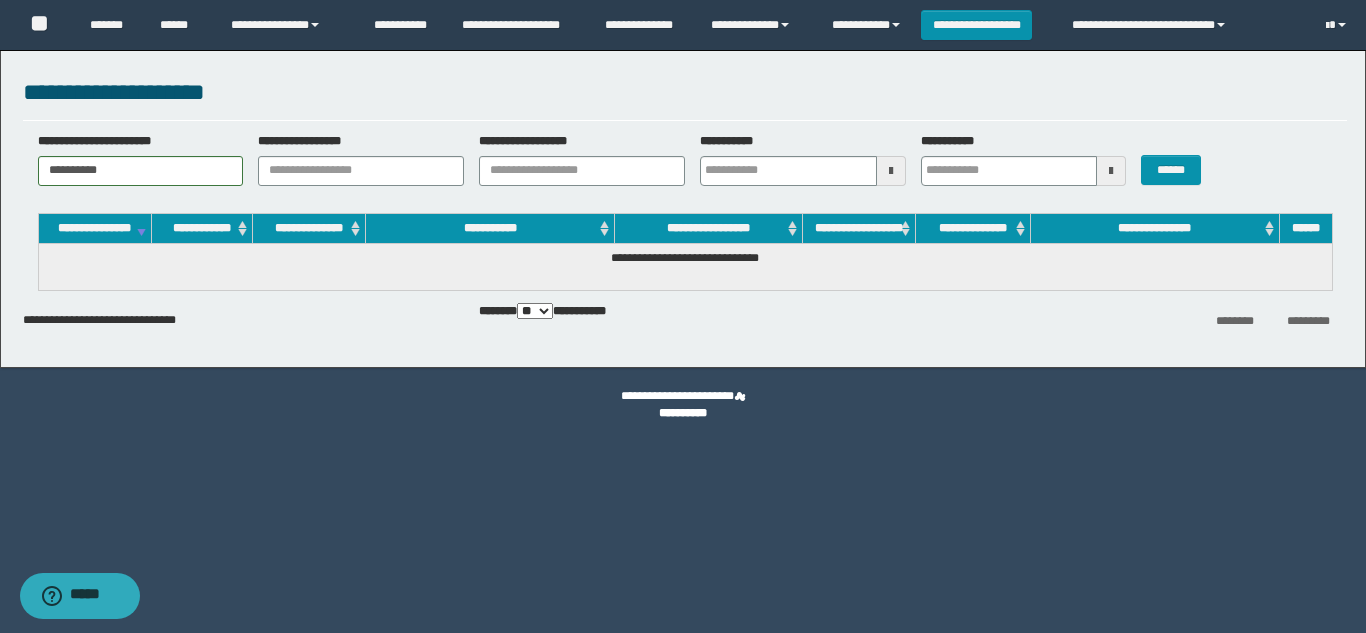 click on "******" at bounding box center [1181, 159] 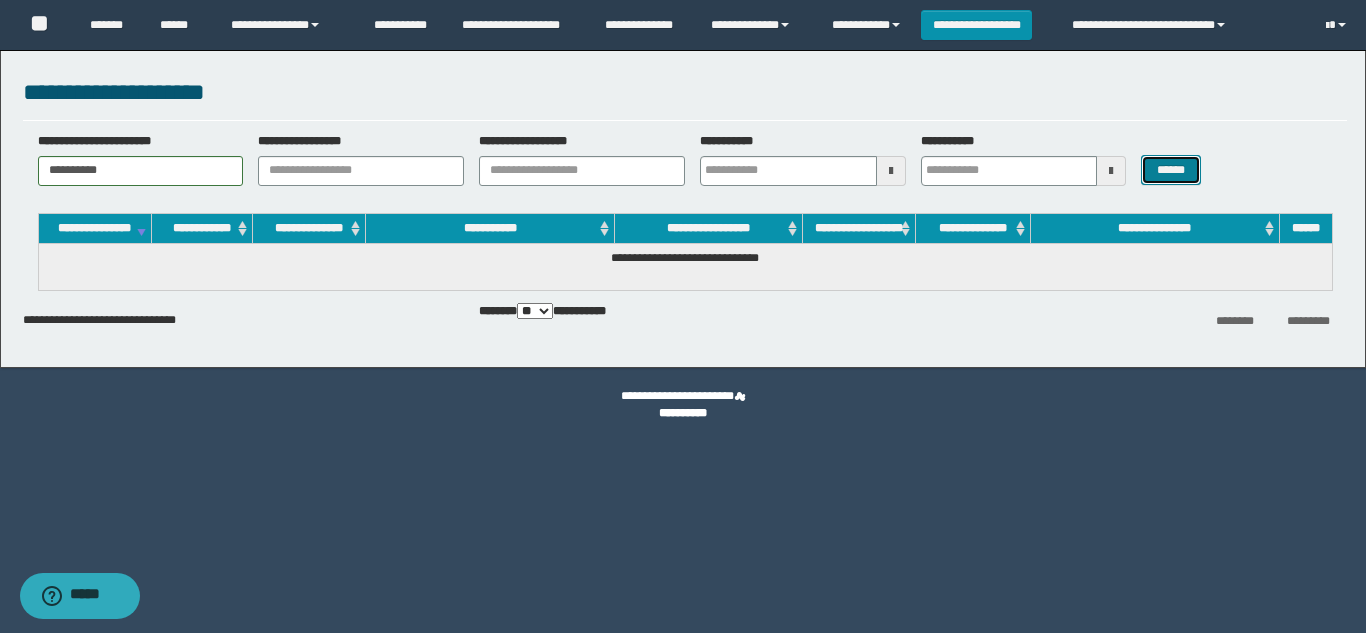 click on "******" at bounding box center (1170, 170) 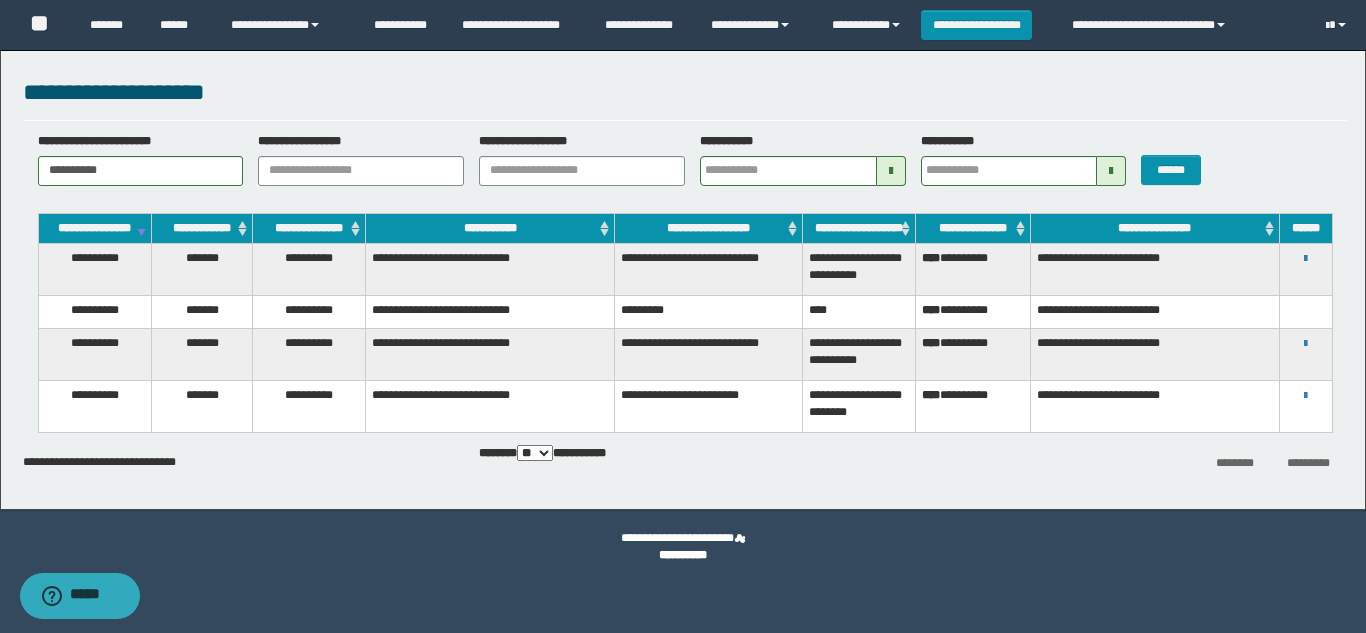 click on "**********" at bounding box center [1306, 258] 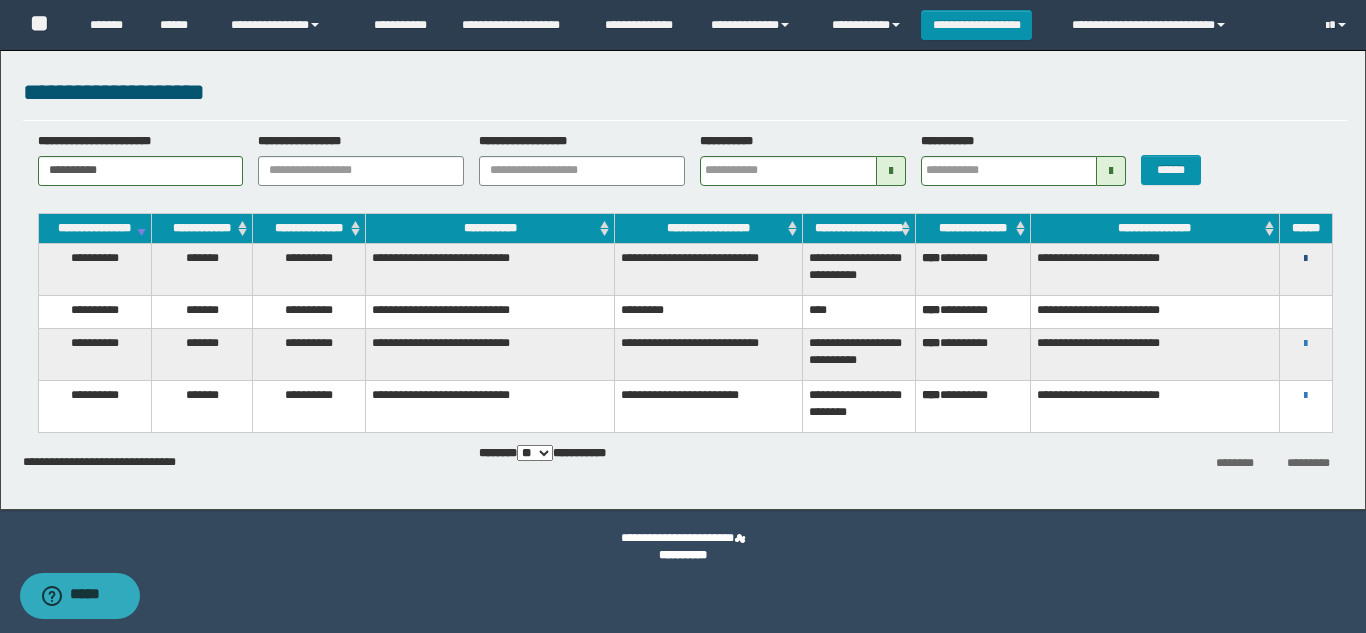 click at bounding box center [1305, 259] 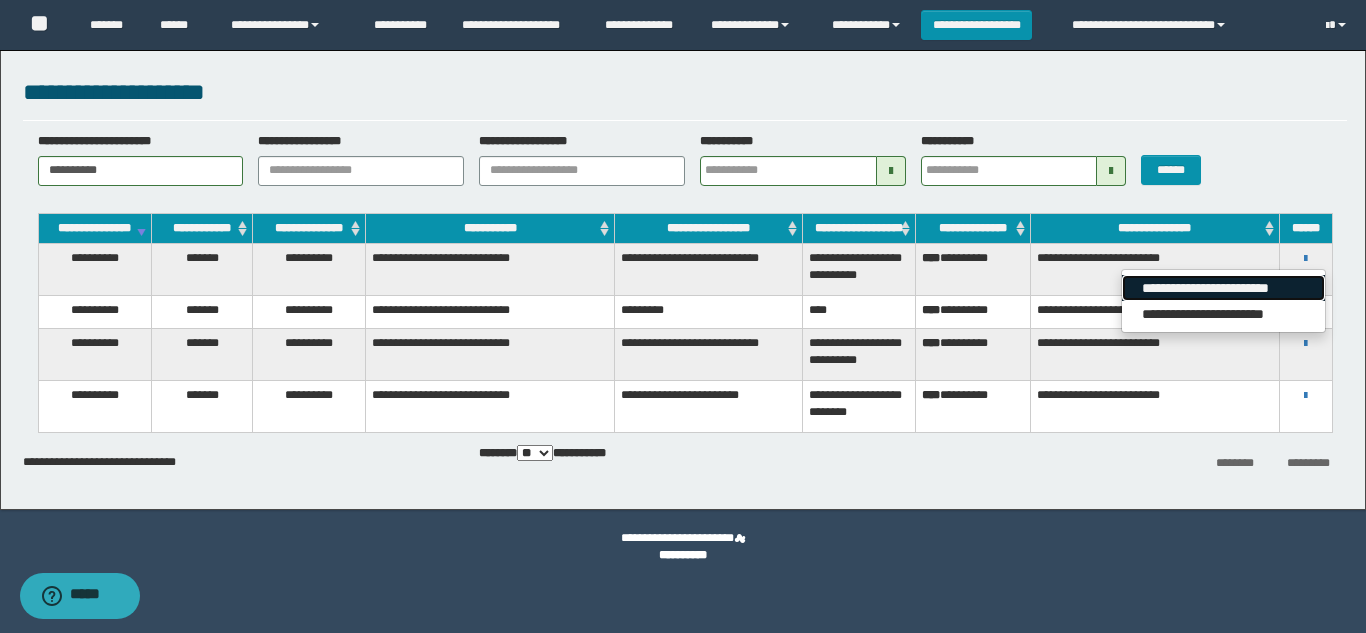 click on "**********" at bounding box center (1223, 288) 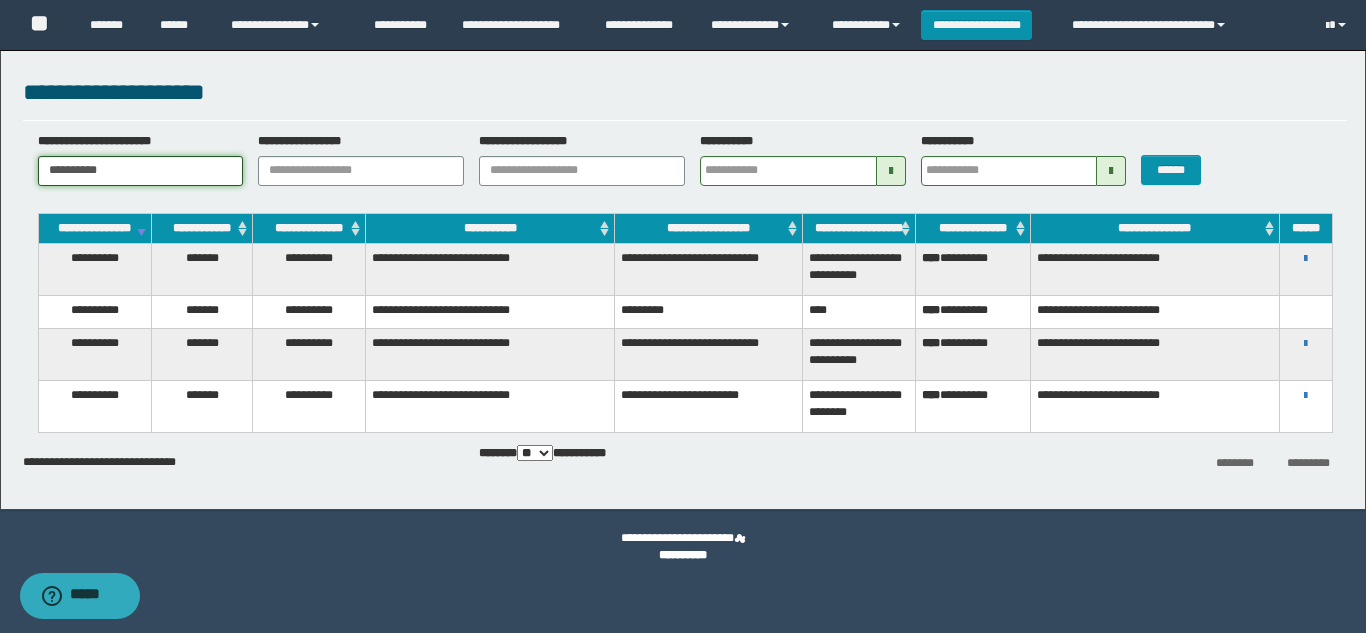 drag, startPoint x: 130, startPoint y: 166, endPoint x: 0, endPoint y: 218, distance: 140.01428 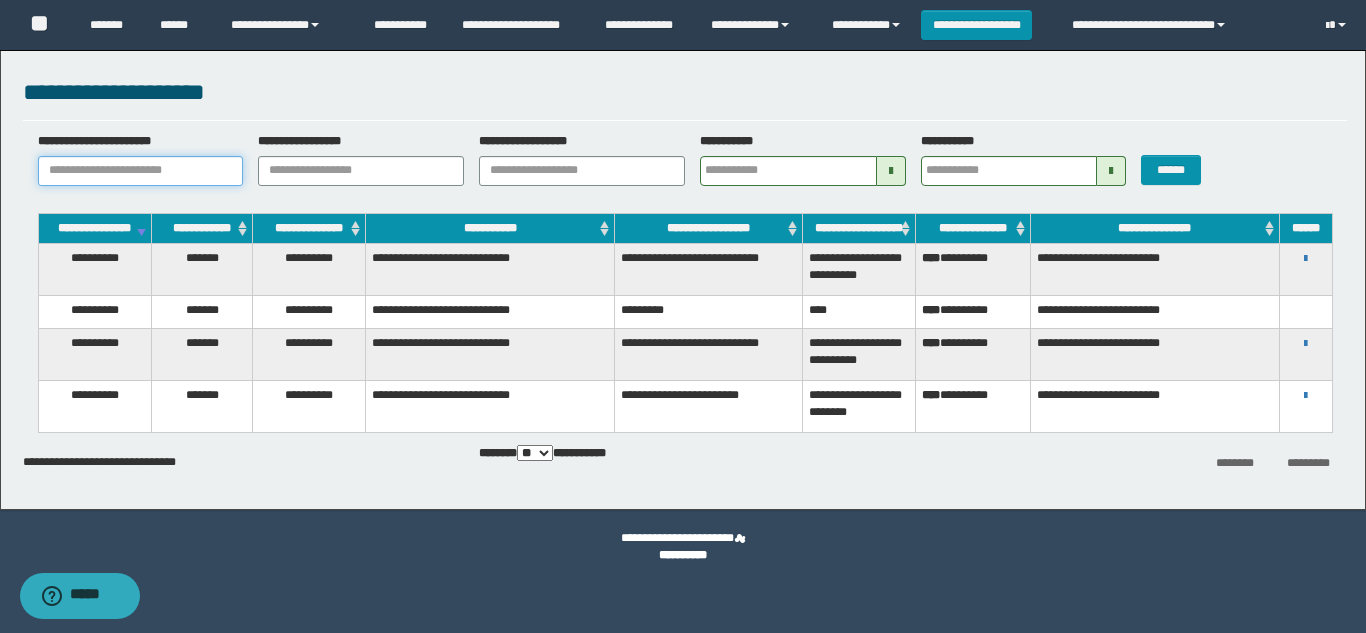 click on "**********" at bounding box center (141, 171) 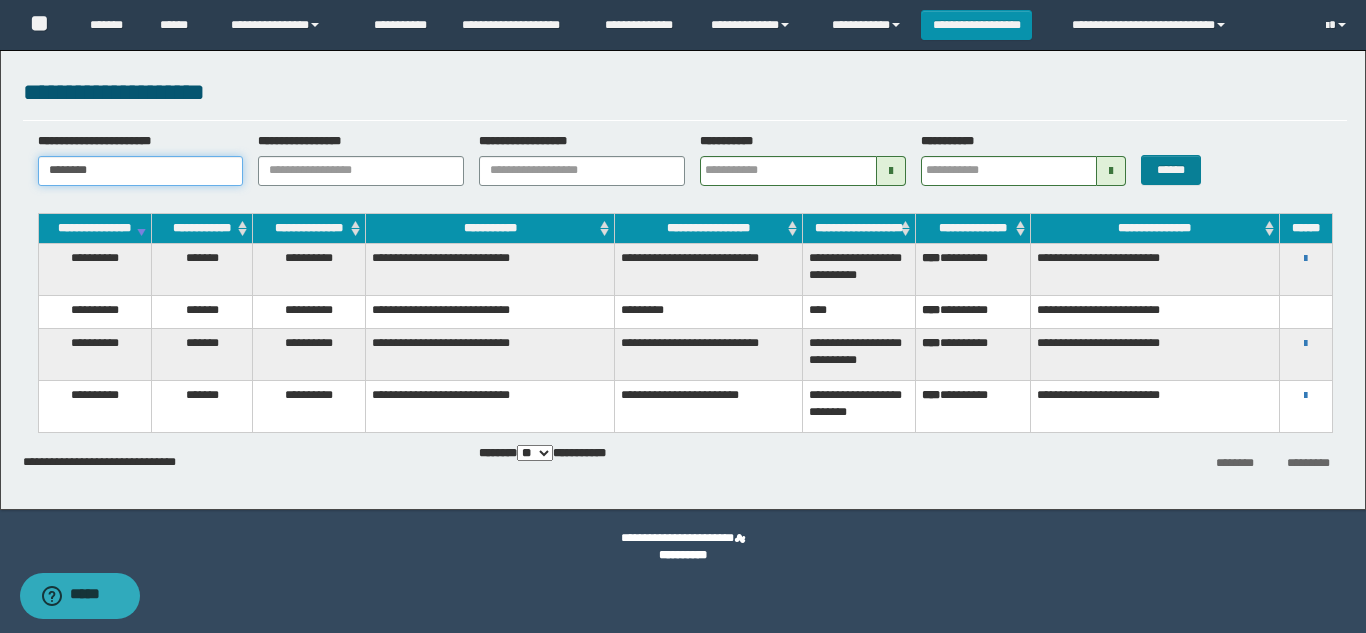 type on "********" 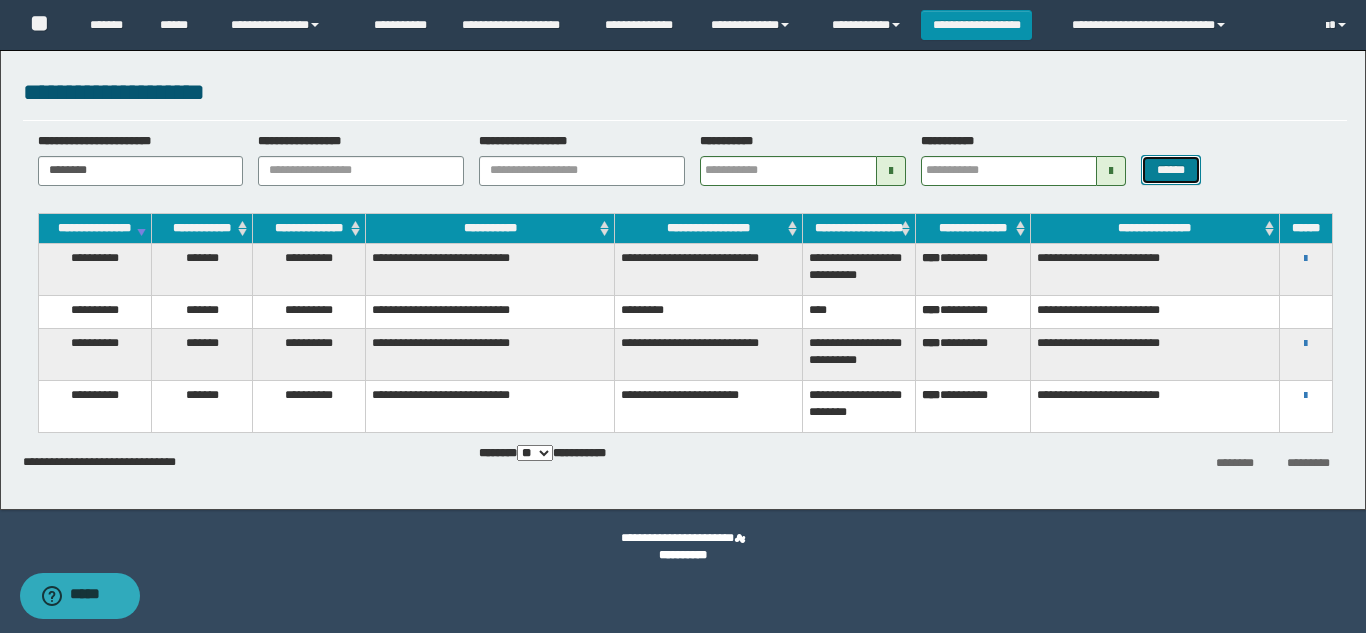 click on "******" at bounding box center [1170, 170] 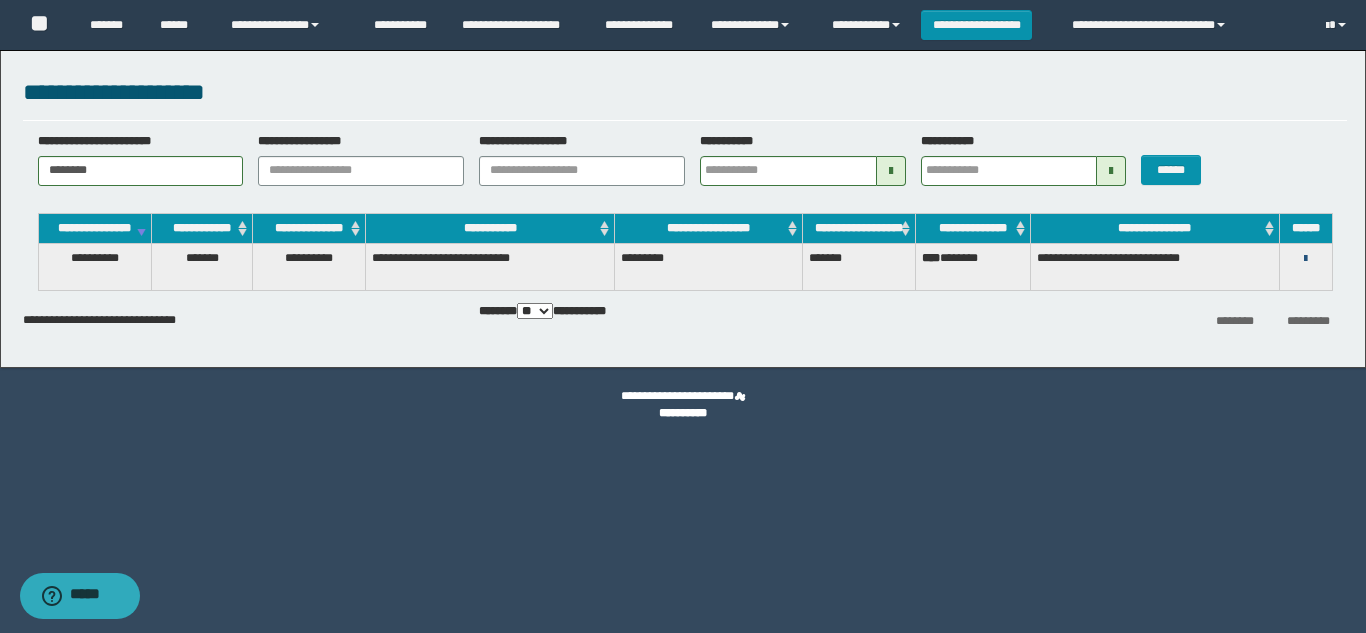 click at bounding box center (1305, 259) 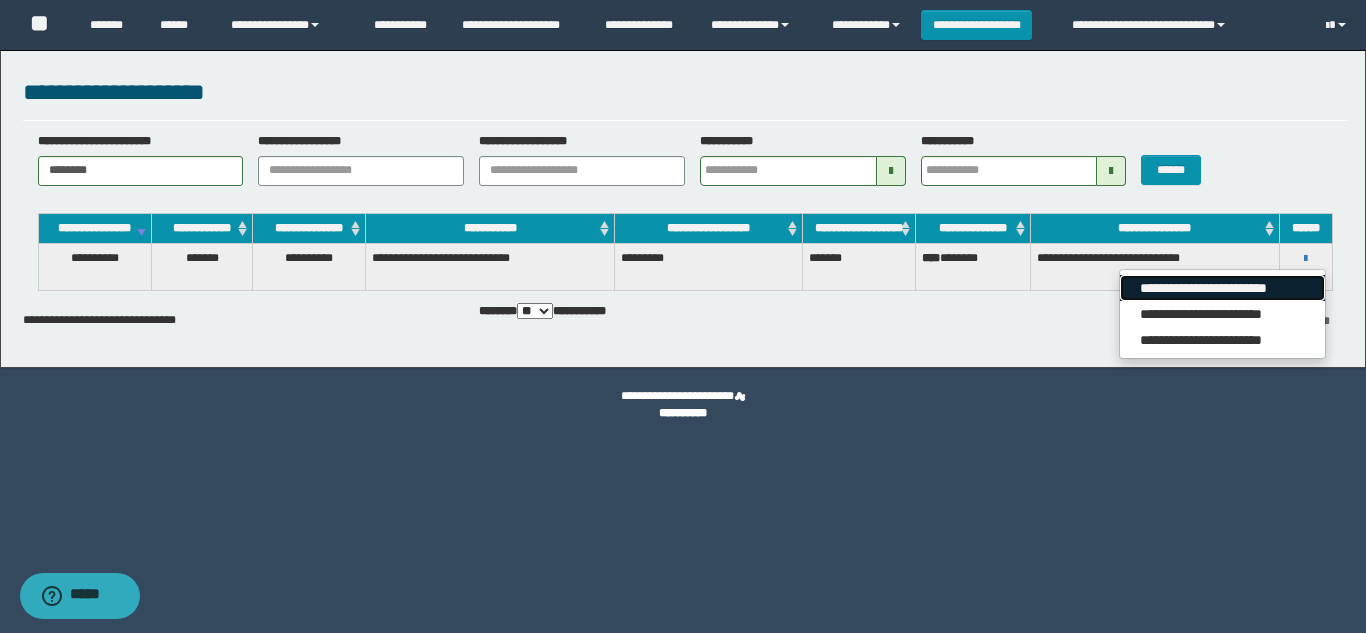 click on "**********" at bounding box center (1222, 288) 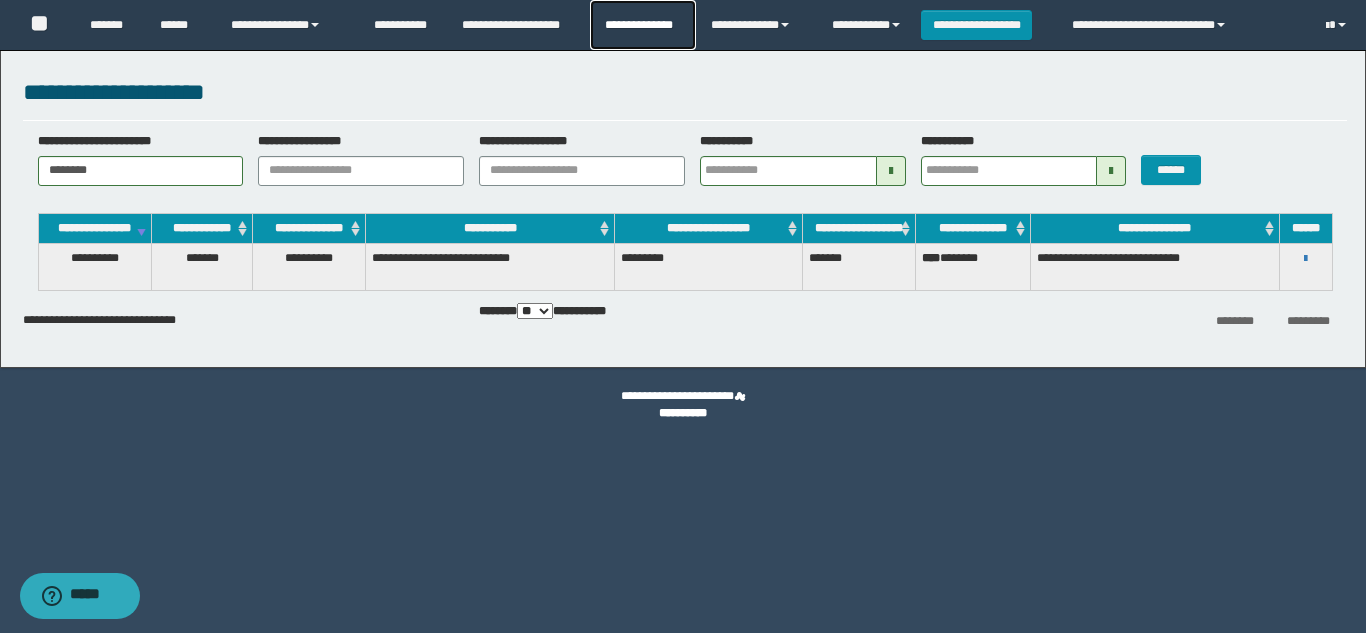 click on "**********" at bounding box center (642, 25) 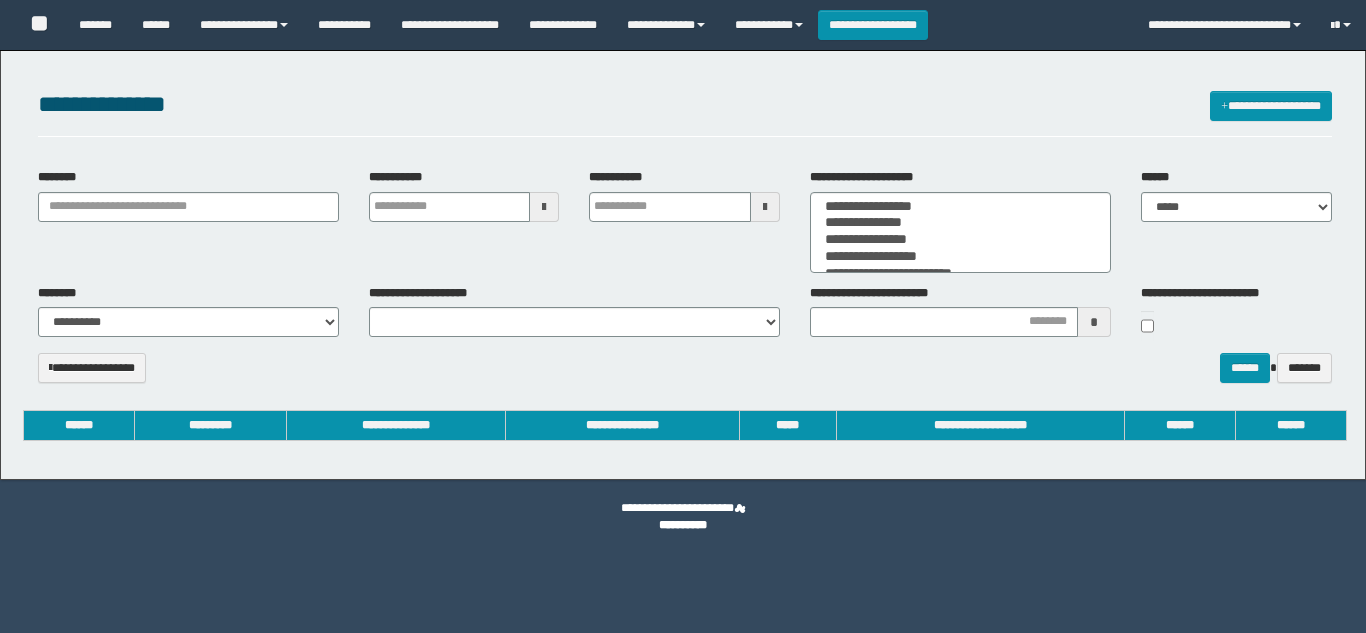 select 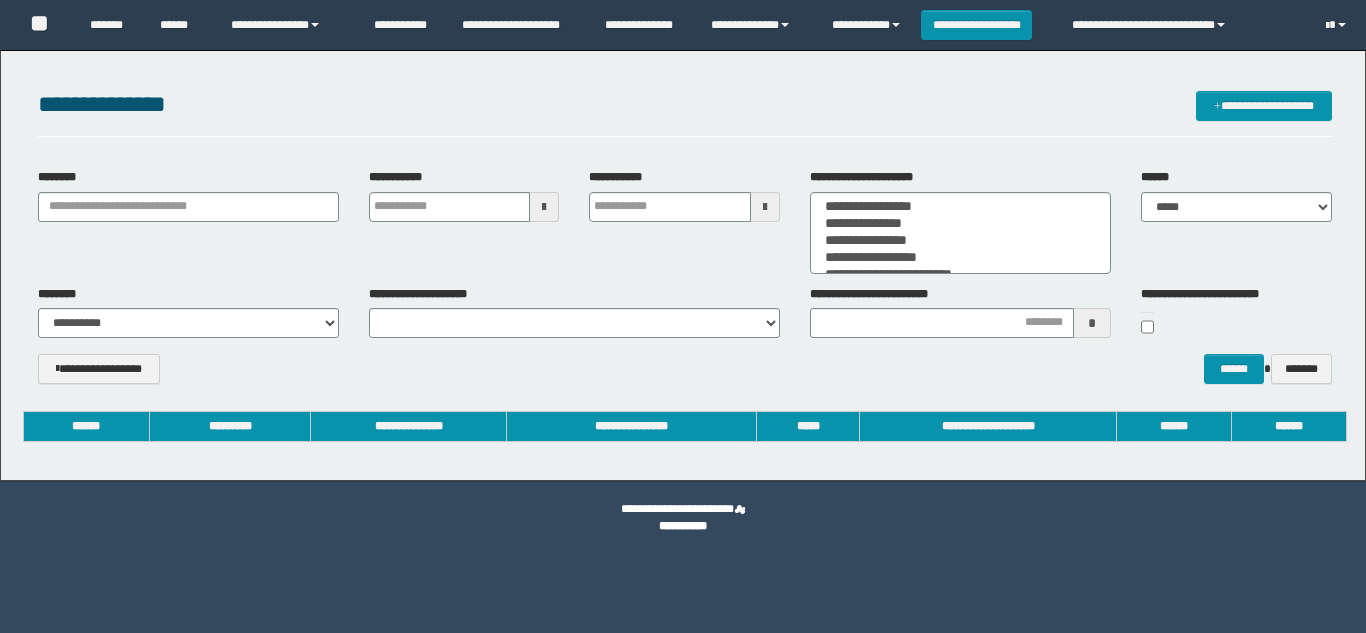 scroll, scrollTop: 0, scrollLeft: 0, axis: both 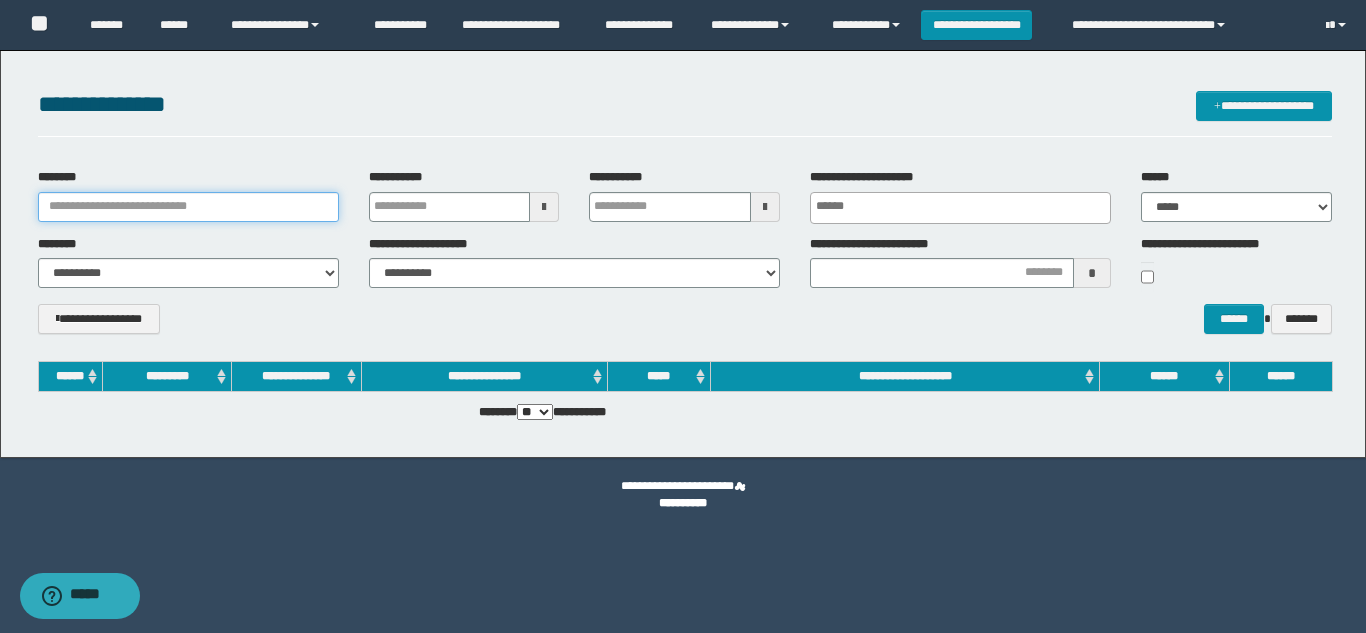 click on "********" at bounding box center [188, 207] 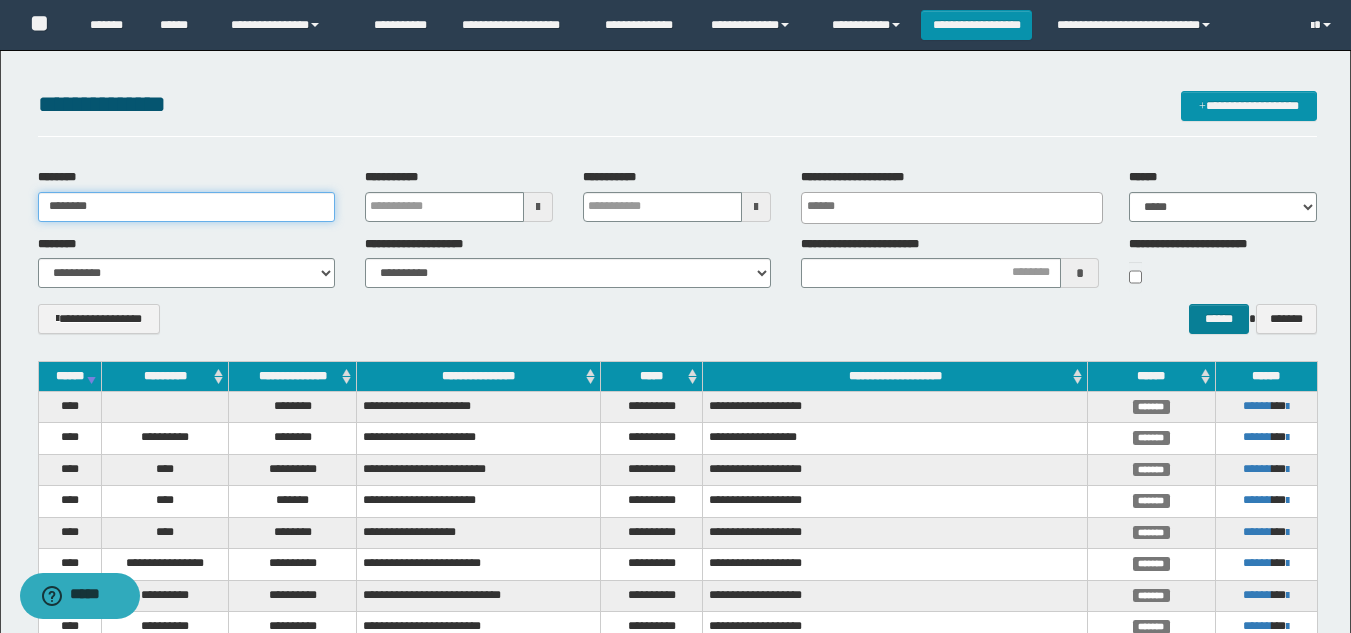 type on "********" 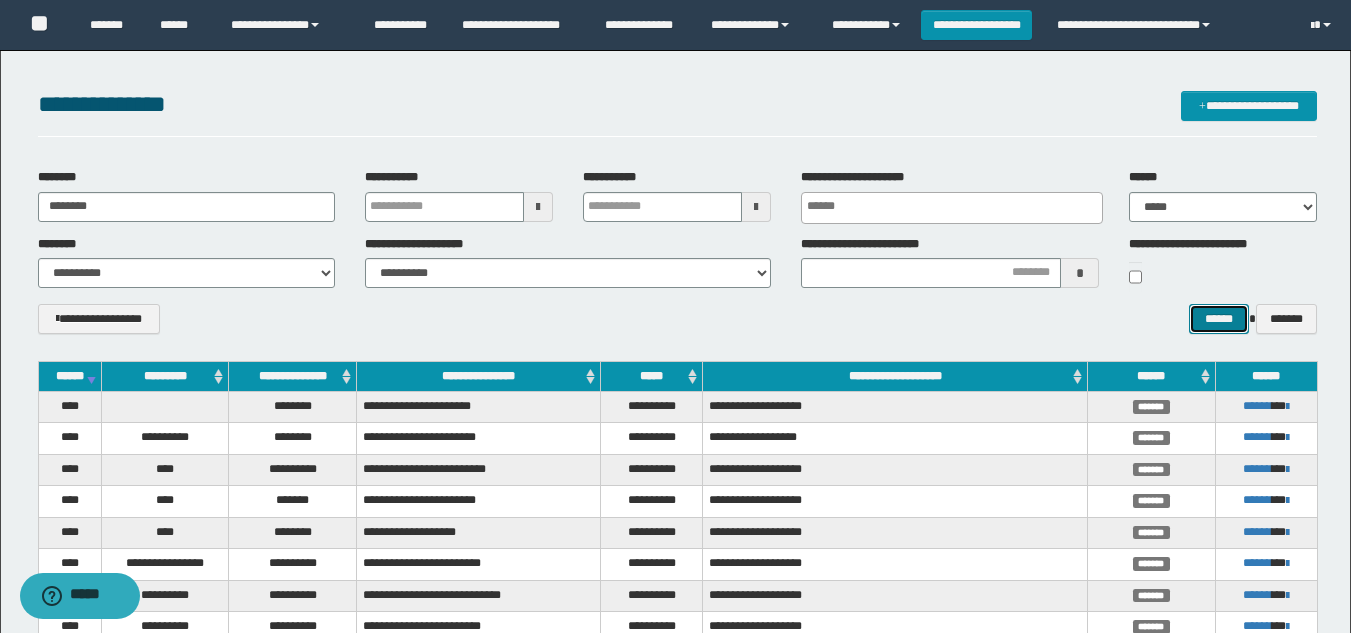 click on "******" at bounding box center (1218, 319) 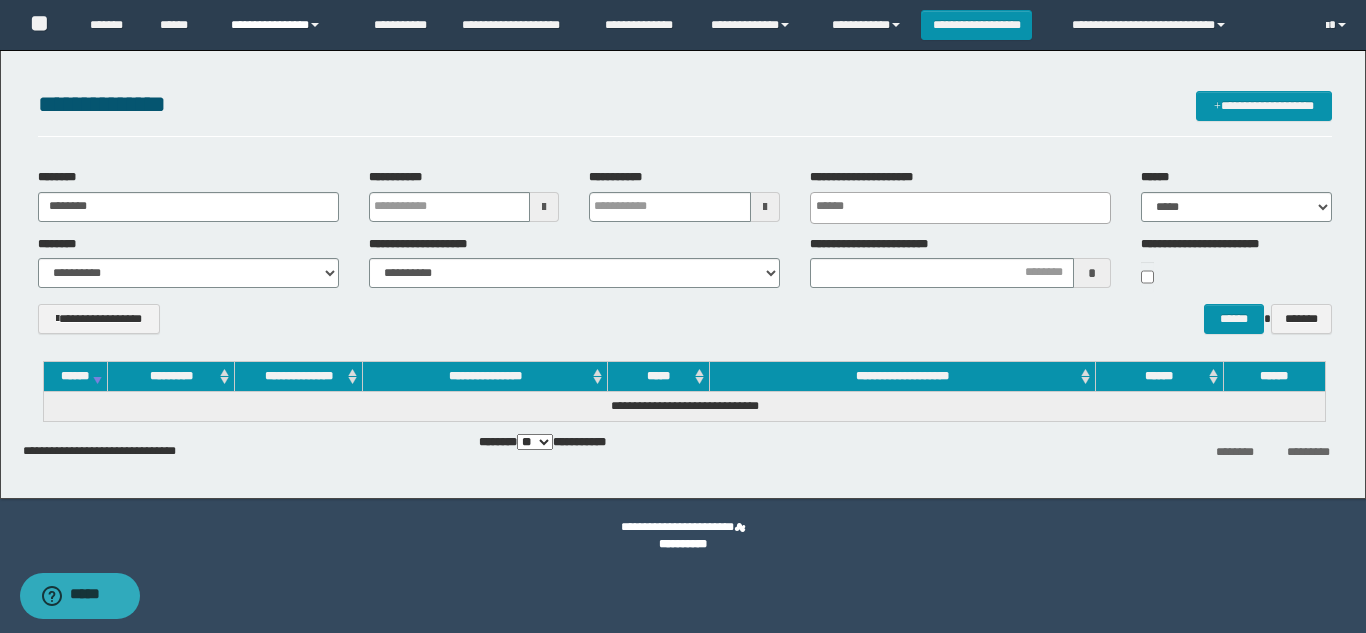 click on "**********" at bounding box center (287, 25) 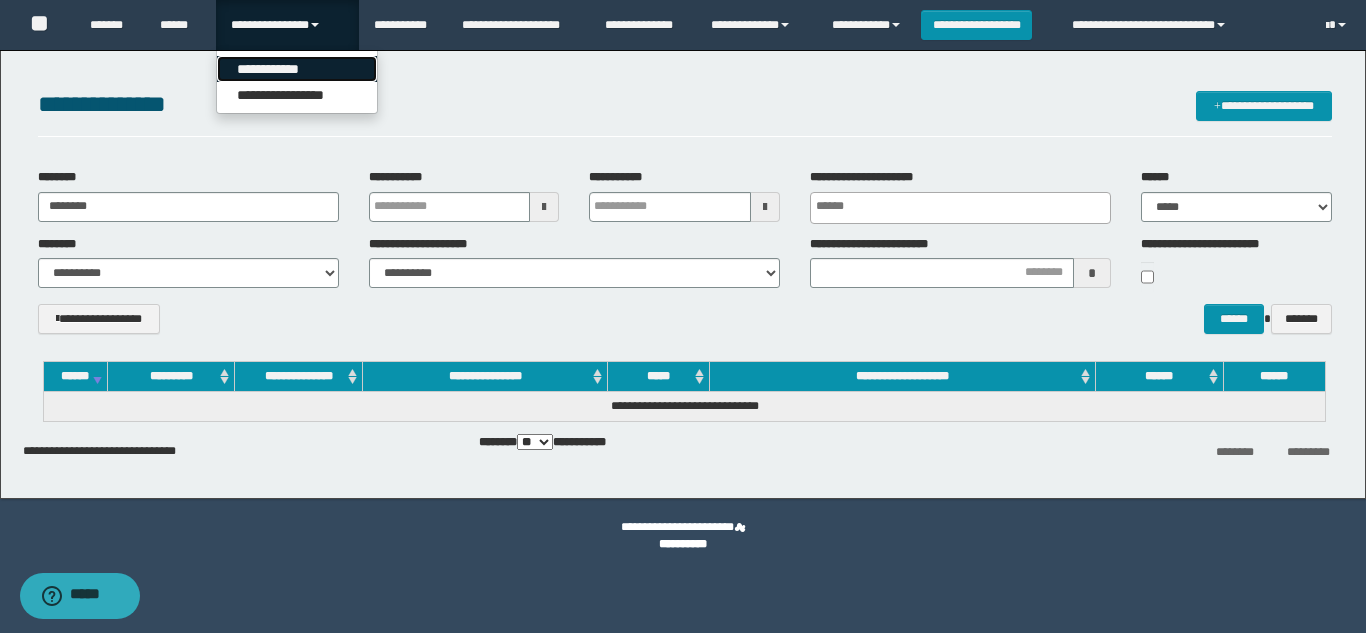 click on "**********" at bounding box center (297, 69) 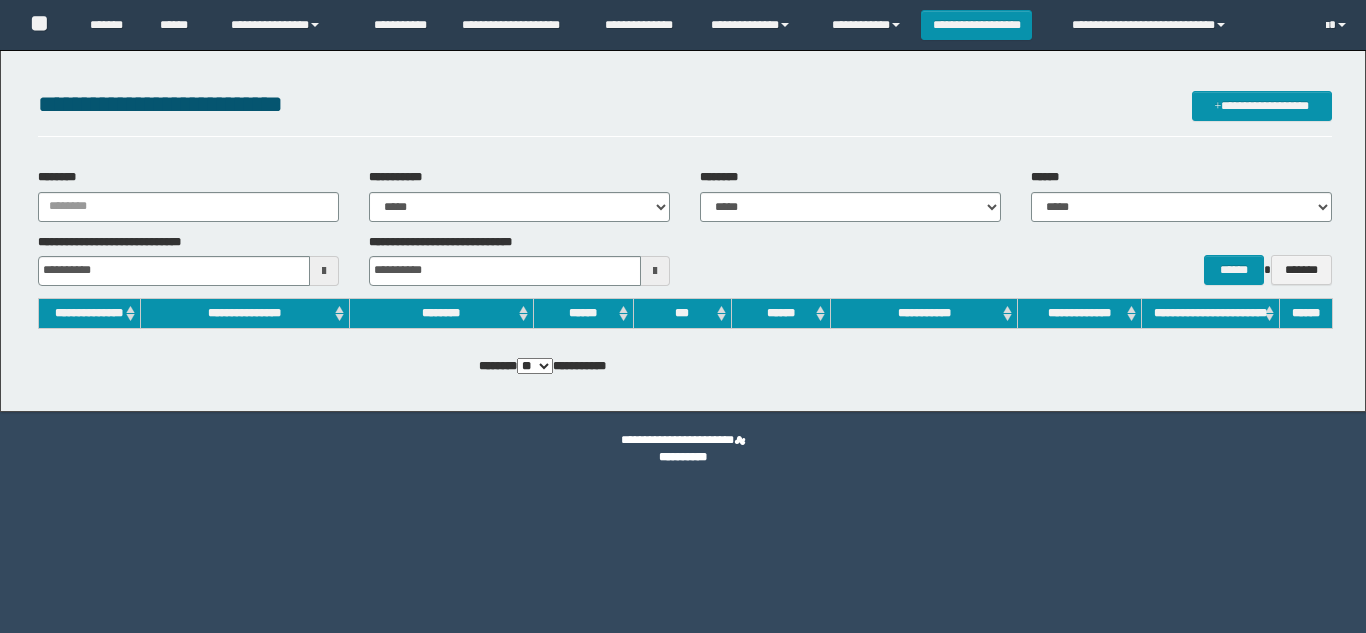 scroll, scrollTop: 0, scrollLeft: 0, axis: both 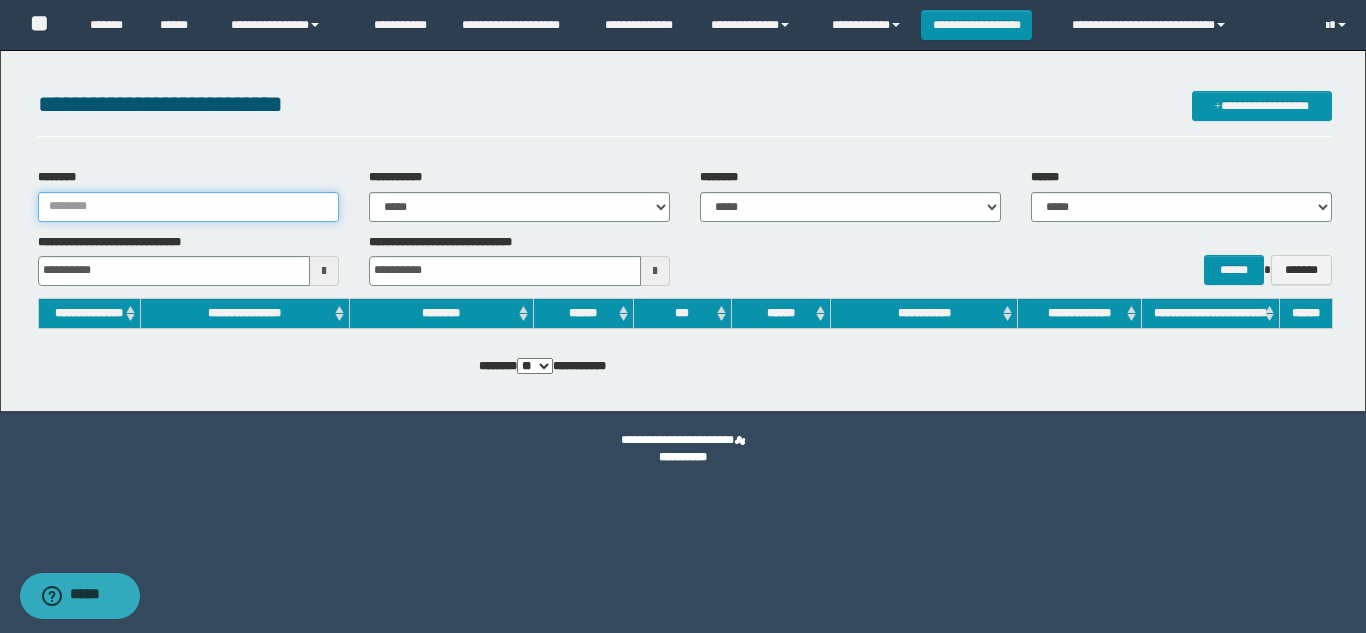 click on "********" at bounding box center (188, 207) 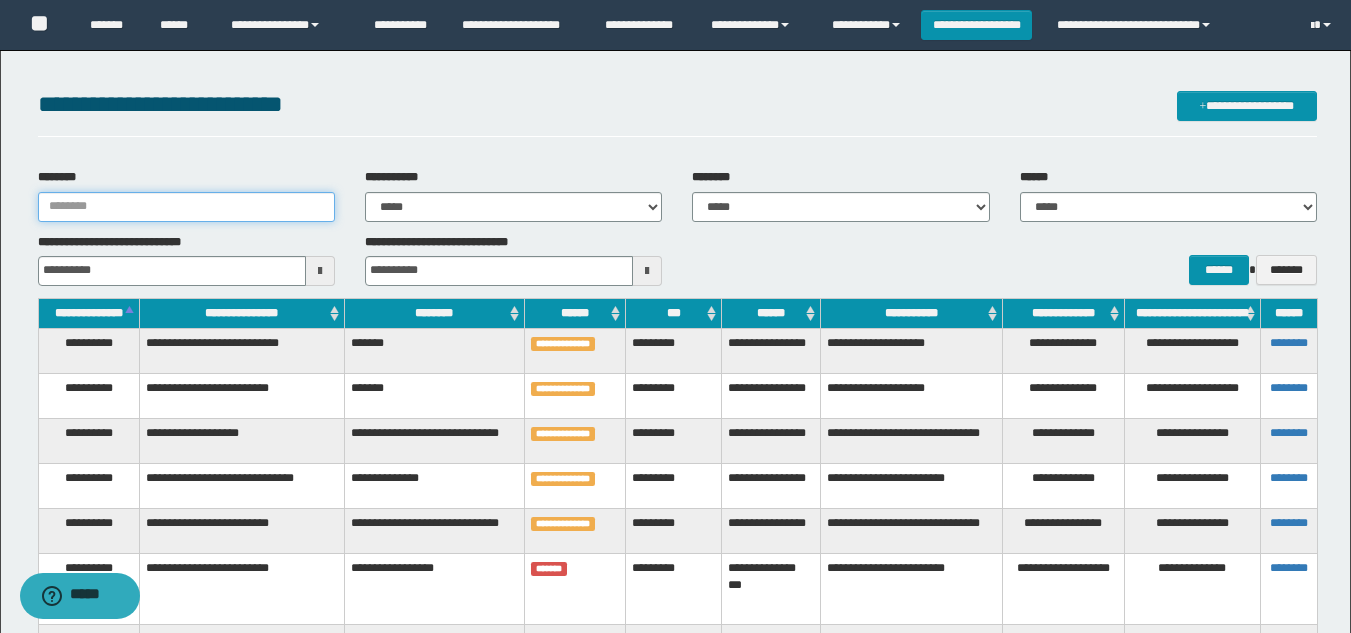 paste on "********" 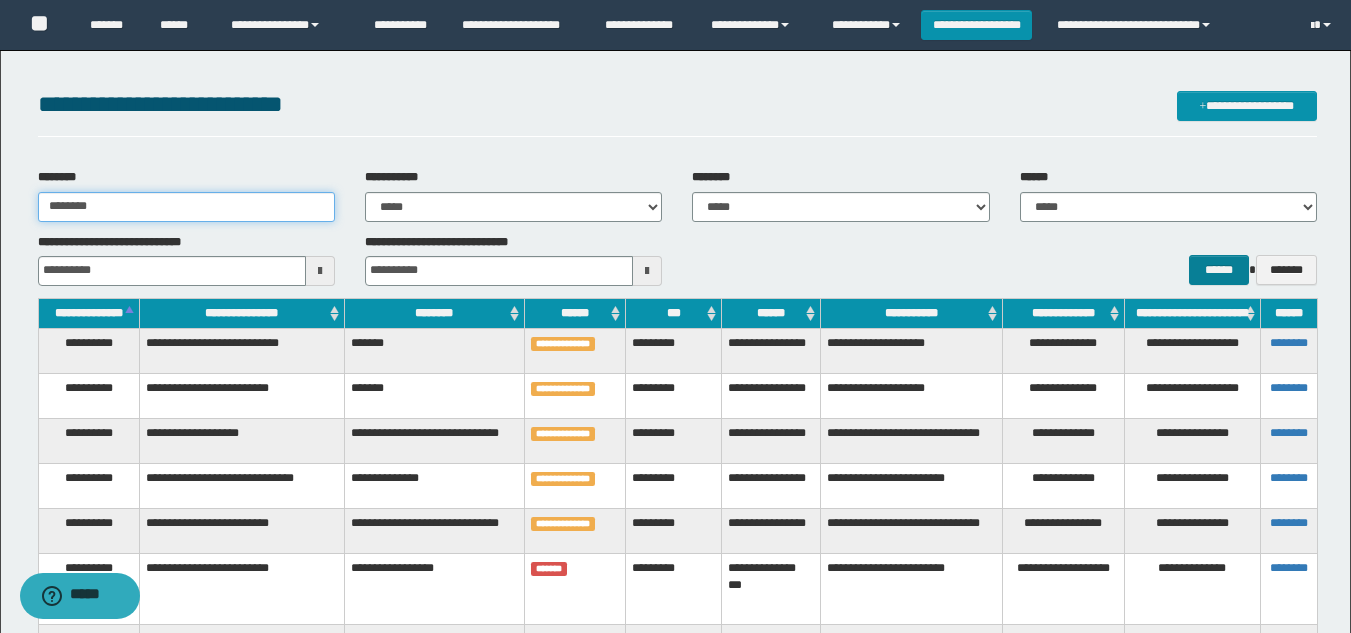 type on "********" 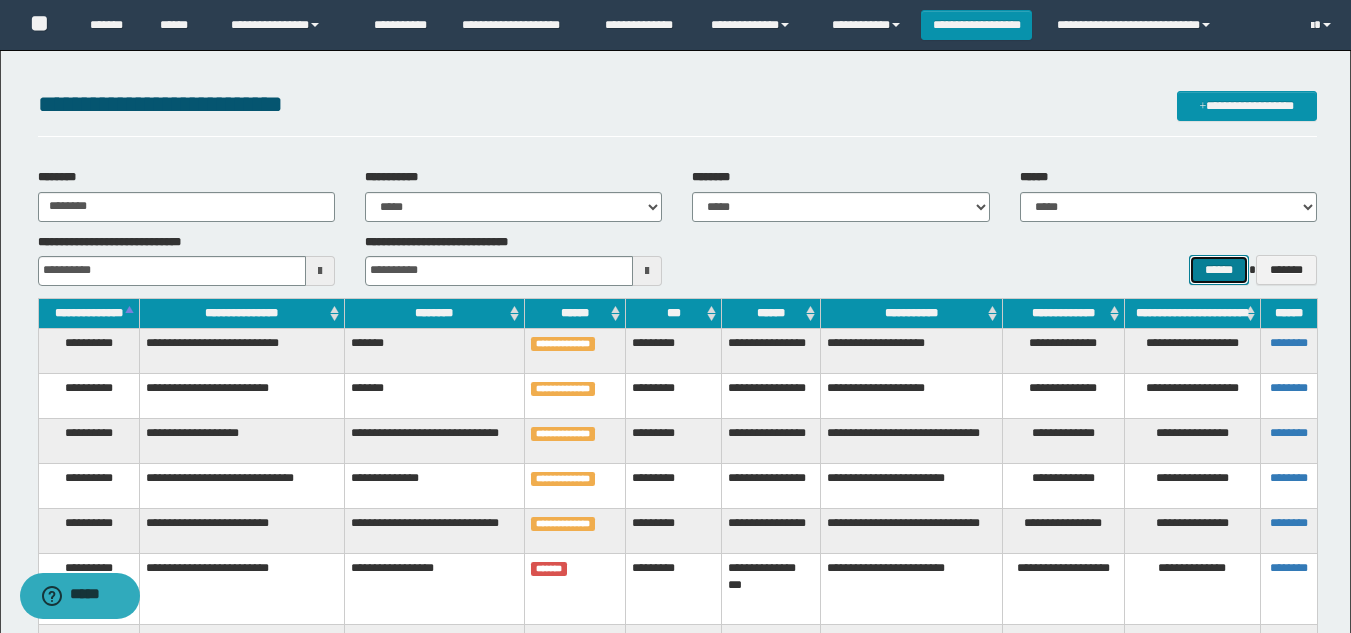 click on "******" at bounding box center (1218, 270) 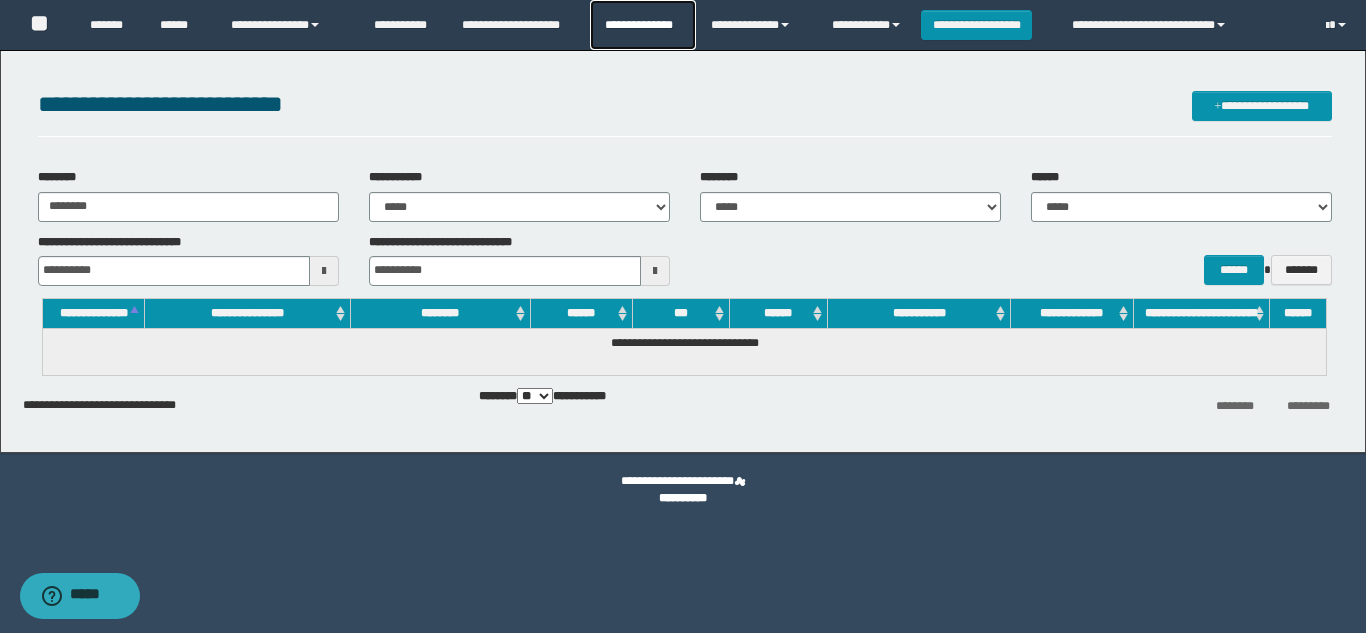 click on "**********" at bounding box center (642, 25) 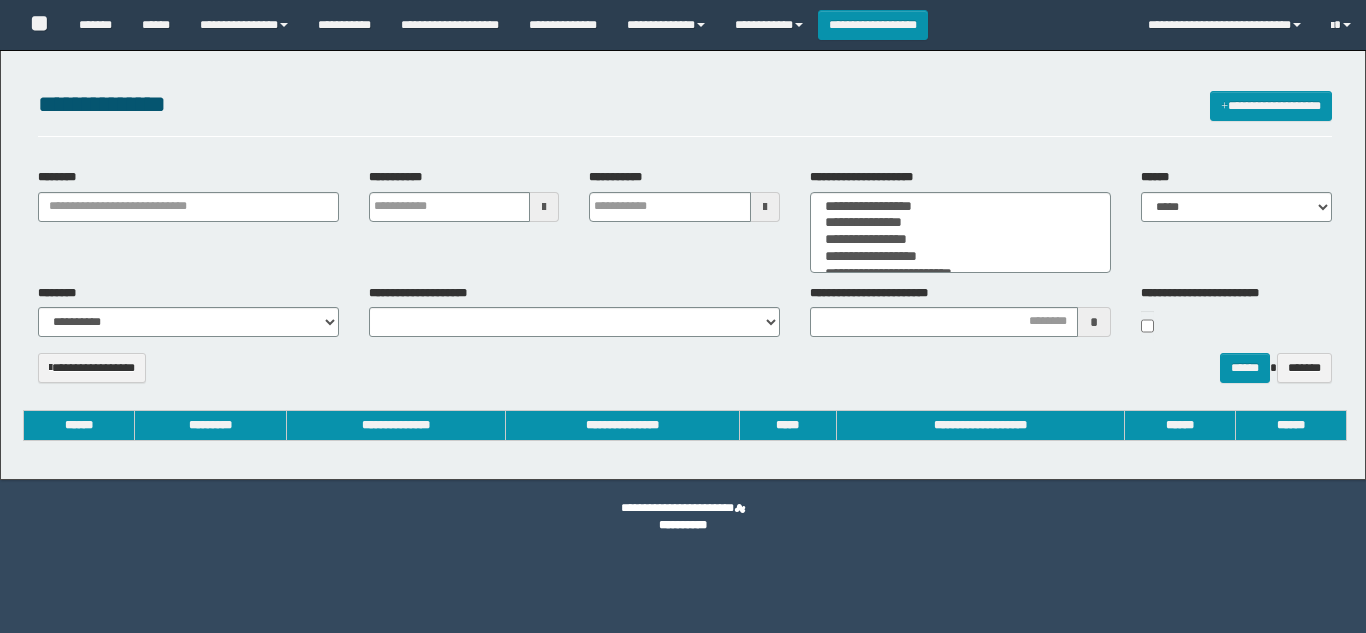 select 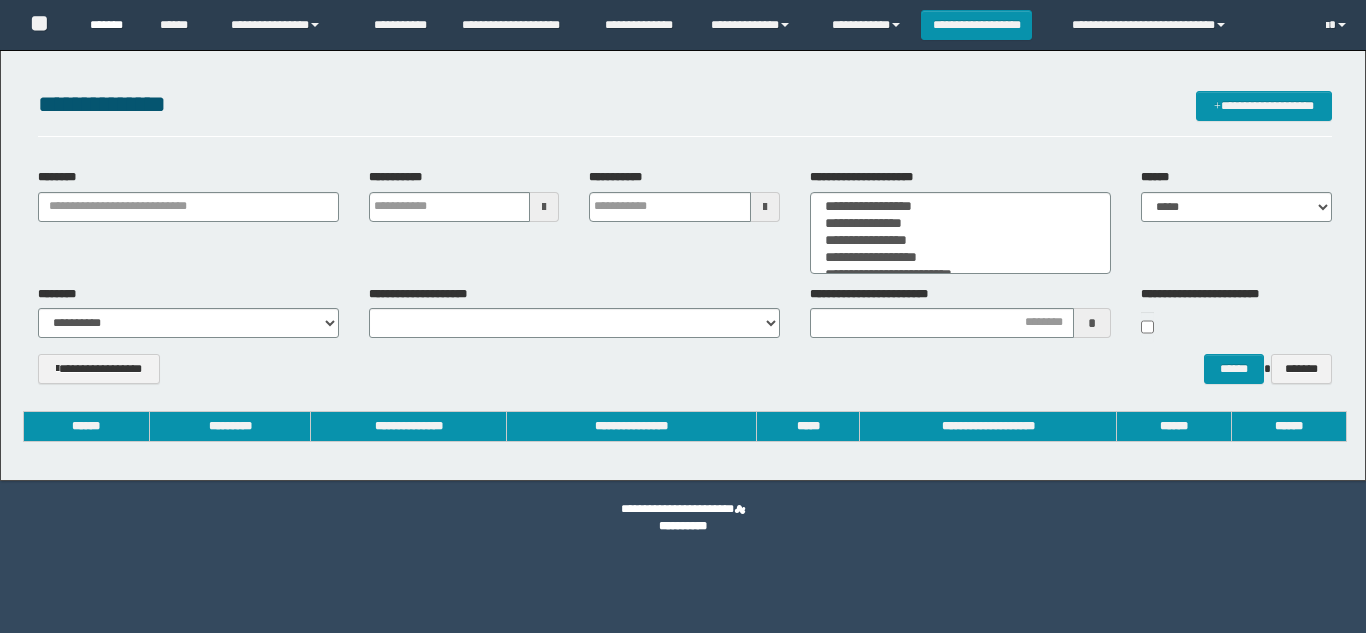 scroll, scrollTop: 0, scrollLeft: 0, axis: both 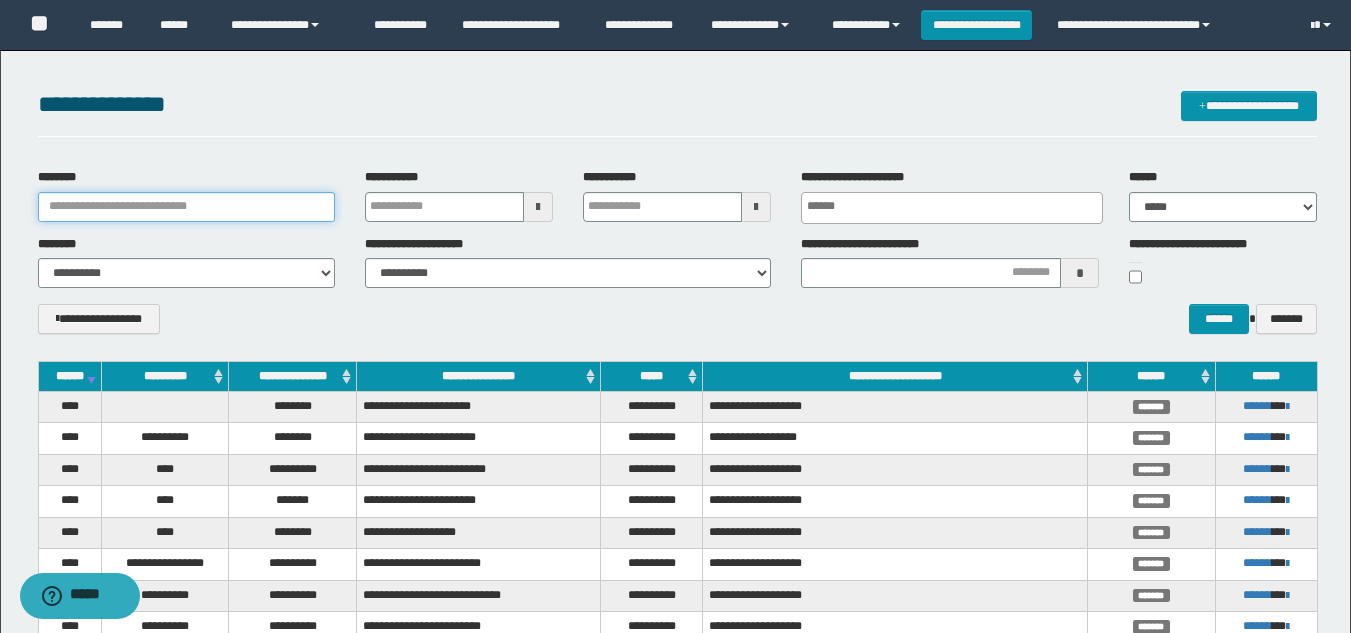 click on "********" at bounding box center (186, 207) 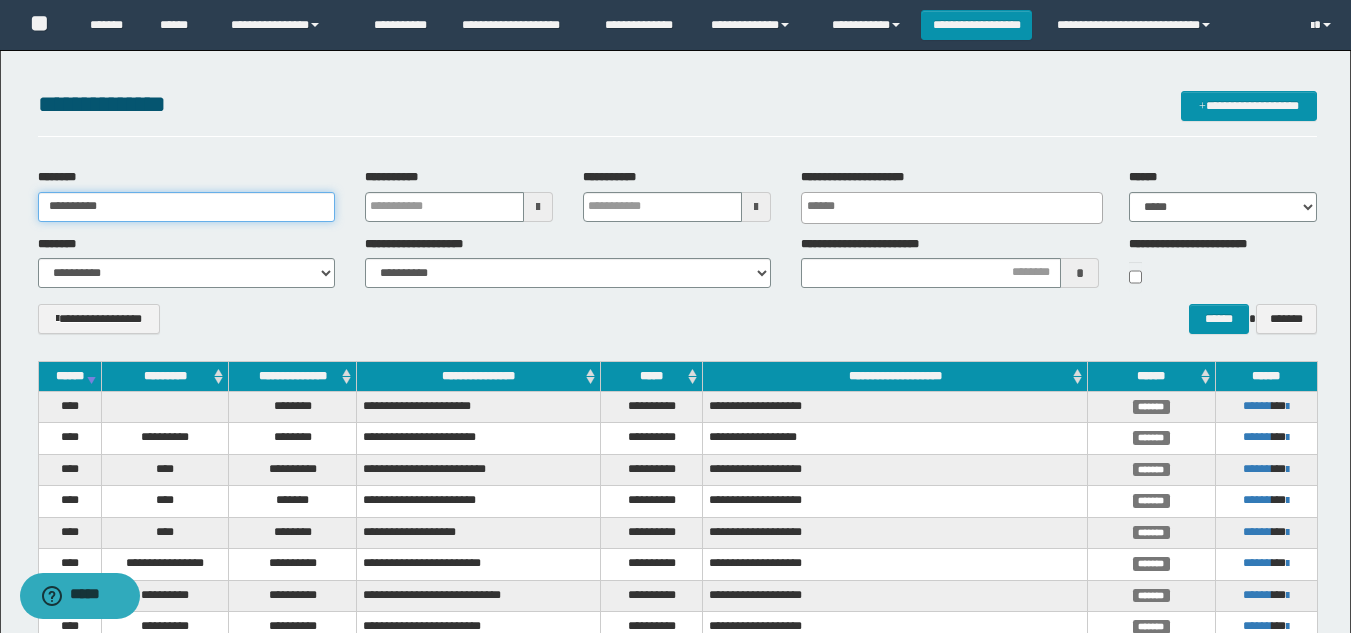 type on "**********" 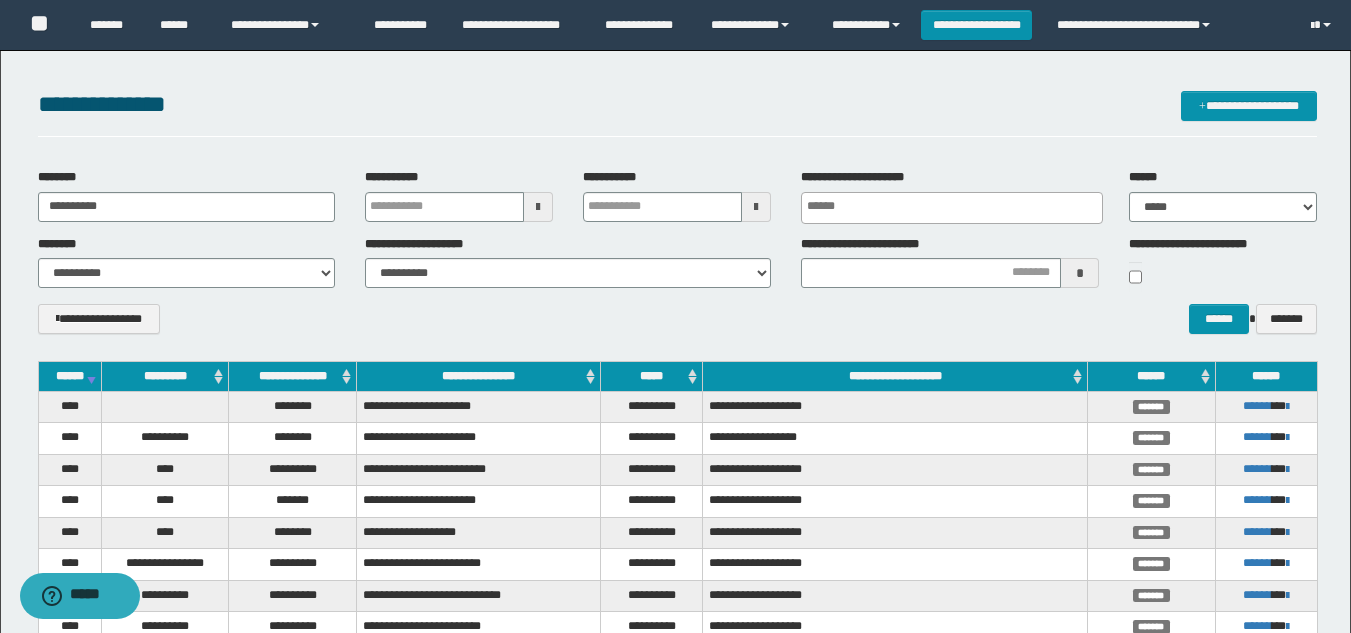 click on "**********" at bounding box center (677, 326) 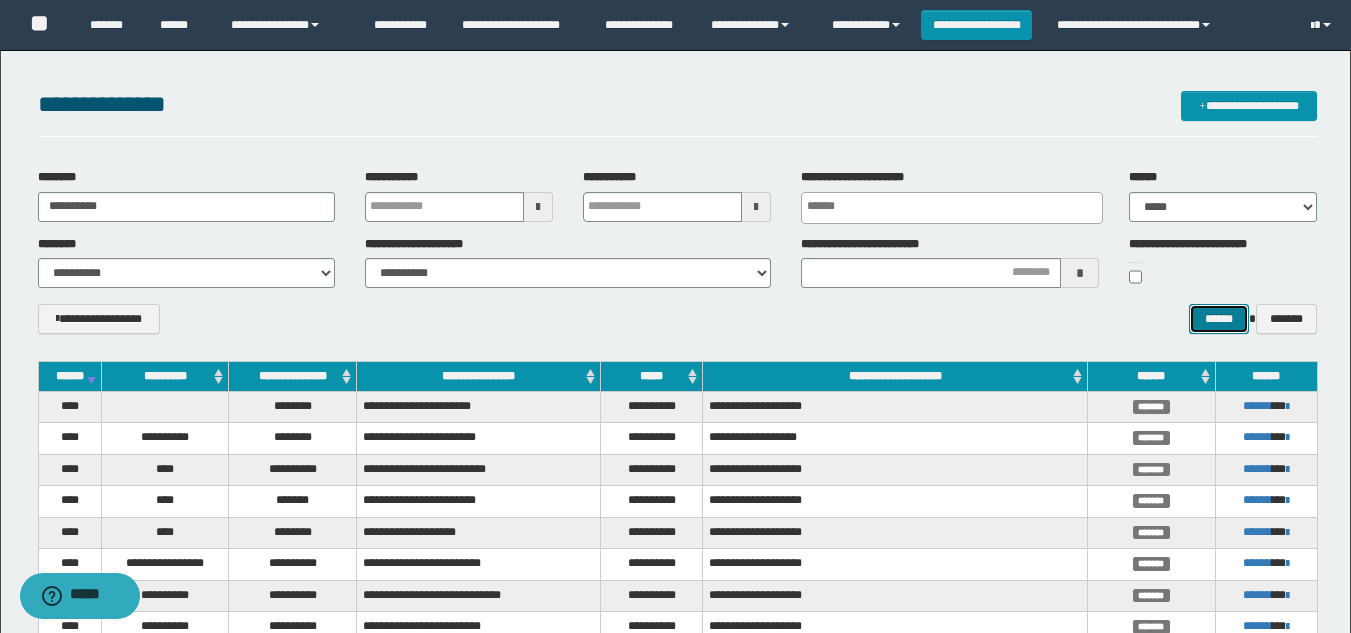 click on "******" at bounding box center (1218, 319) 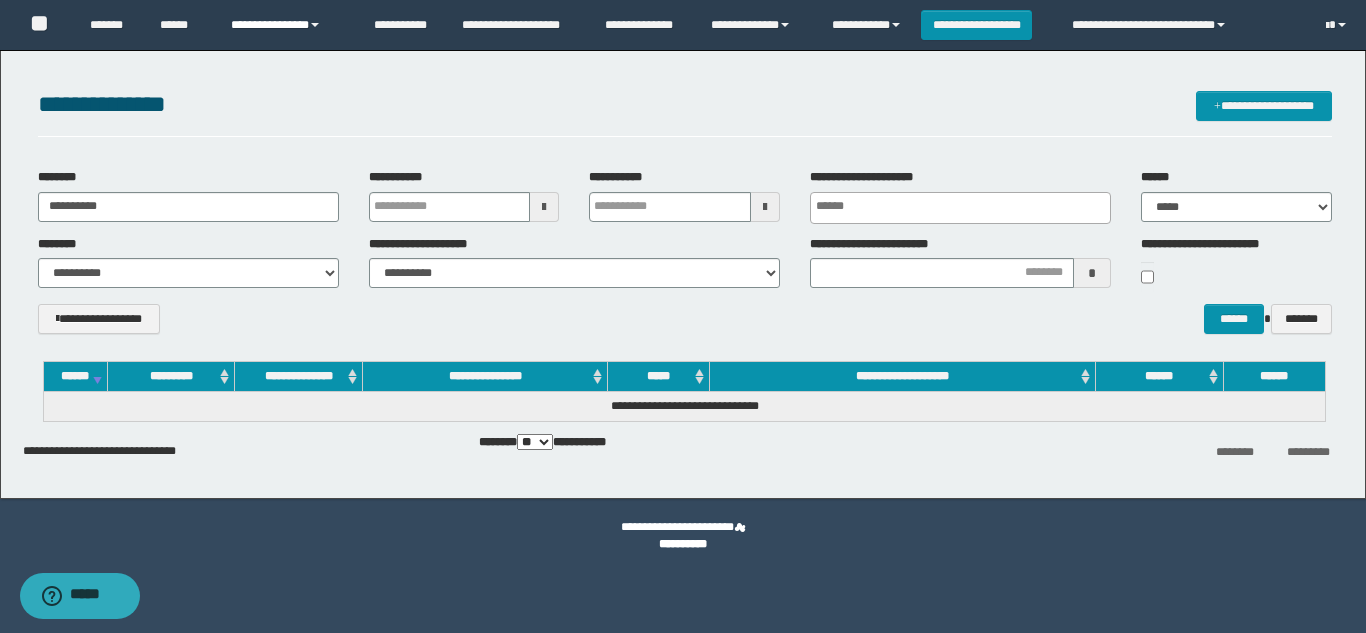 click on "**********" at bounding box center (287, 25) 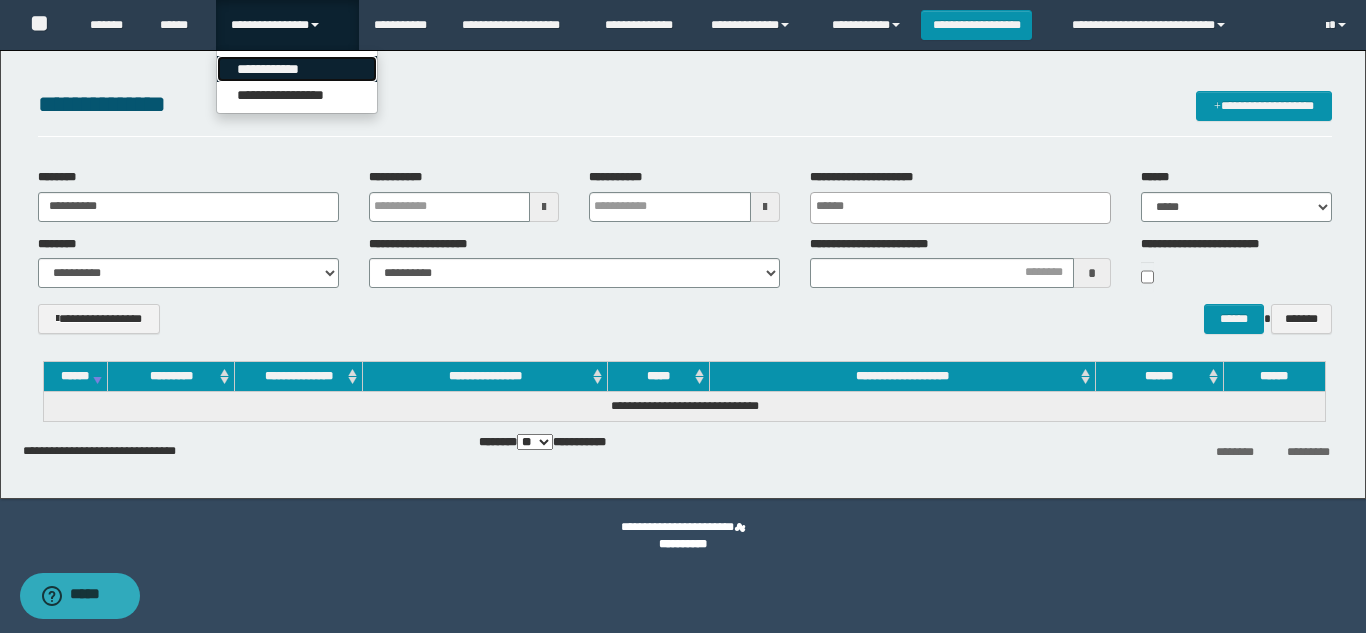 click on "**********" at bounding box center (297, 69) 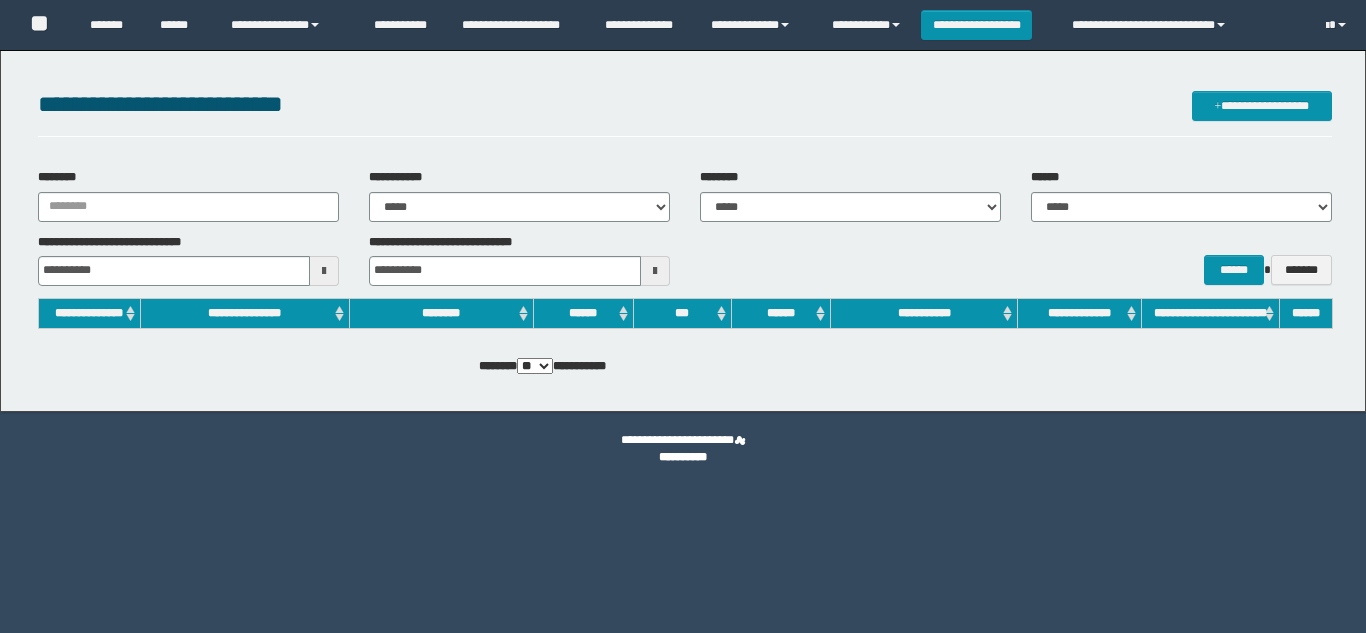 scroll, scrollTop: 0, scrollLeft: 0, axis: both 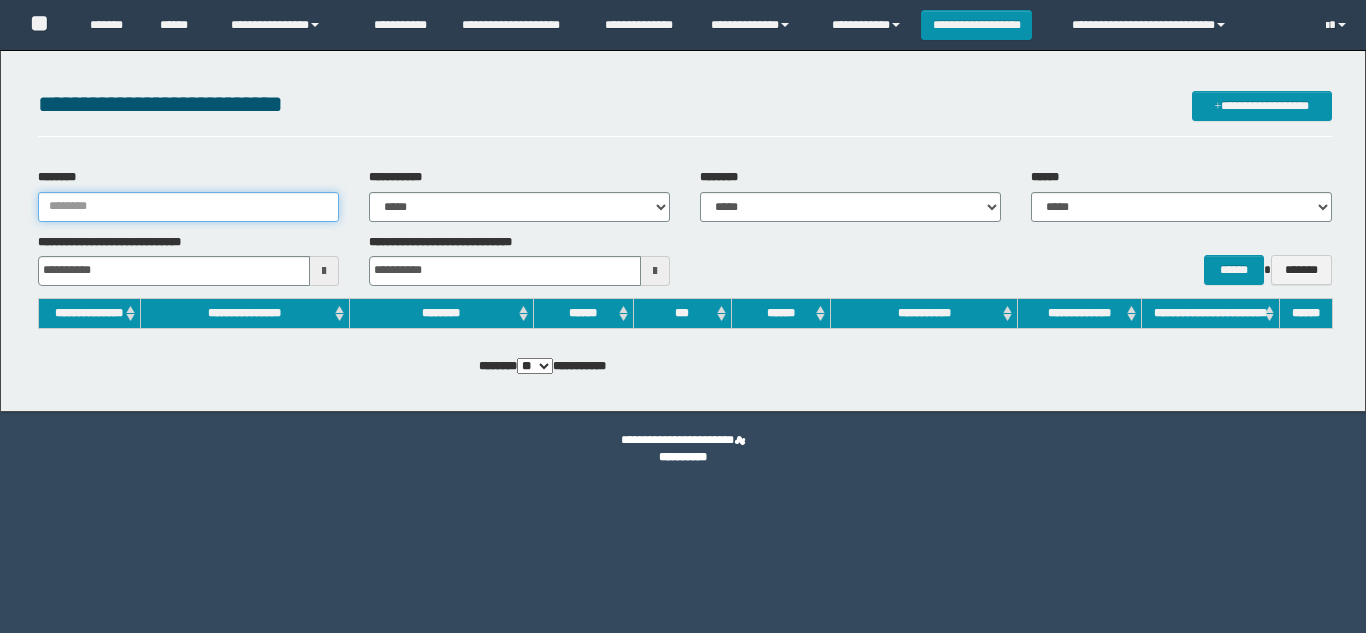 click on "********" at bounding box center [188, 207] 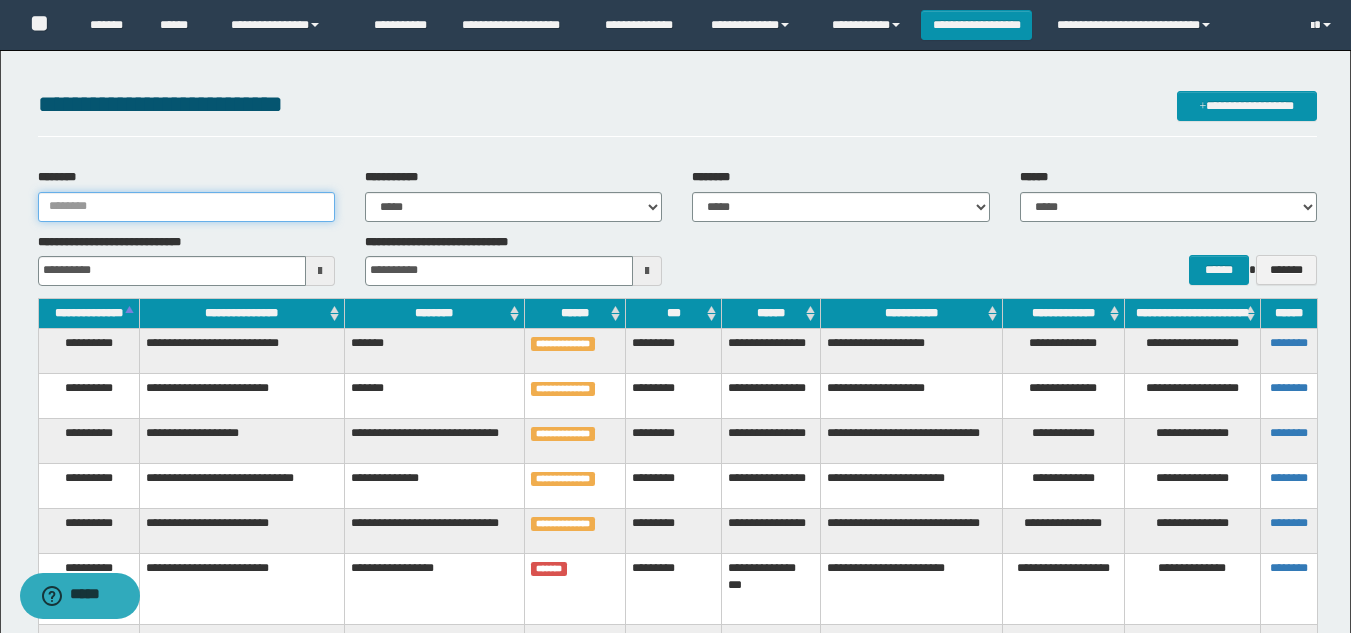 paste on "**********" 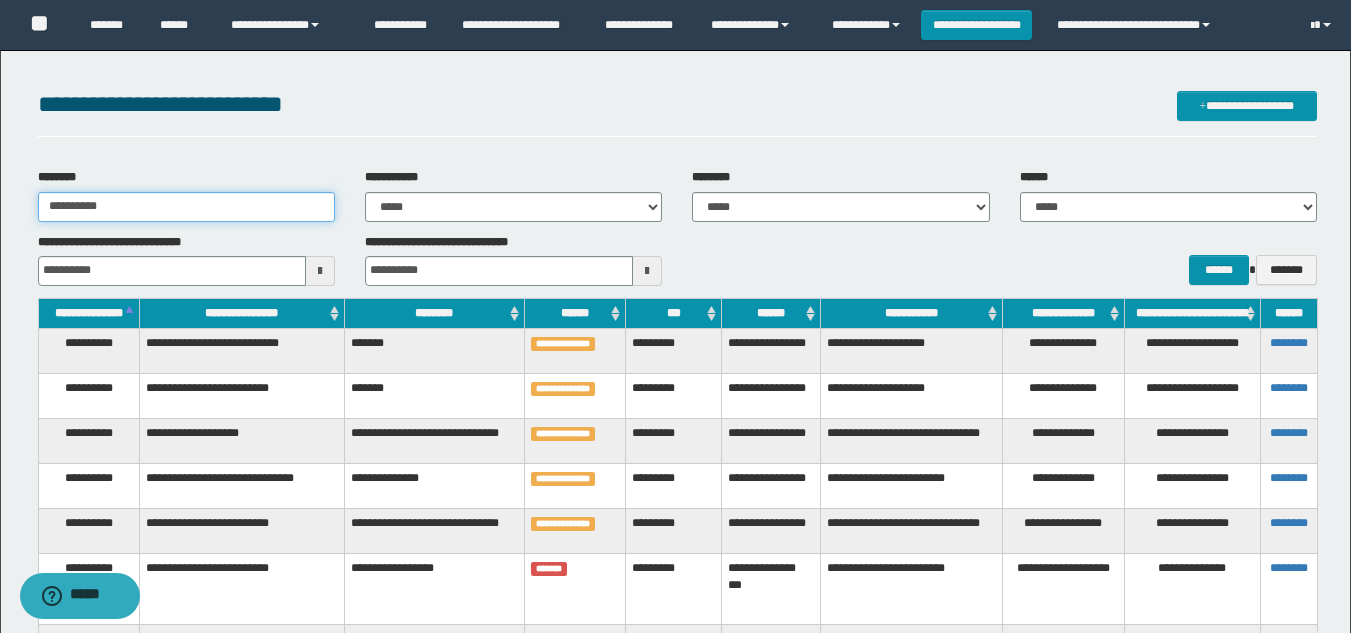 type on "**********" 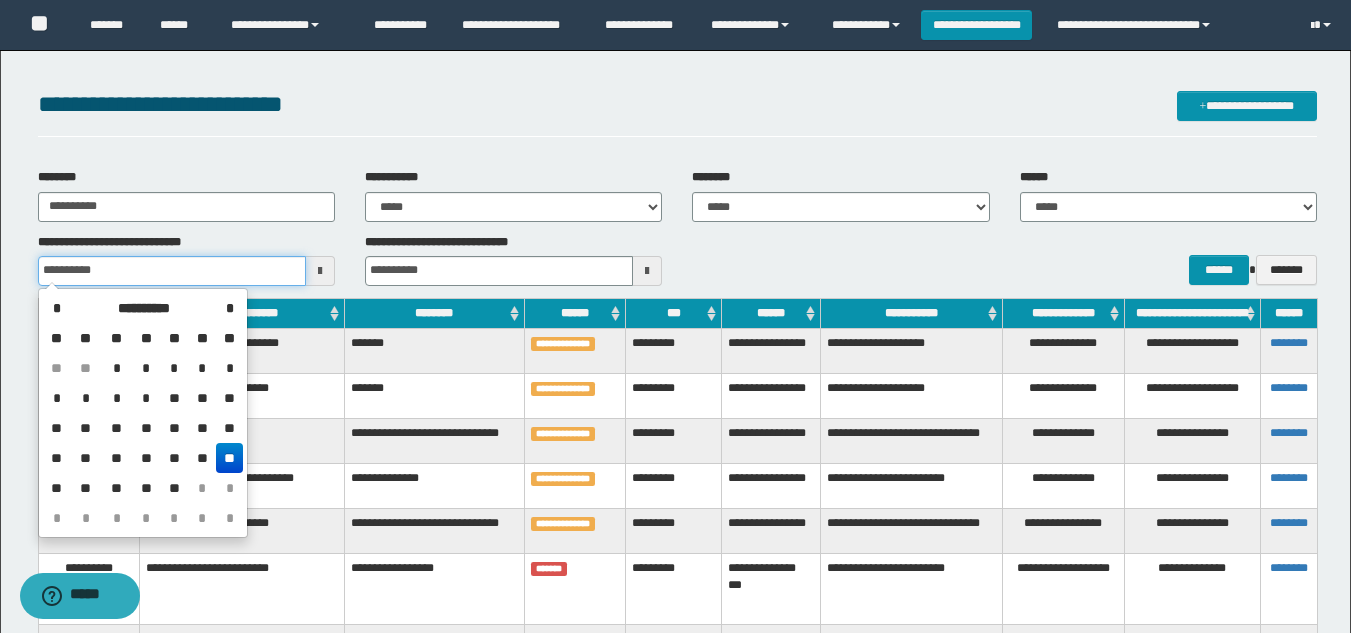 drag, startPoint x: 133, startPoint y: 271, endPoint x: 0, endPoint y: 235, distance: 137.78607 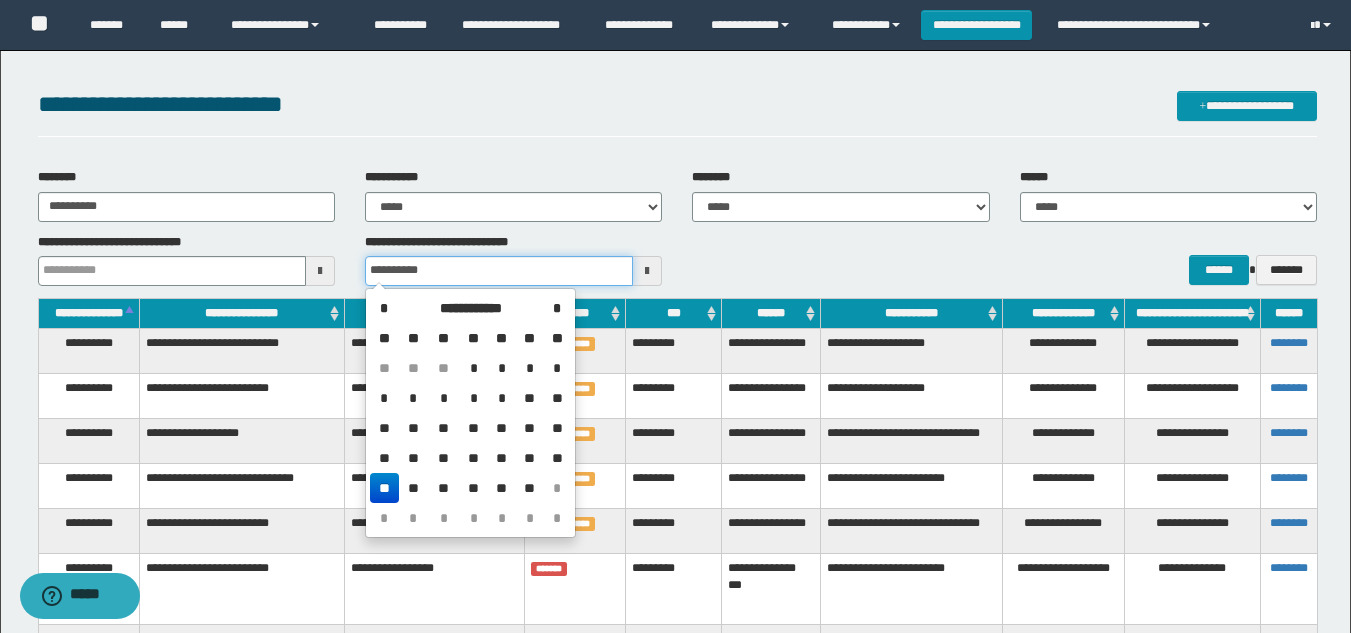 drag, startPoint x: 484, startPoint y: 268, endPoint x: 221, endPoint y: 243, distance: 264.18555 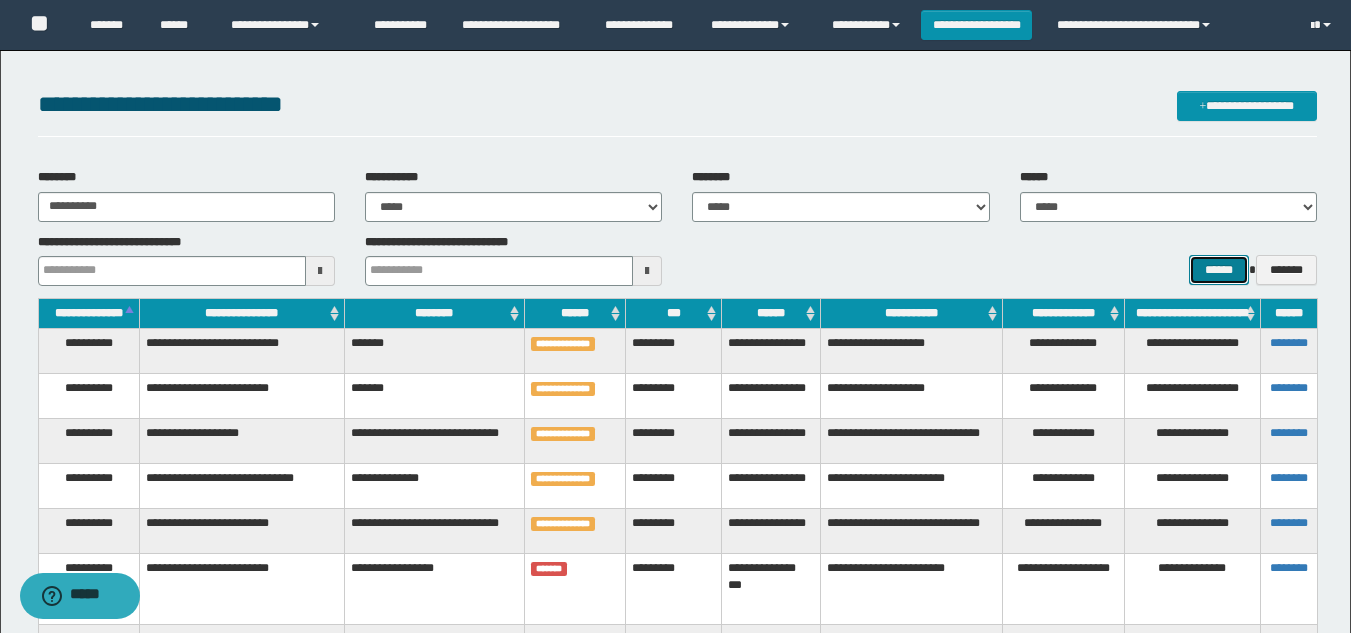 click on "******" at bounding box center (1218, 270) 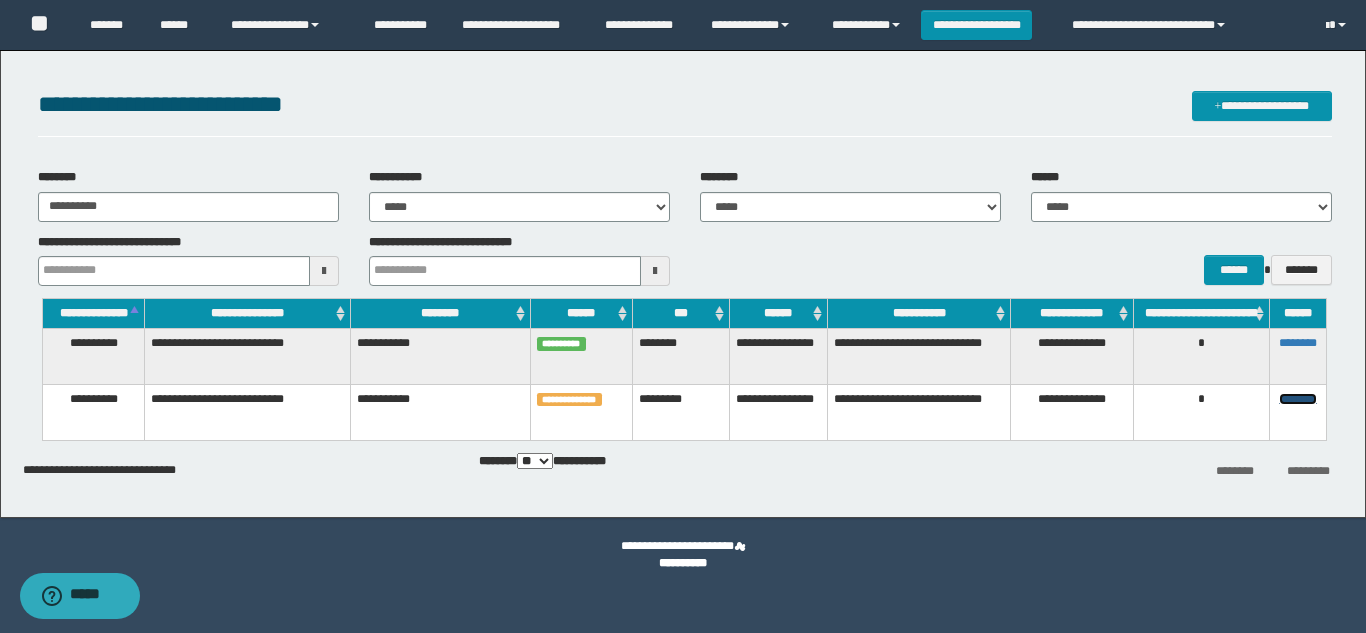 click on "********" at bounding box center [1298, 399] 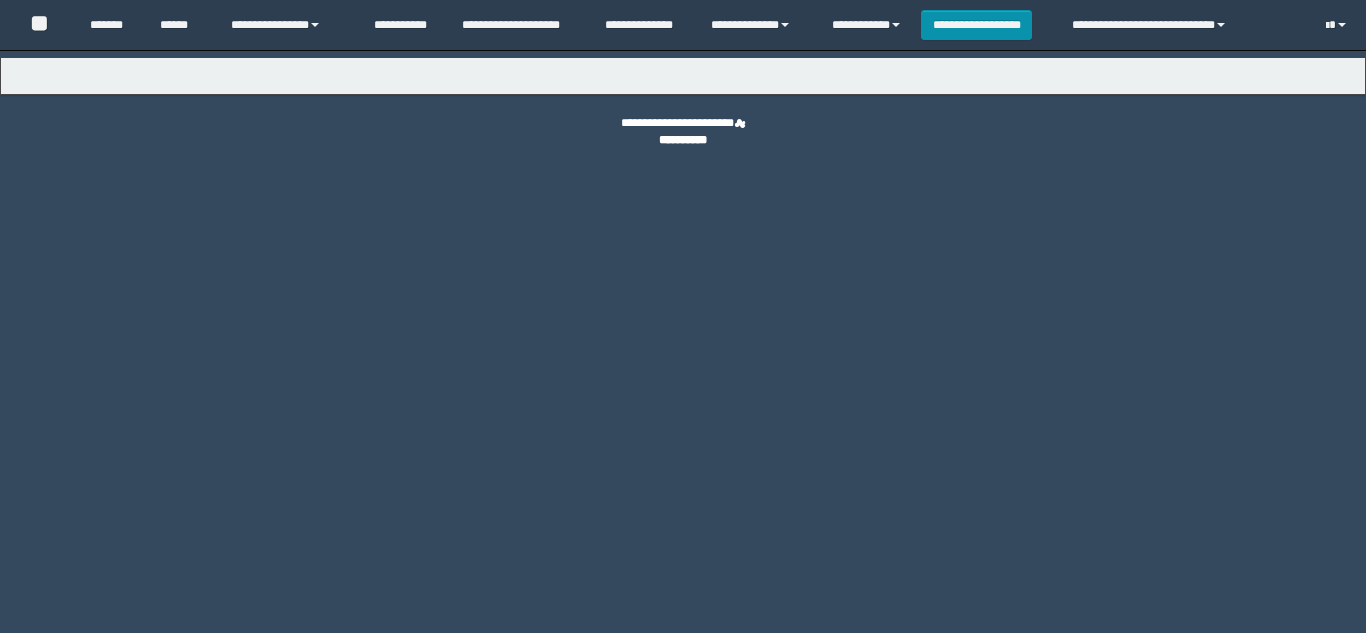 scroll, scrollTop: 0, scrollLeft: 0, axis: both 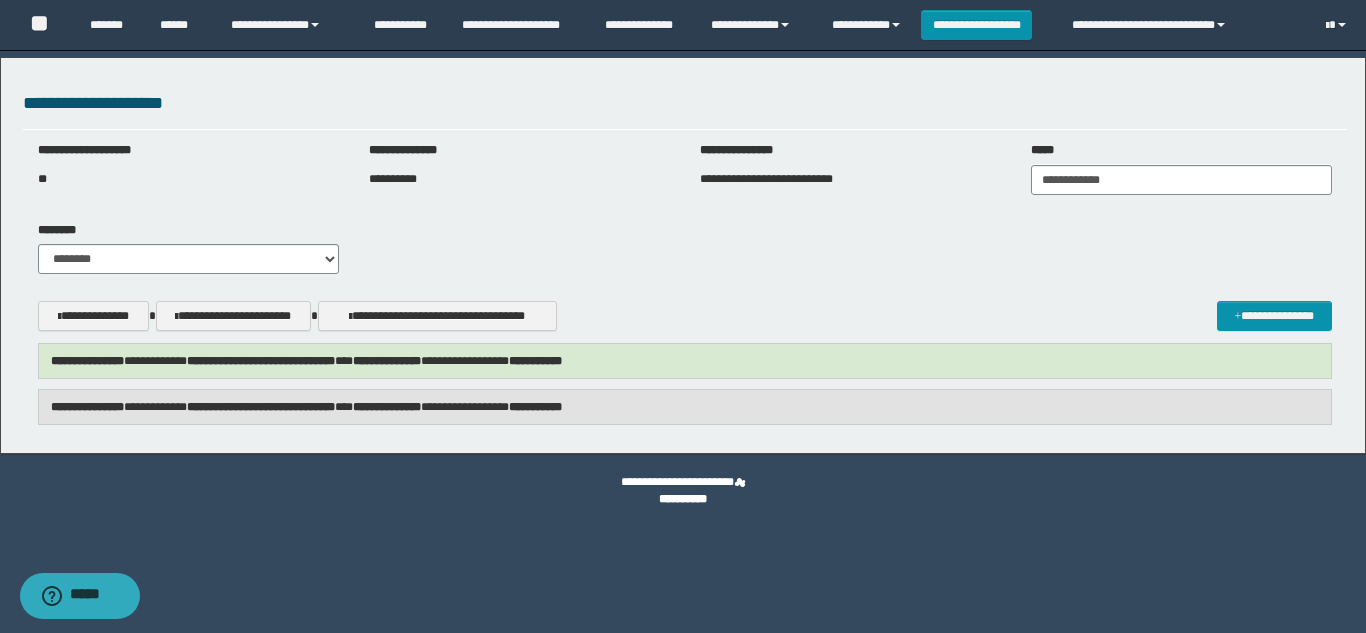 click on "**********" at bounding box center (685, 407) 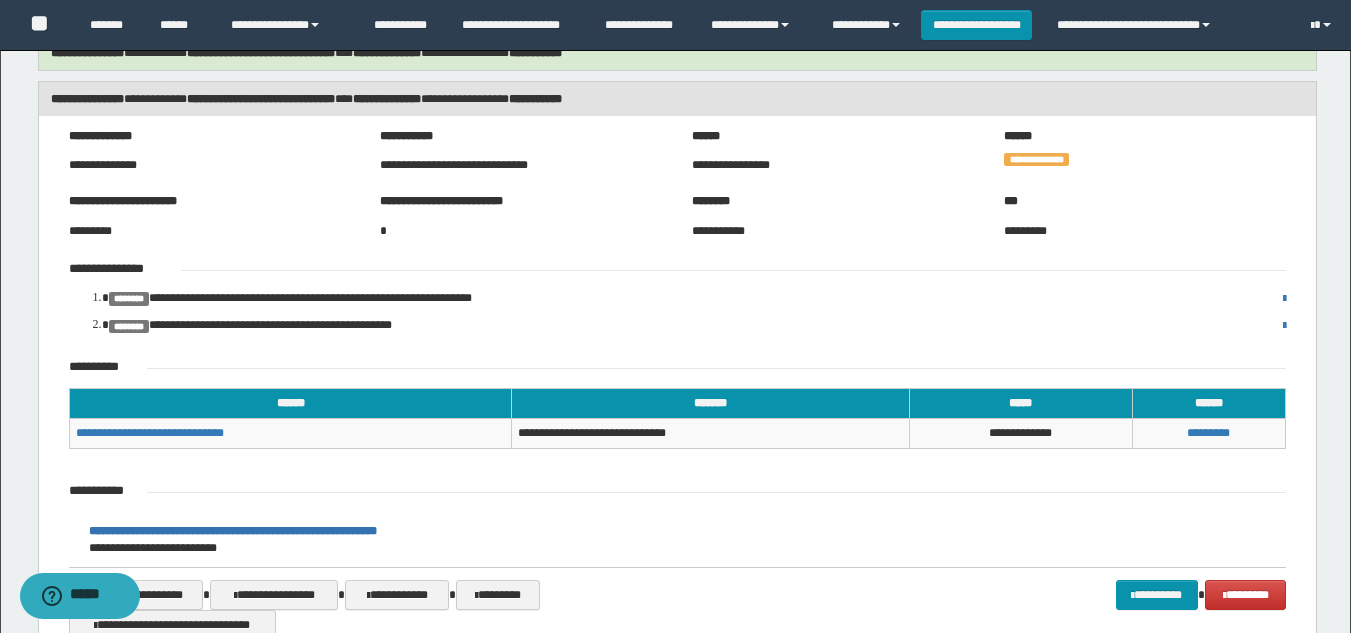 scroll, scrollTop: 0, scrollLeft: 0, axis: both 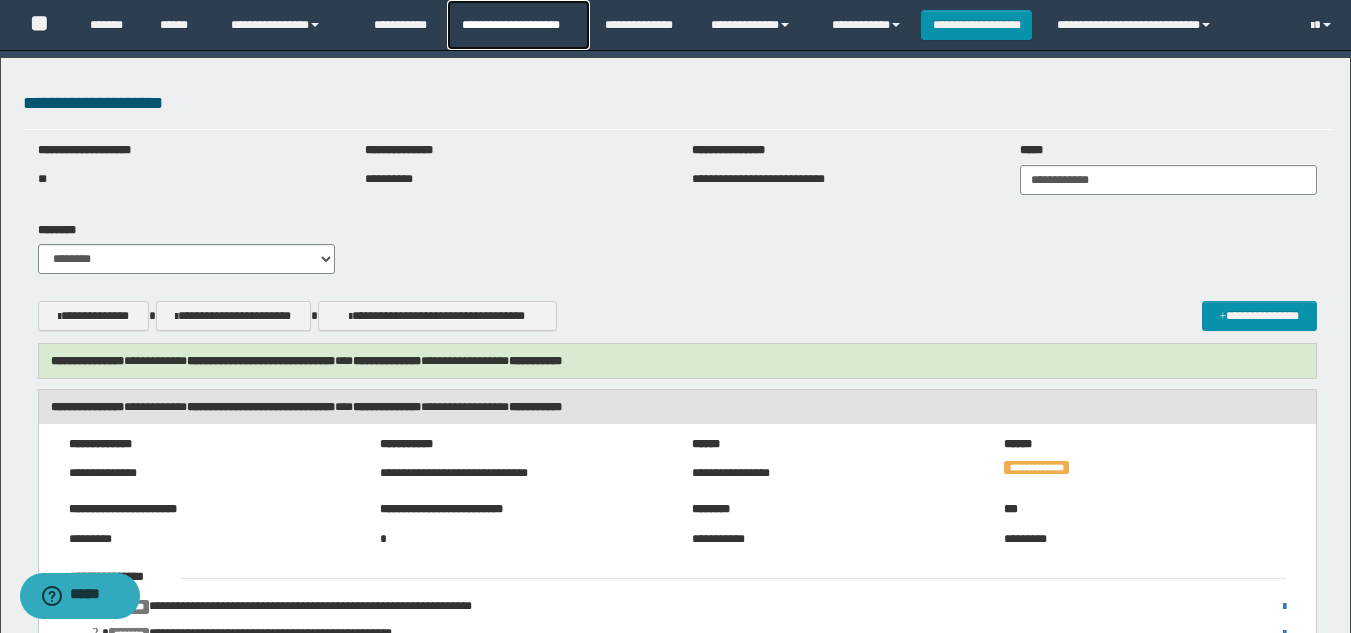 click on "**********" 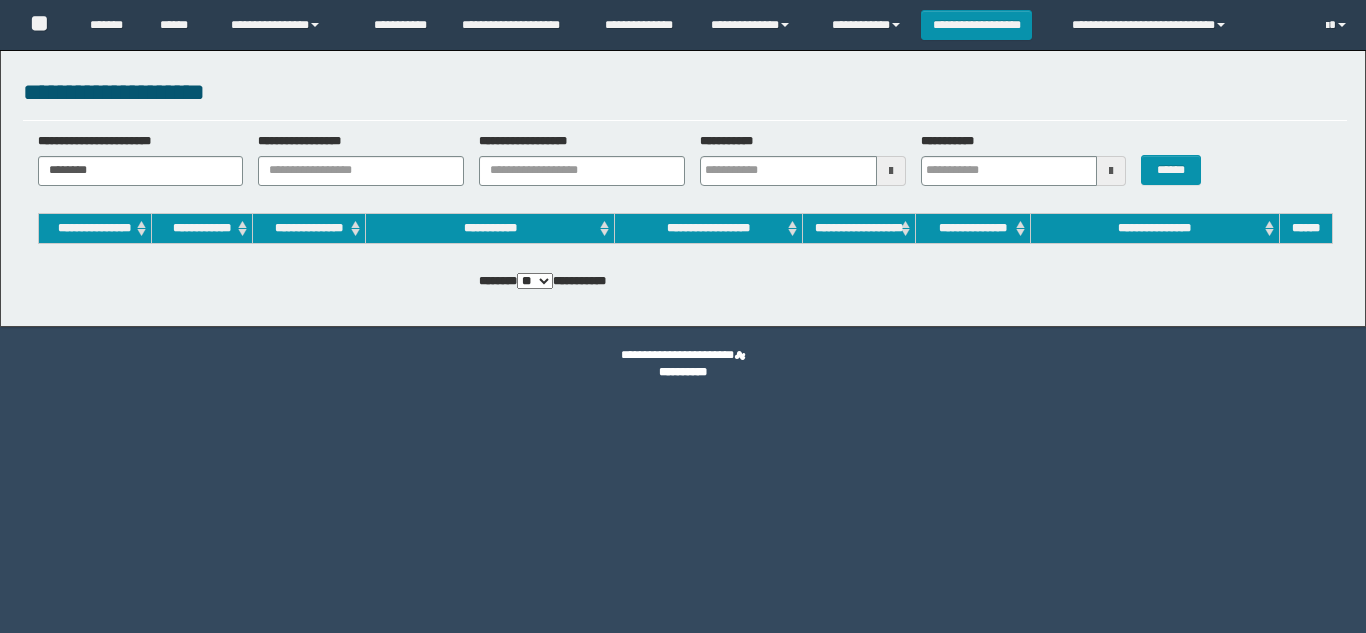 scroll, scrollTop: 0, scrollLeft: 0, axis: both 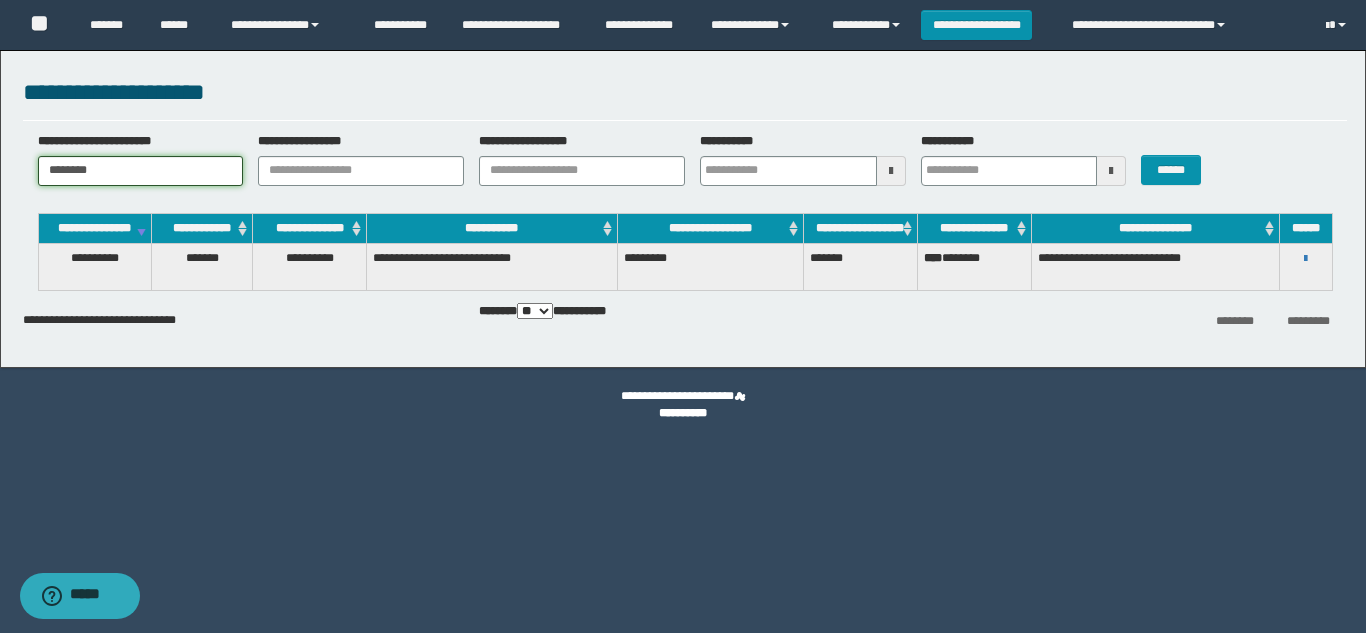 drag, startPoint x: 117, startPoint y: 165, endPoint x: 0, endPoint y: 169, distance: 117.06836 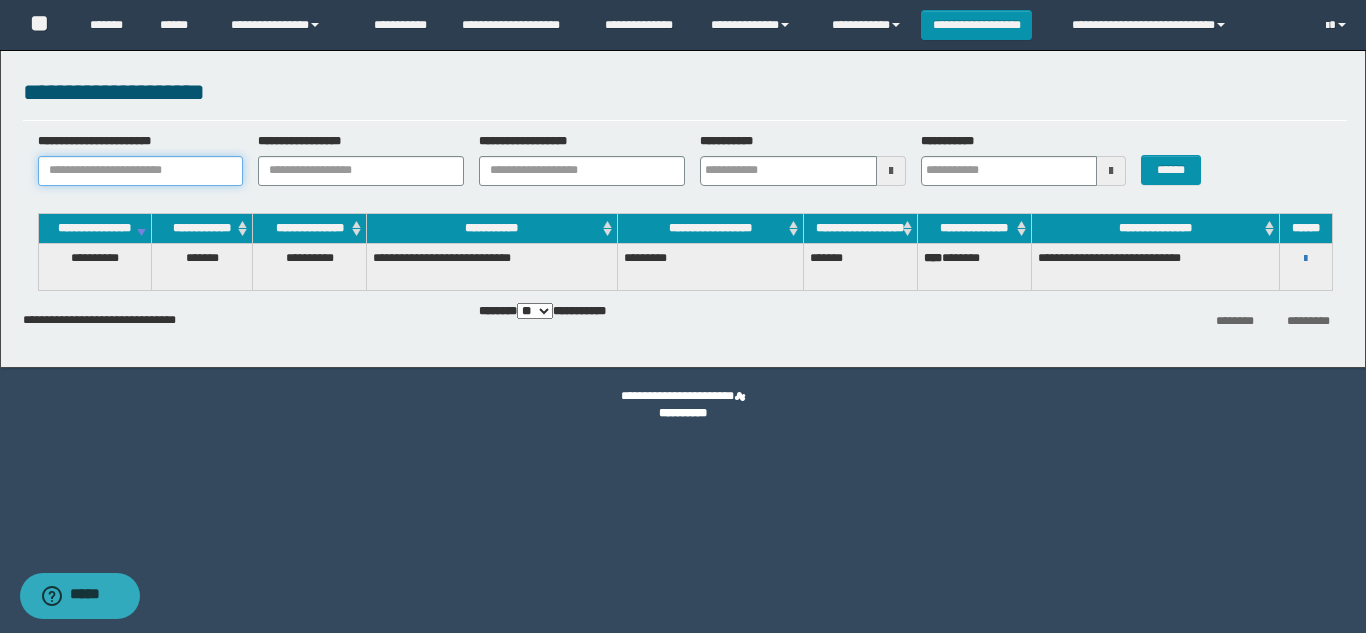 click on "**********" at bounding box center [141, 171] 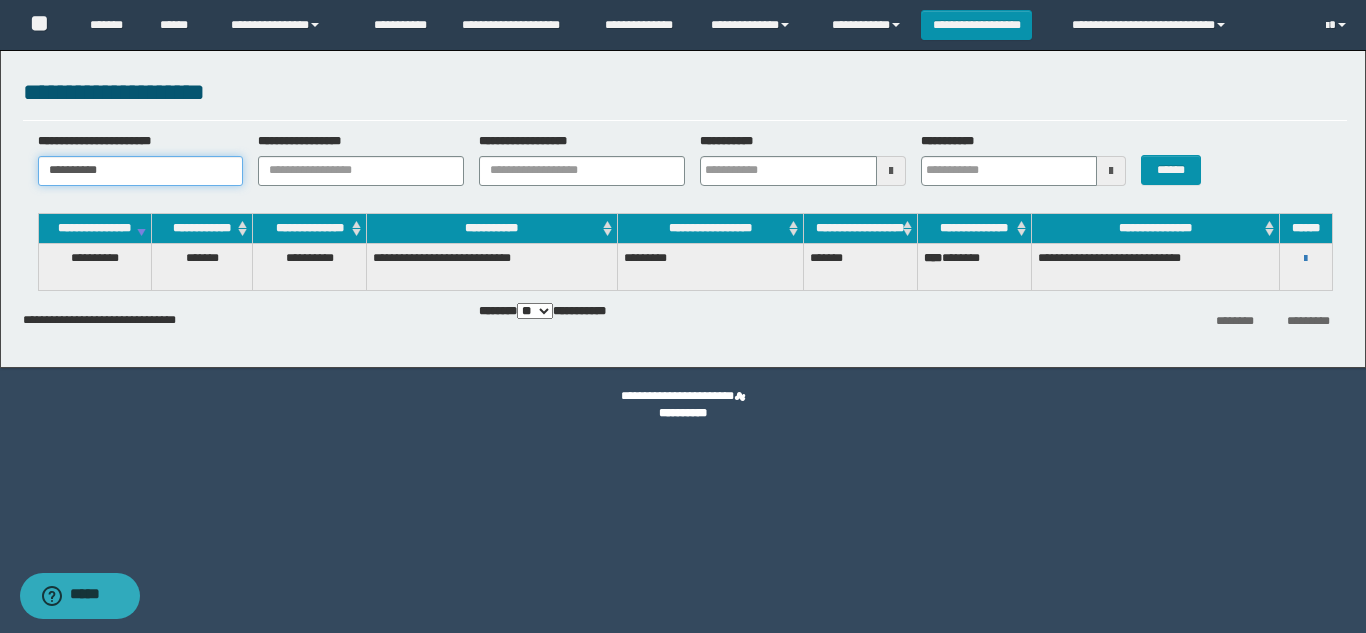 type on "**********" 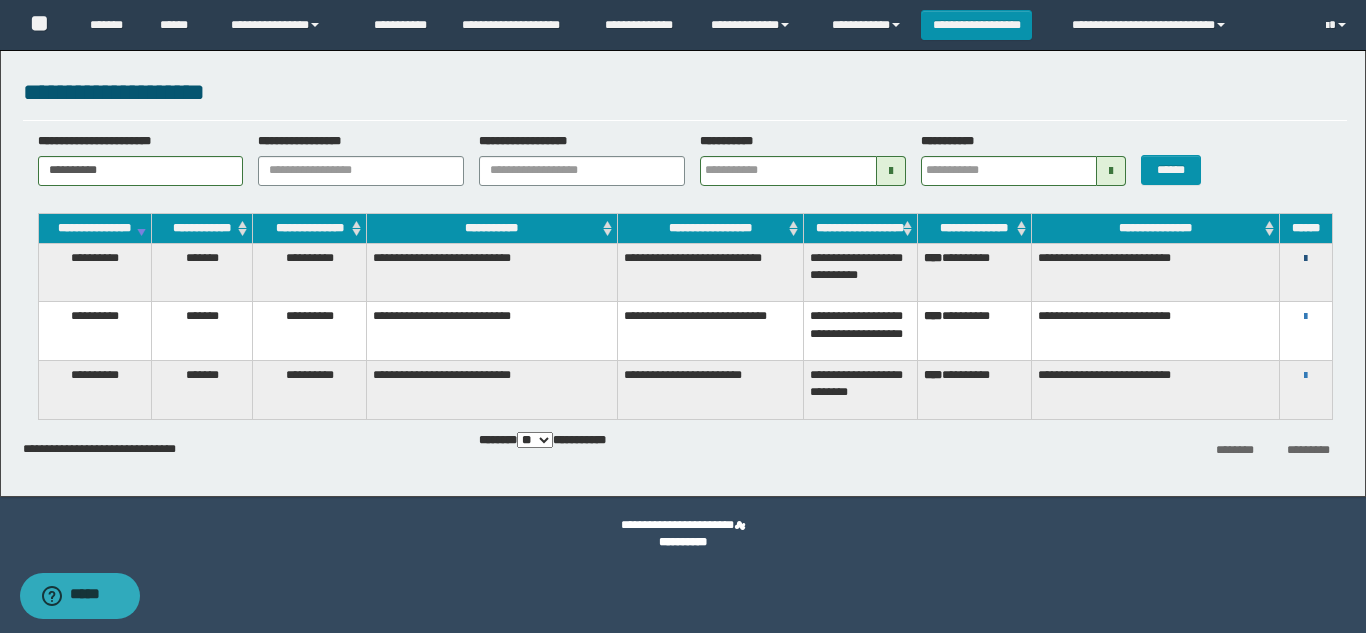 click at bounding box center (1305, 259) 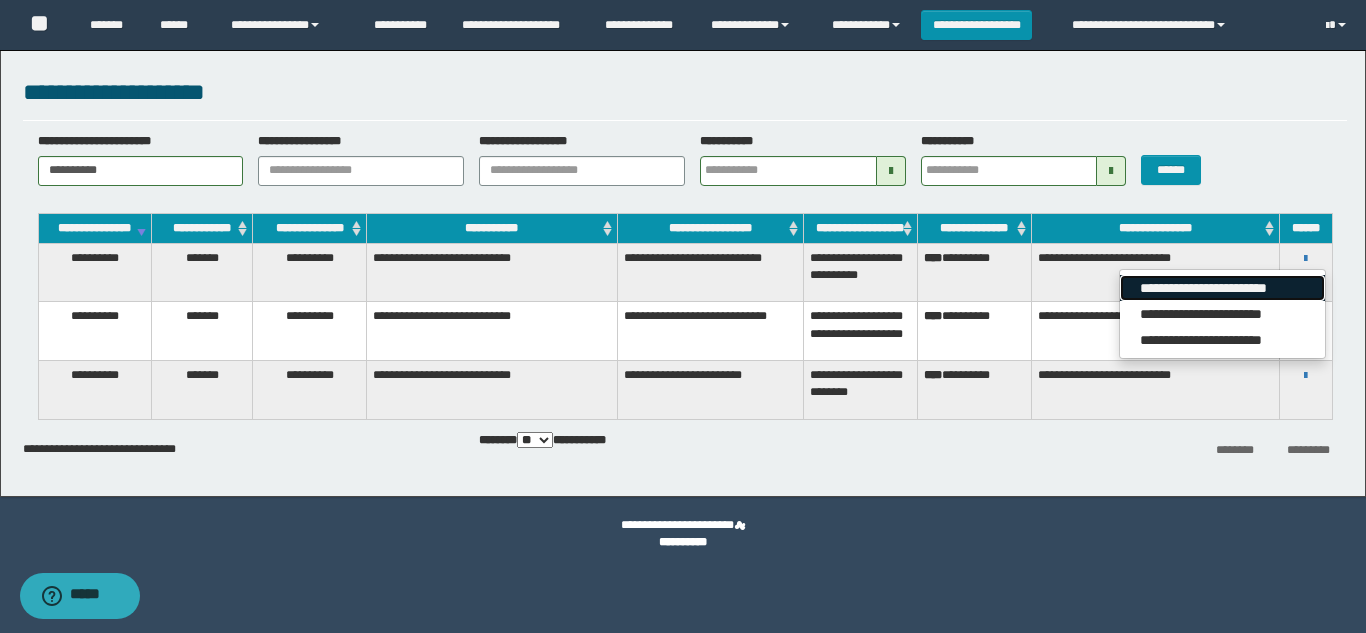 click on "**********" at bounding box center [1222, 288] 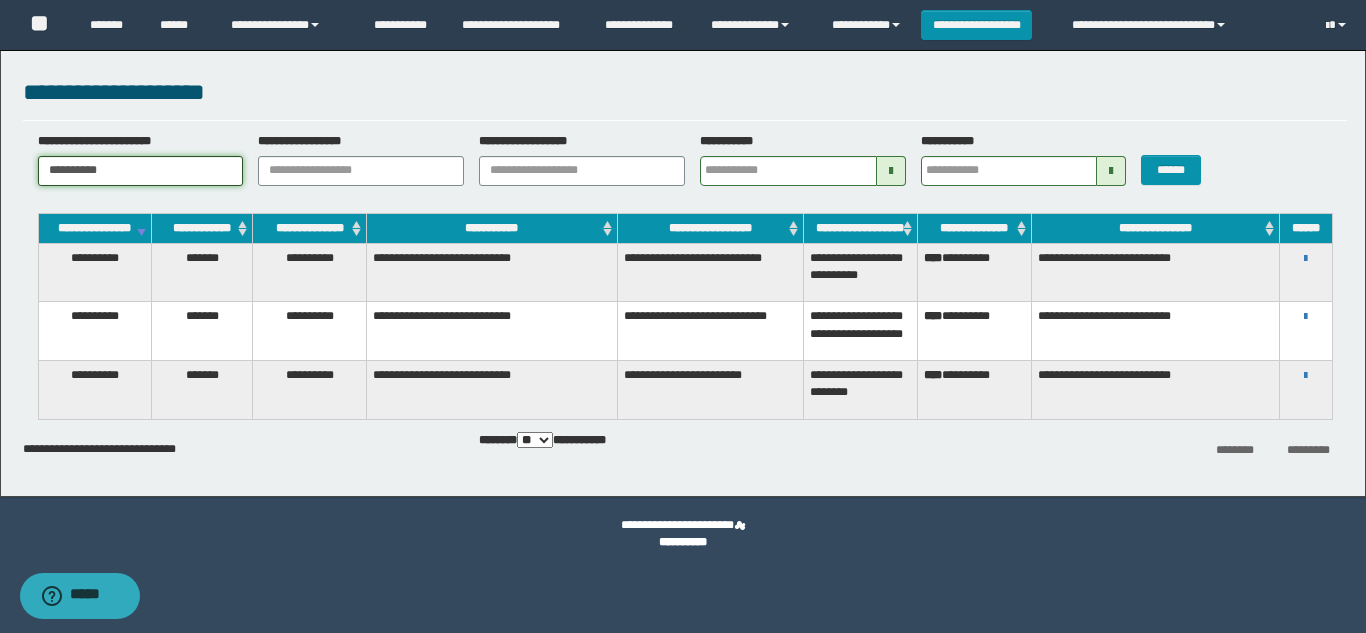 drag, startPoint x: 166, startPoint y: 175, endPoint x: 0, endPoint y: 168, distance: 166.14752 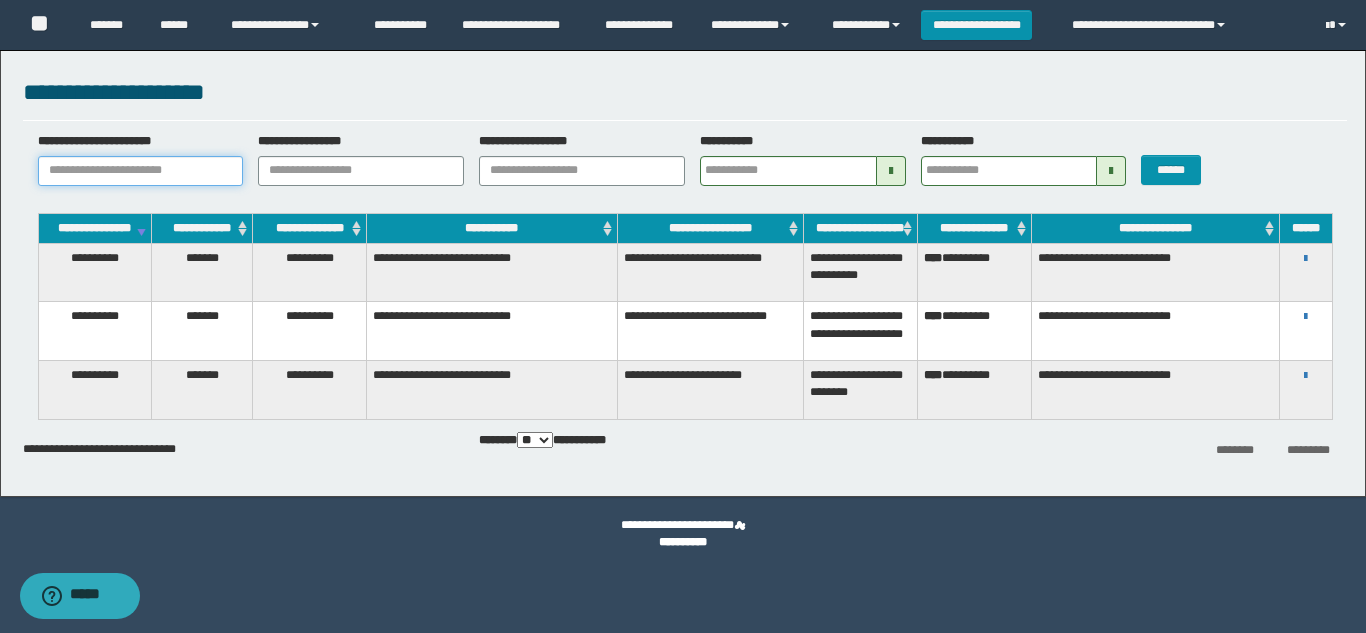 paste on "********" 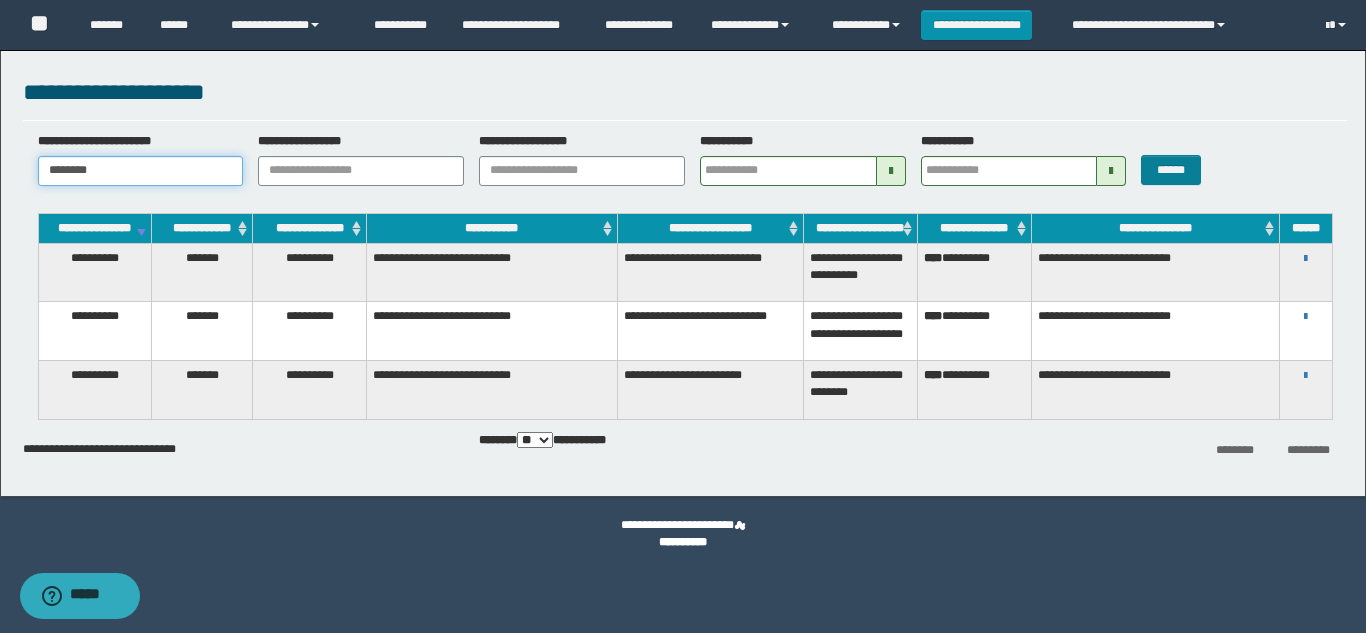 type on "********" 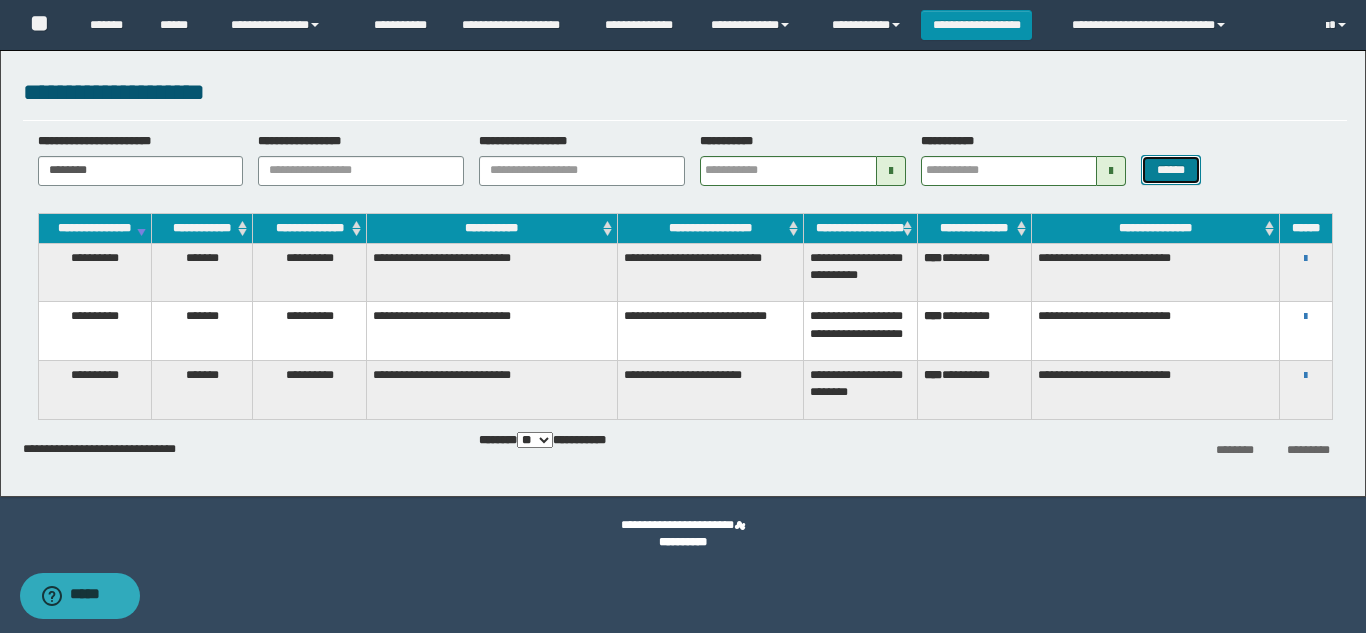 click on "******" at bounding box center [1170, 170] 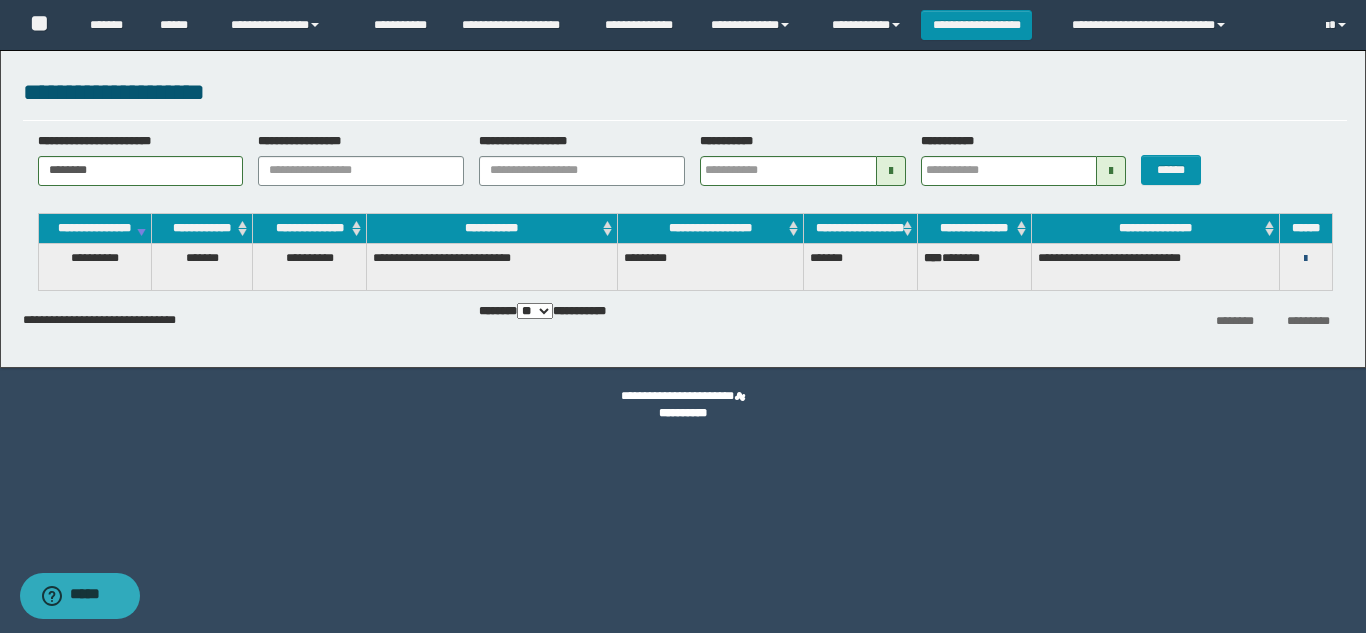click at bounding box center (1305, 259) 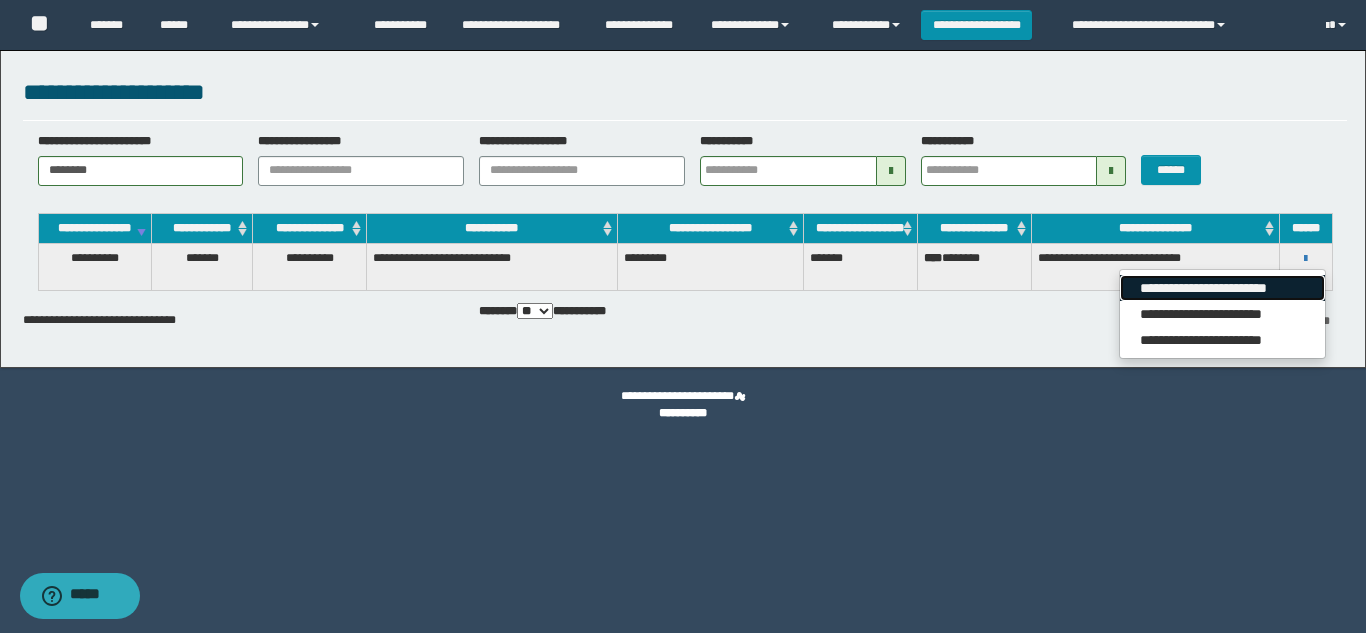 click on "**********" at bounding box center (1222, 288) 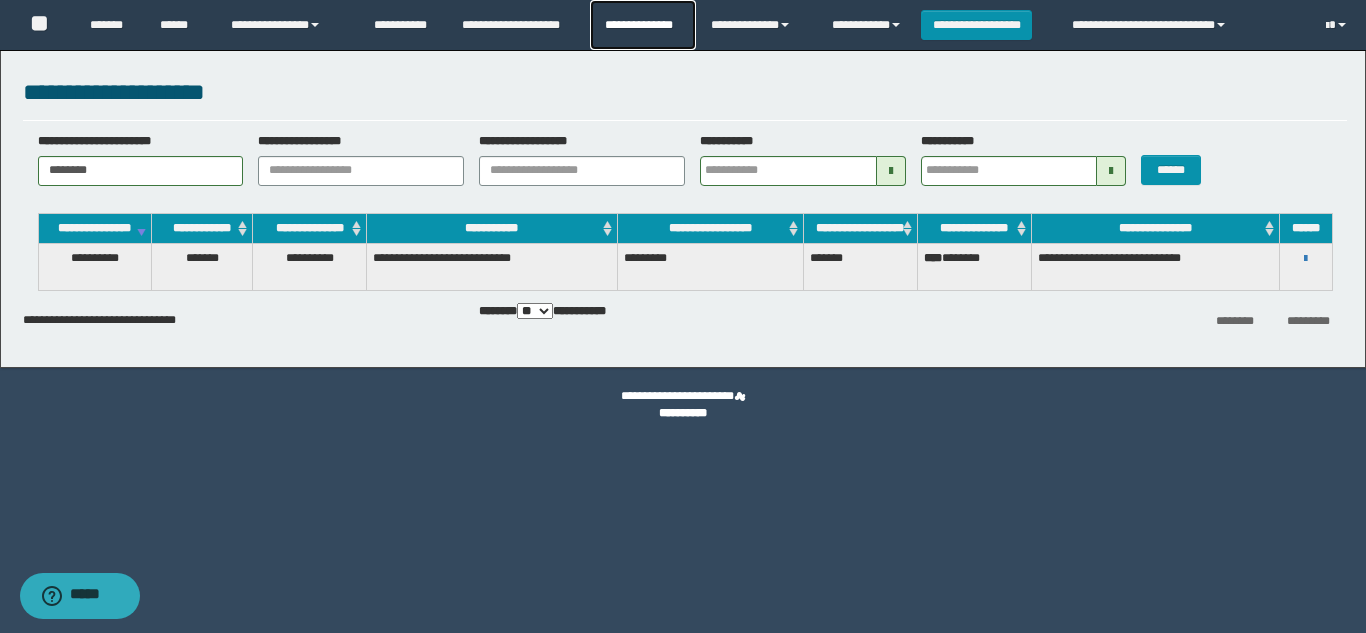 click on "**********" at bounding box center (642, 25) 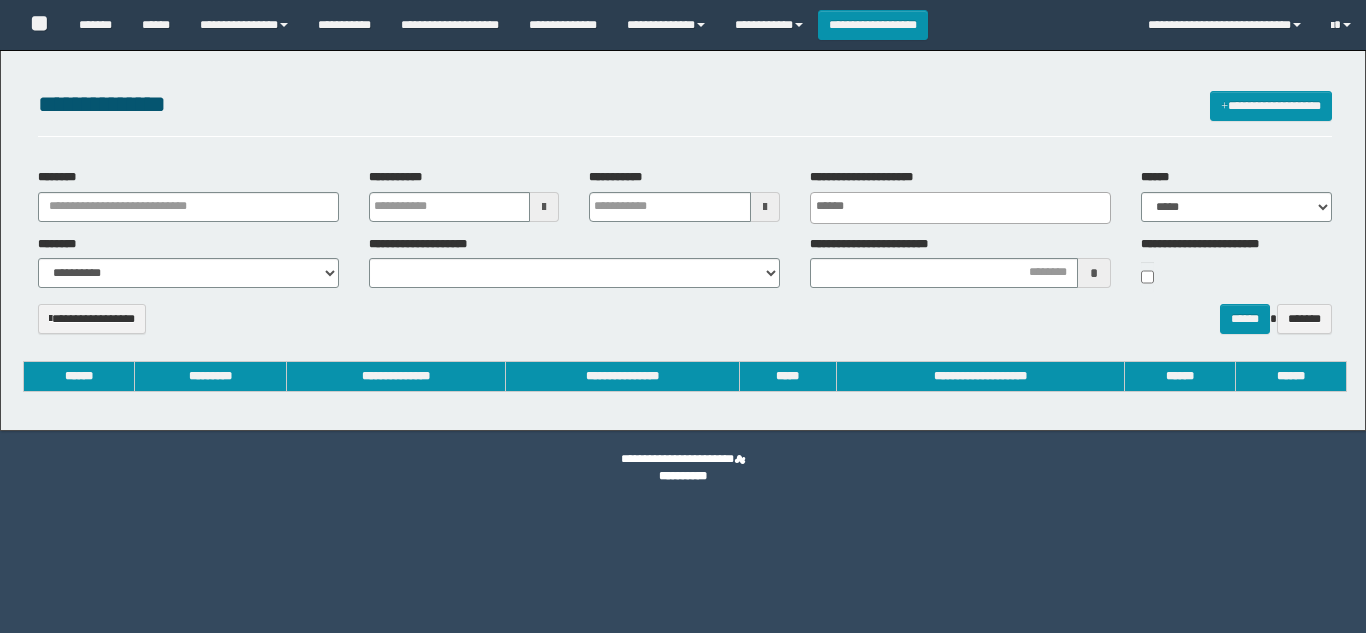 select 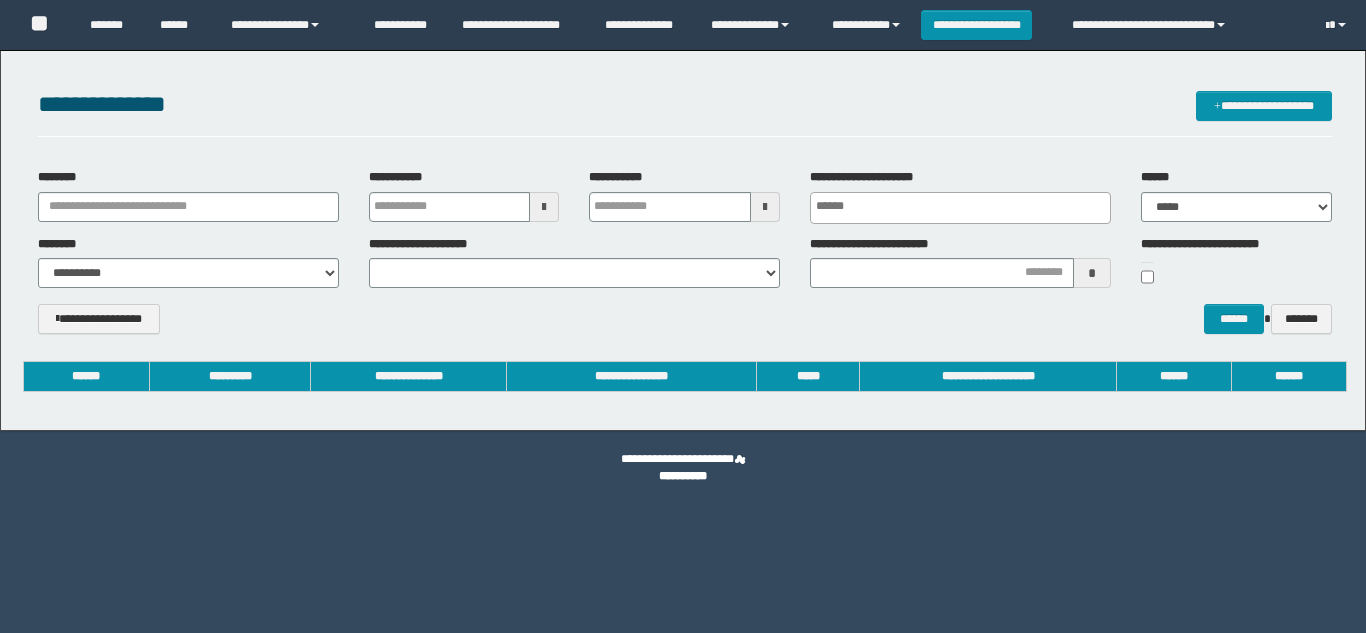 scroll, scrollTop: 0, scrollLeft: 0, axis: both 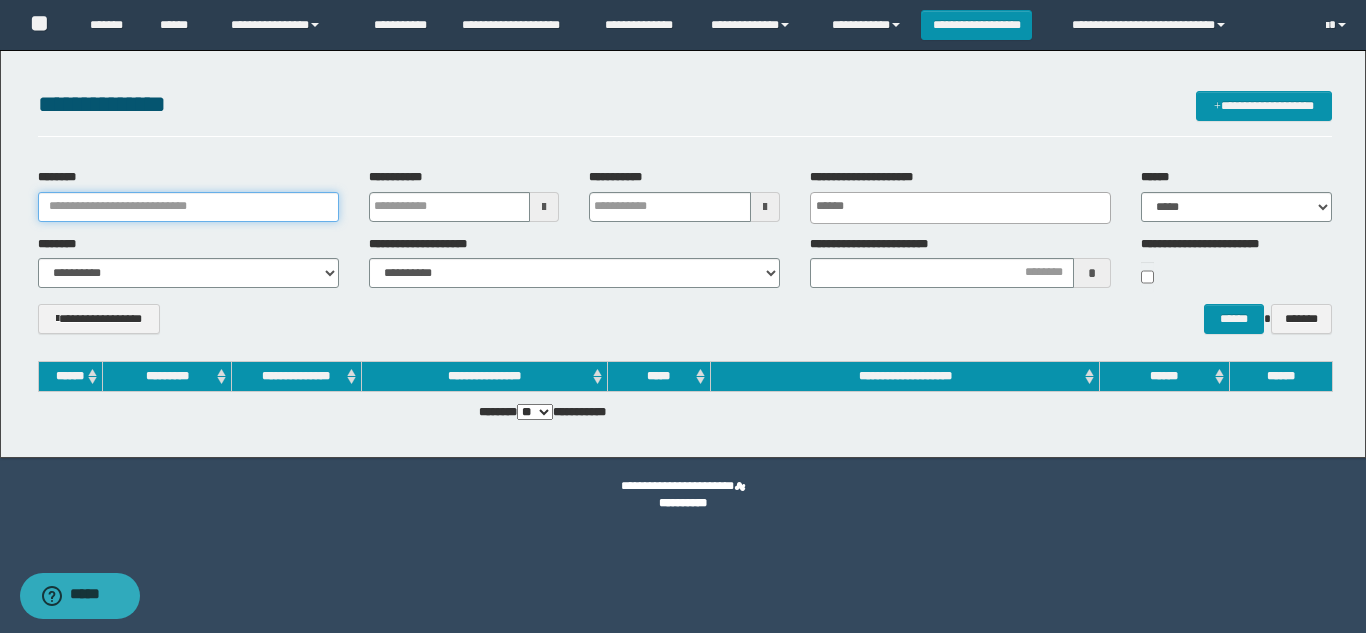click on "********" at bounding box center (188, 207) 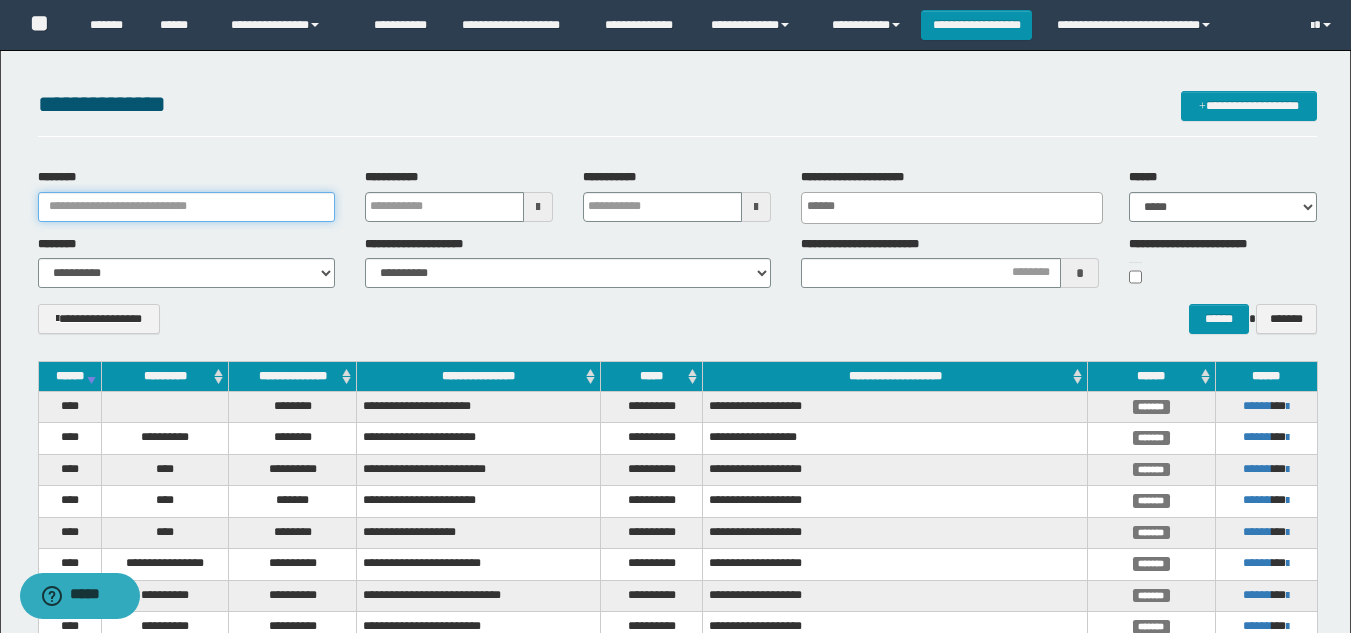 paste on "**********" 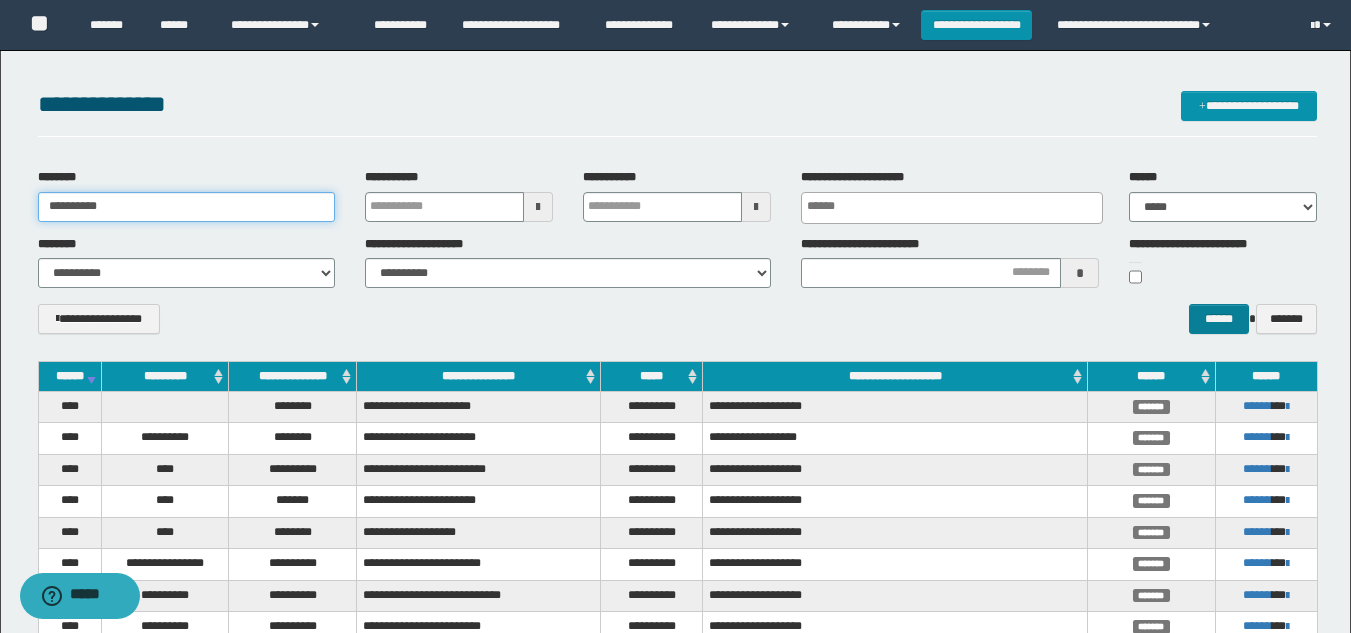 type on "**********" 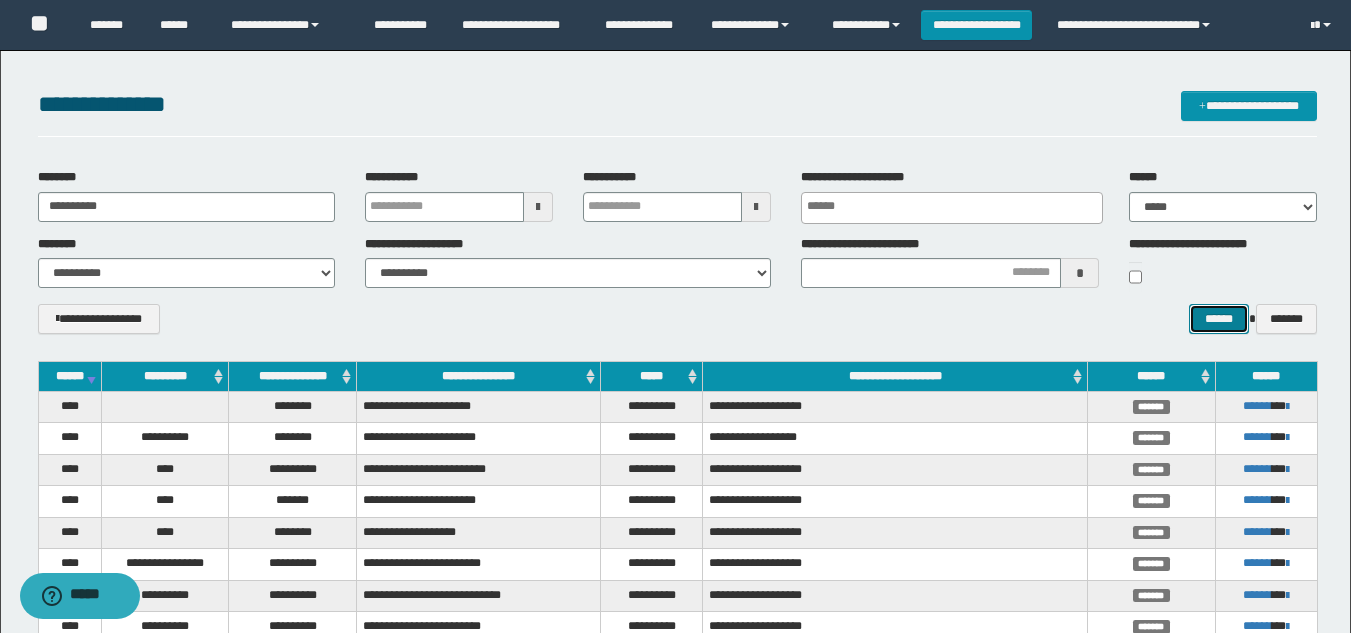 click on "******" at bounding box center (1218, 319) 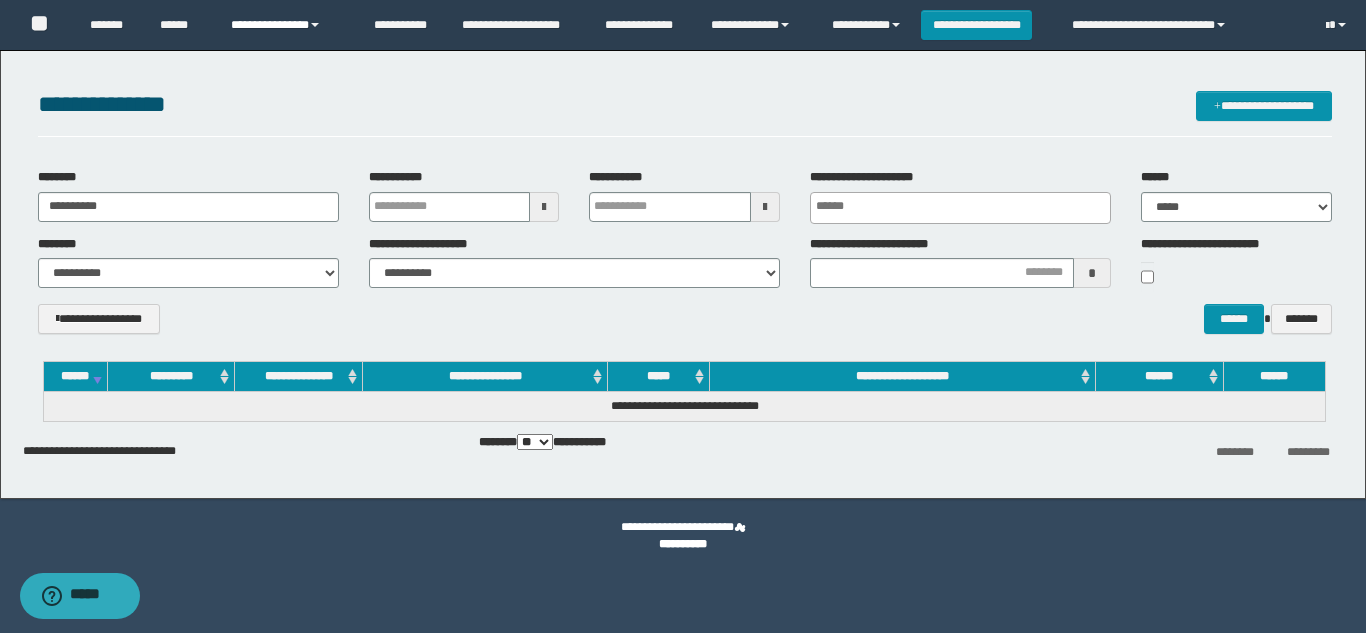 click at bounding box center (315, 25) 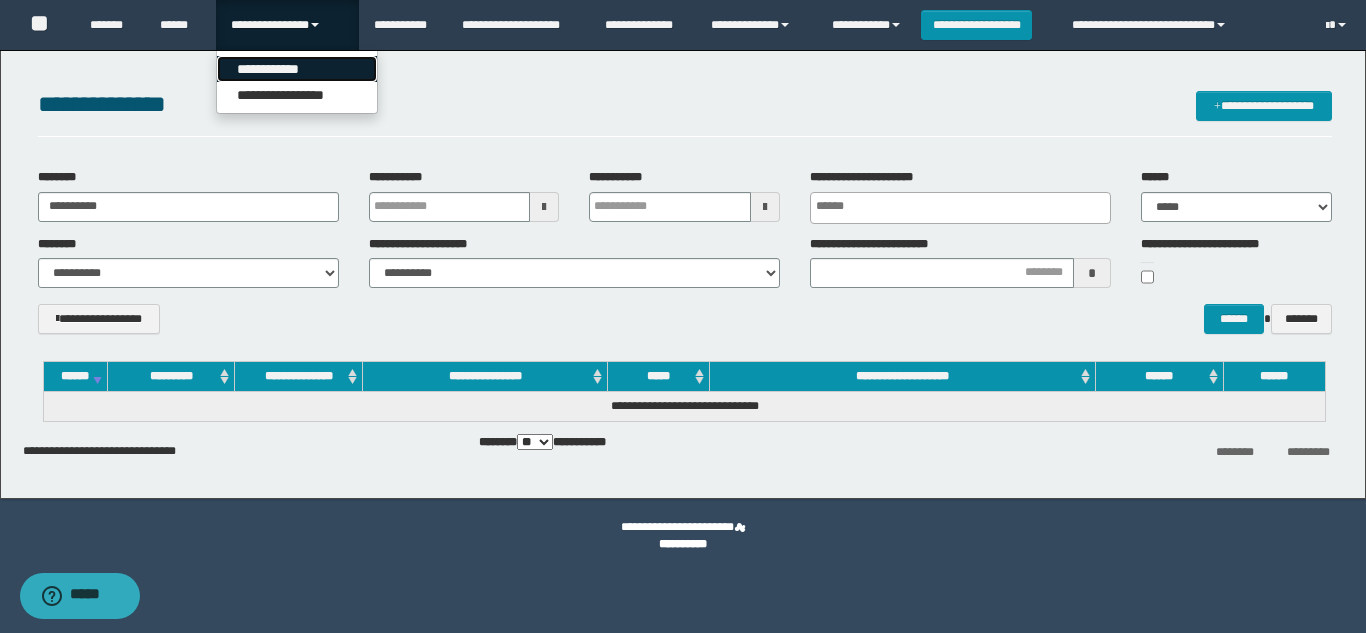 click on "**********" at bounding box center (297, 69) 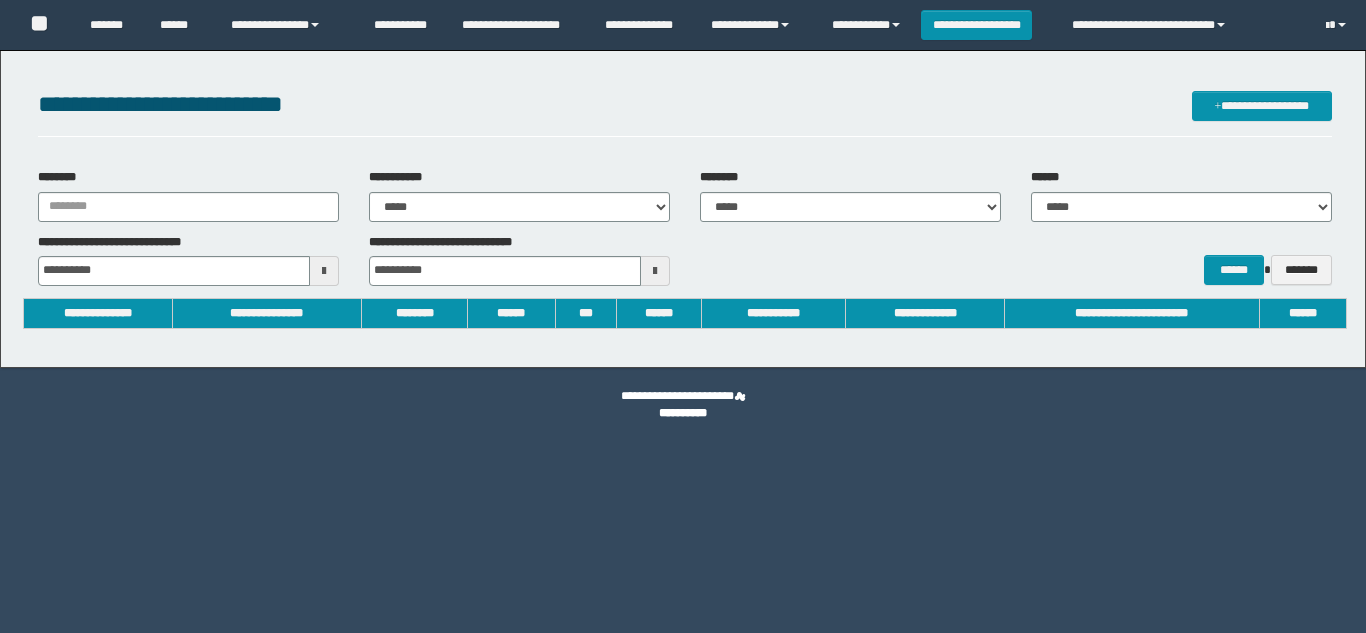 scroll, scrollTop: 0, scrollLeft: 0, axis: both 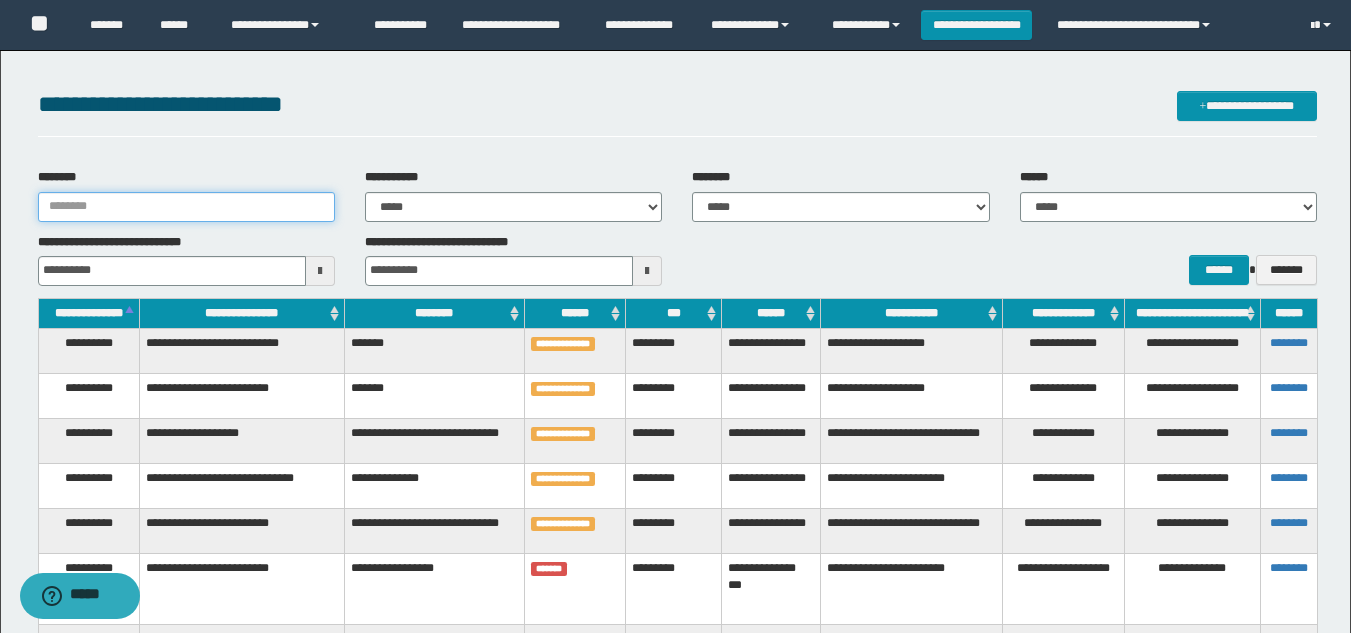 click on "********" at bounding box center [186, 207] 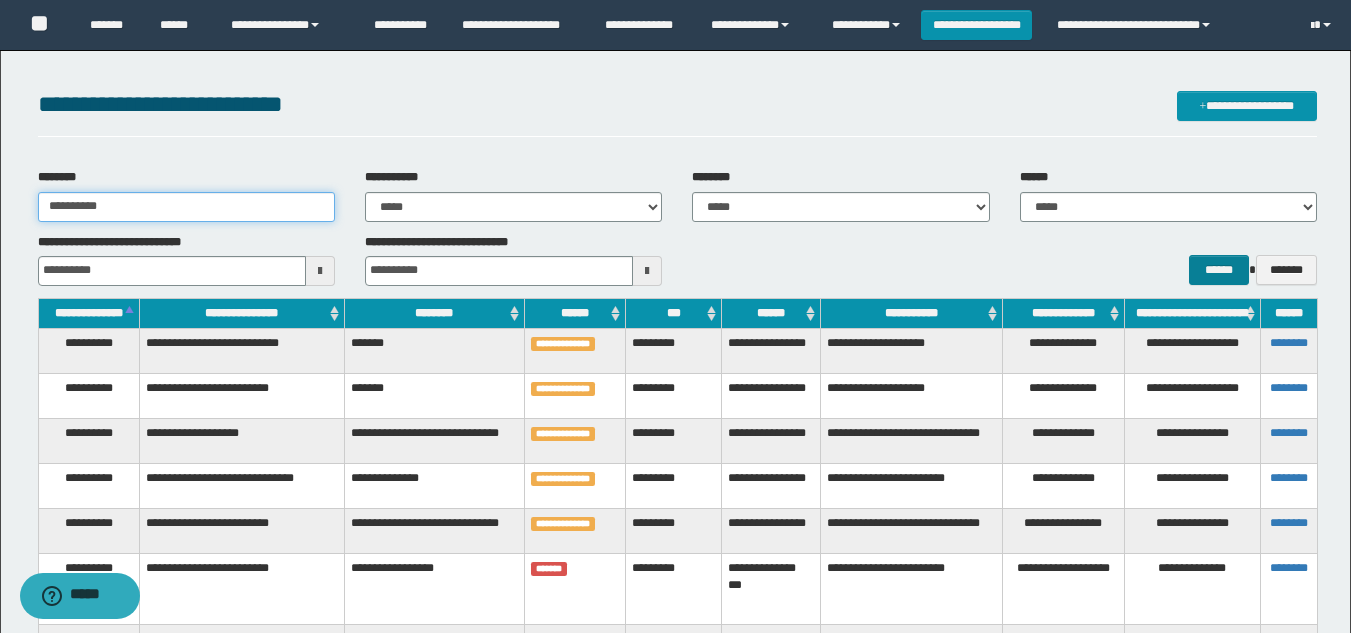 type on "**********" 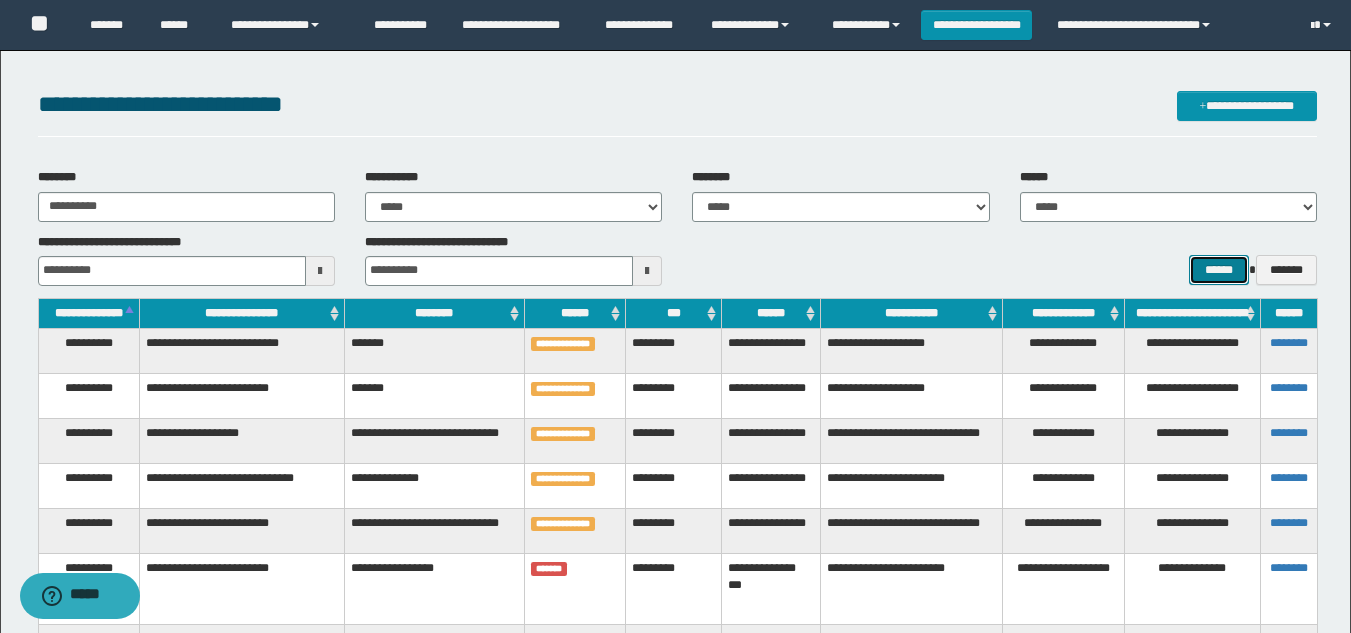 click on "******" at bounding box center (1218, 270) 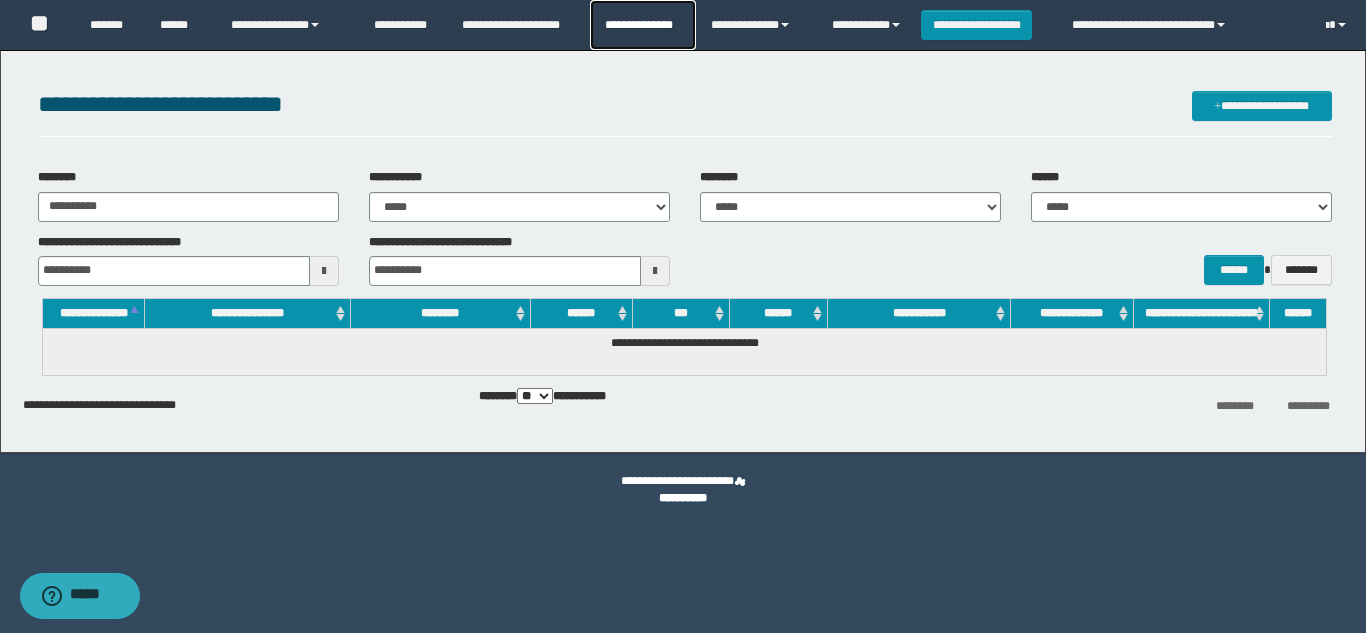 click on "**********" at bounding box center [642, 25] 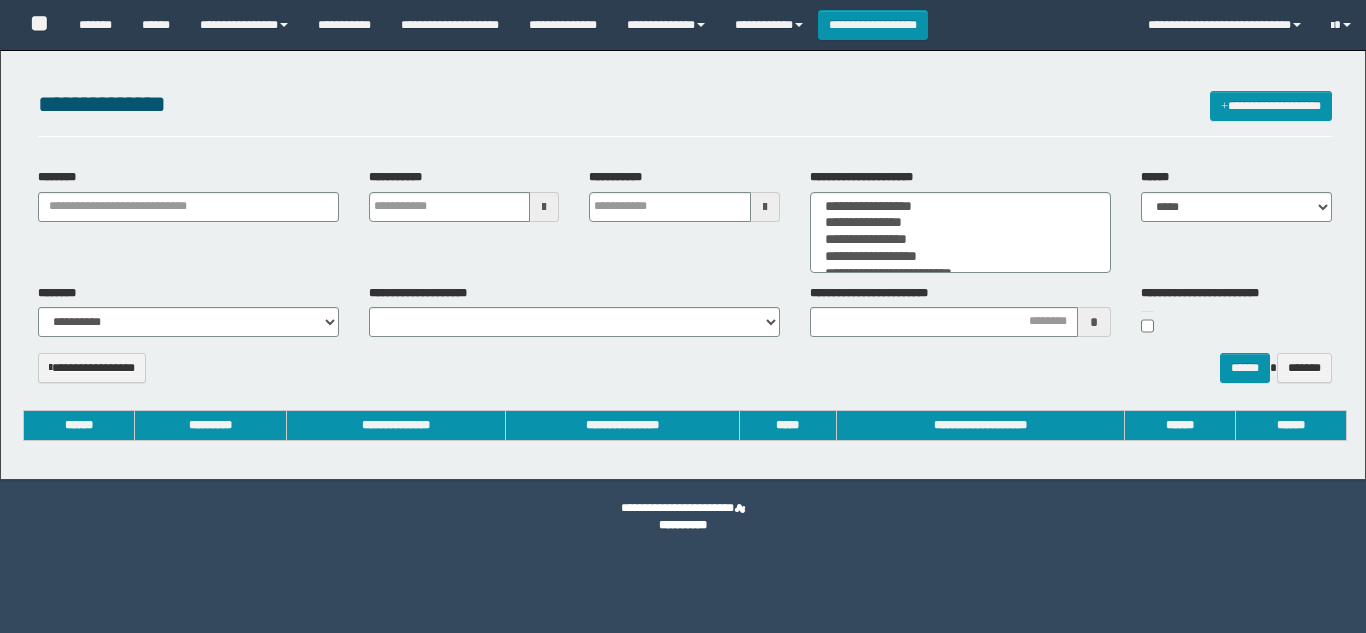 select 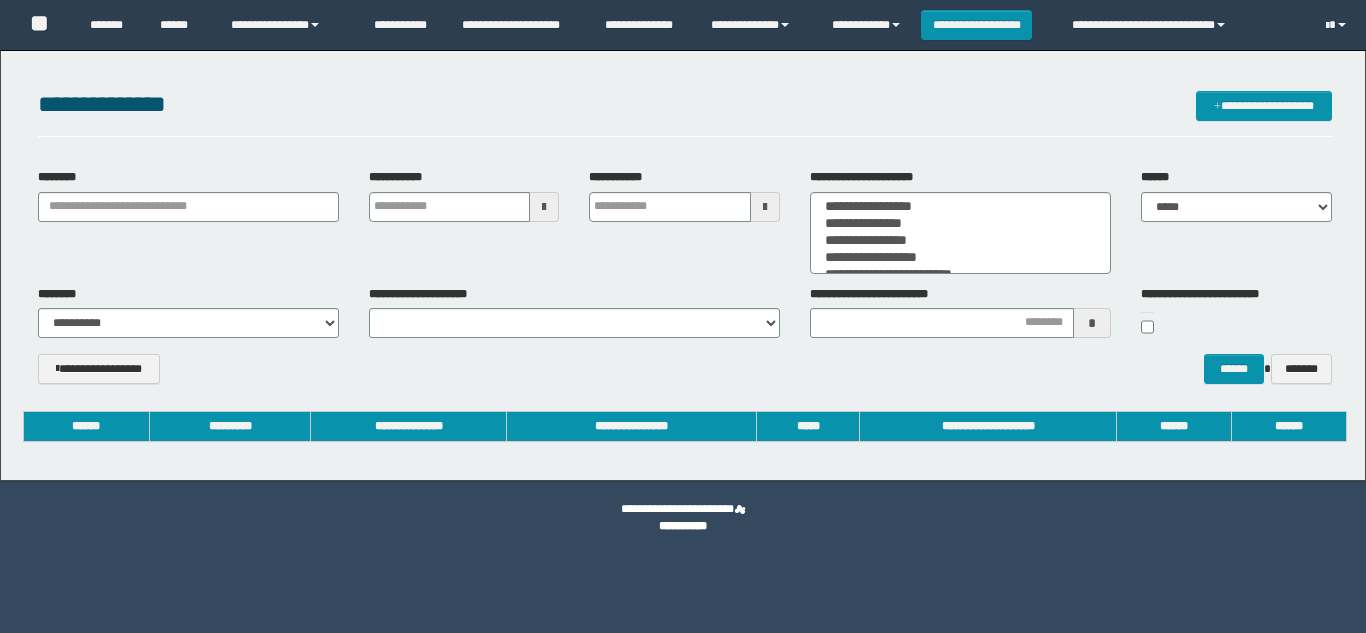 scroll, scrollTop: 0, scrollLeft: 0, axis: both 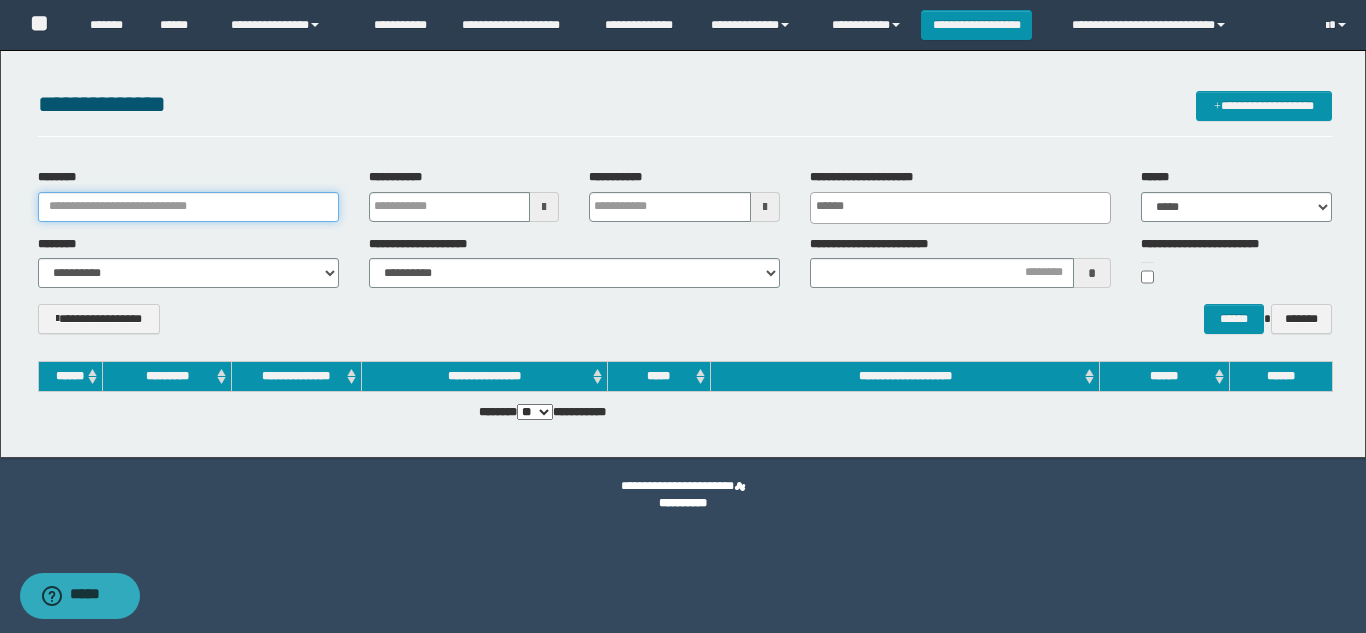 click on "********" at bounding box center [188, 207] 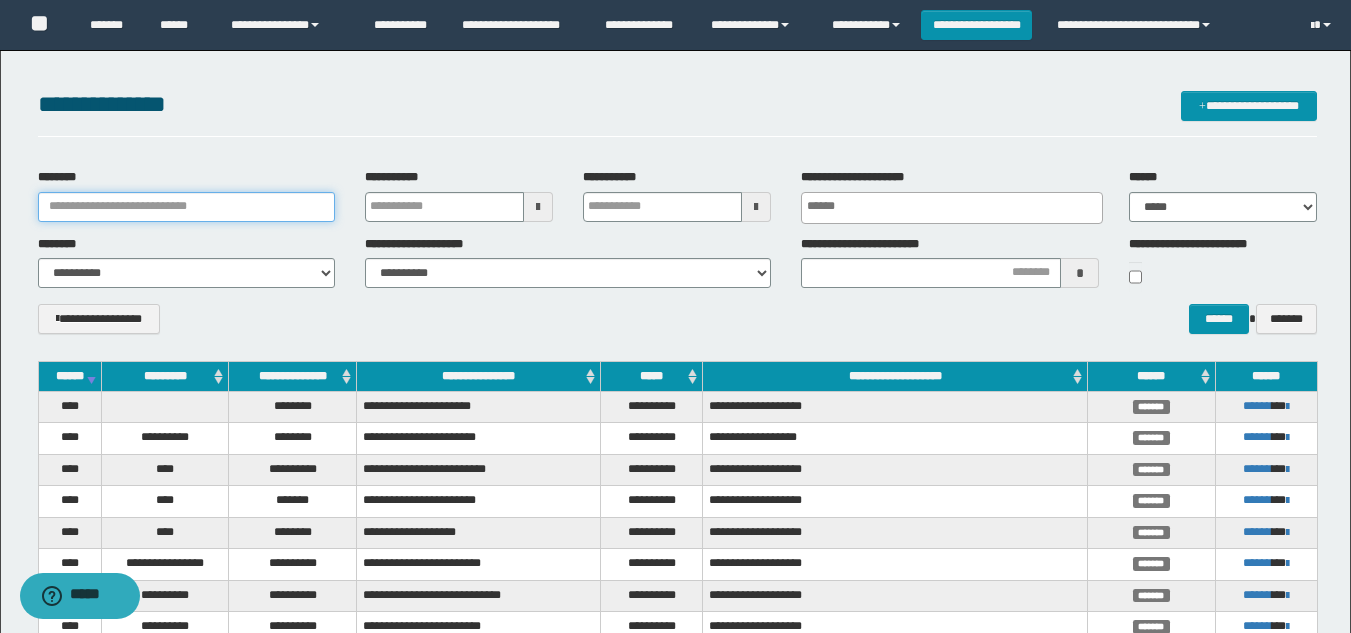 paste on "**********" 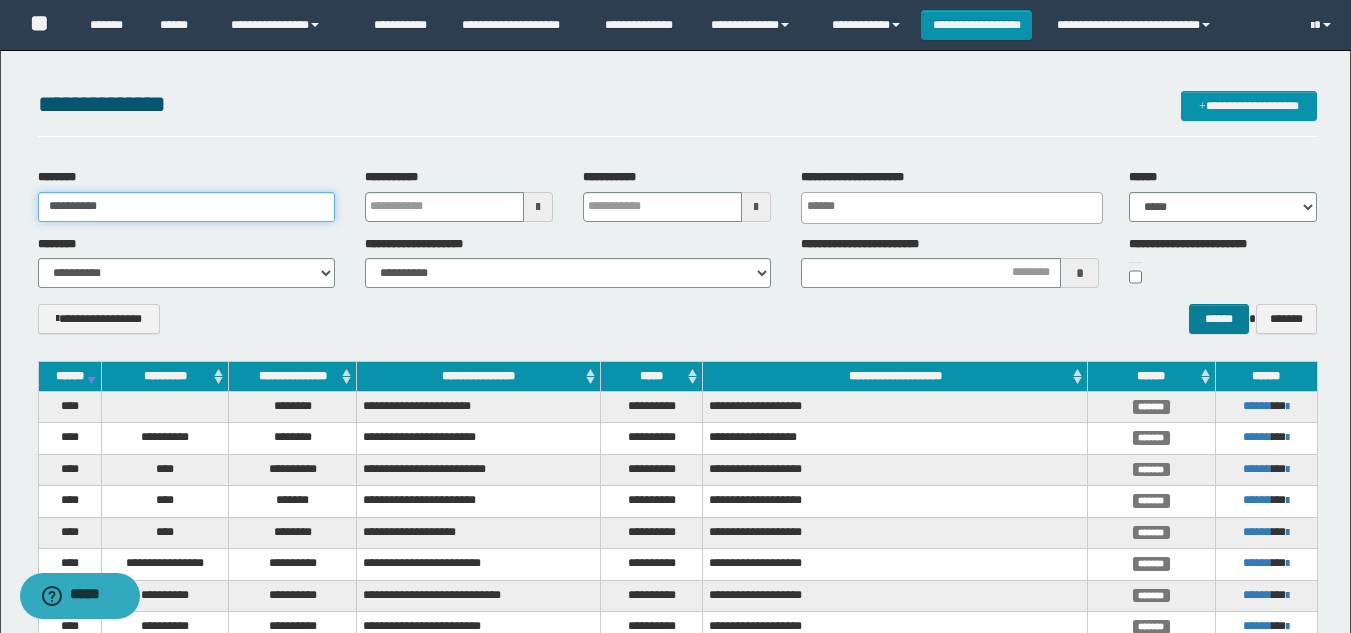 type on "**********" 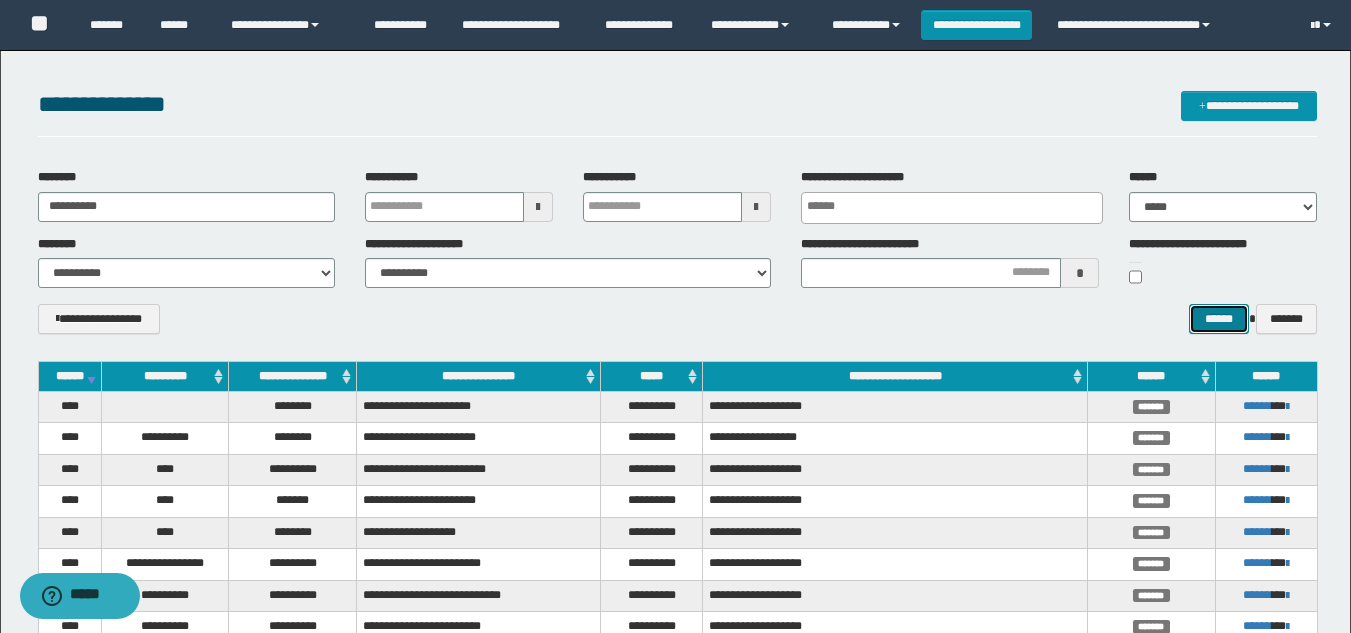 click on "******" at bounding box center (1218, 319) 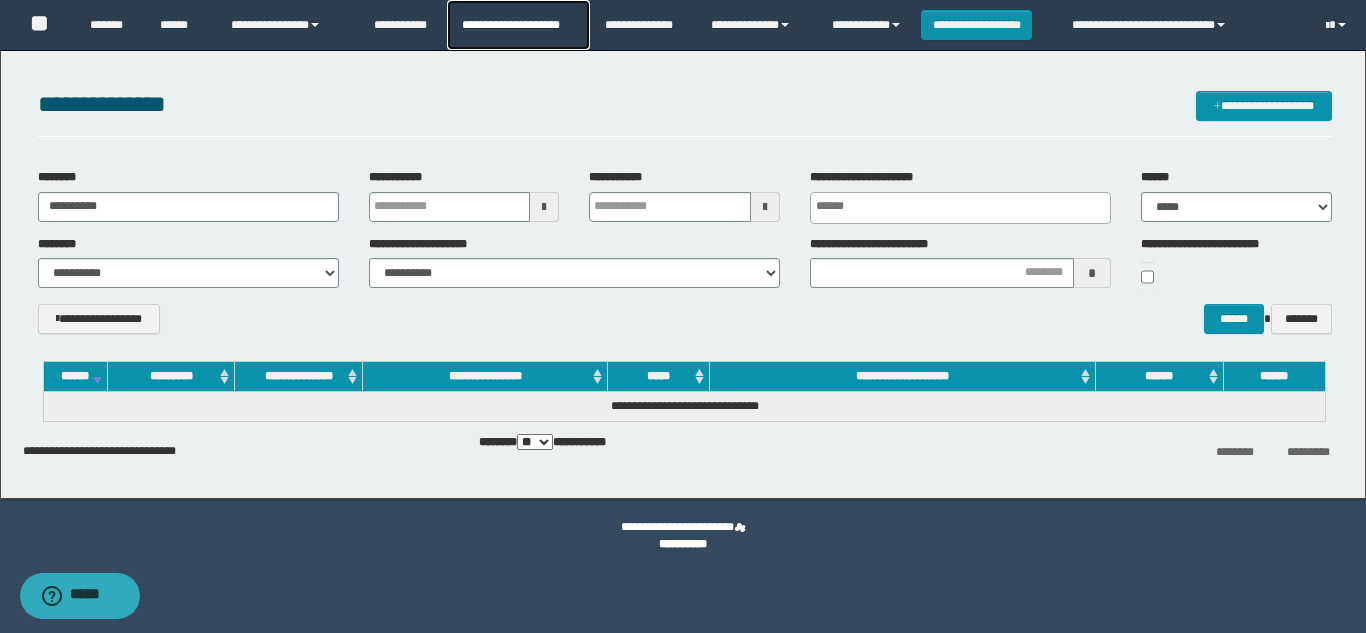 click on "**********" at bounding box center (518, 25) 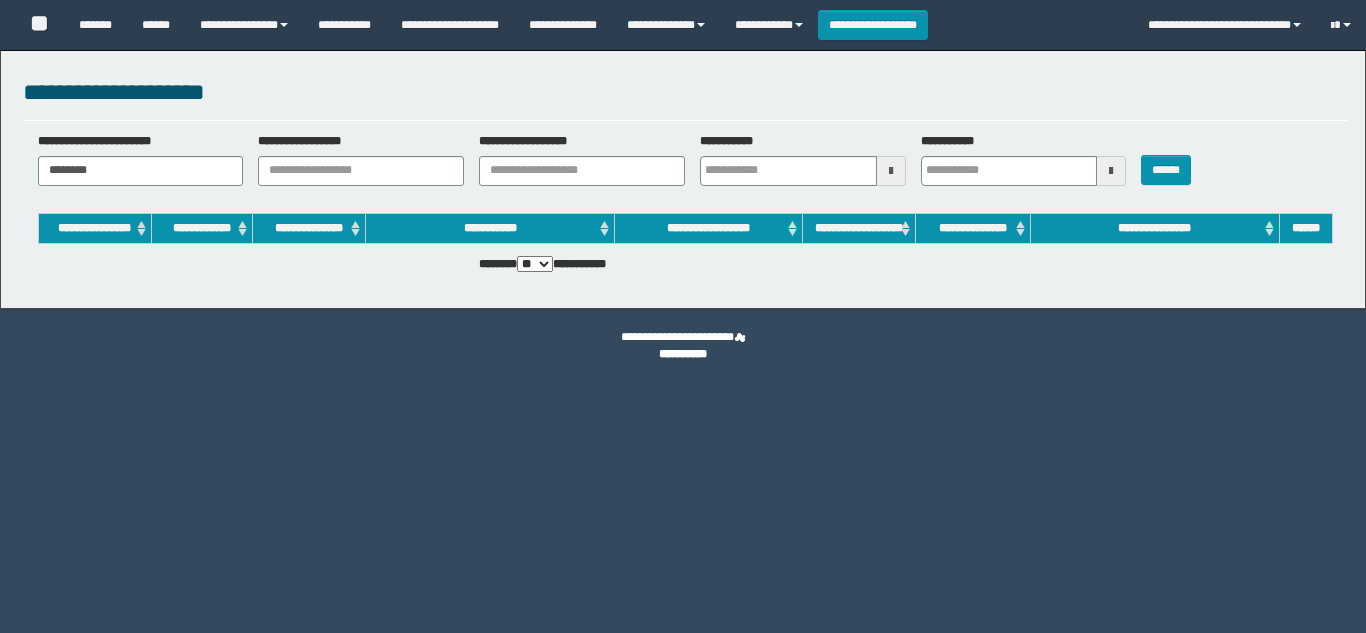 scroll, scrollTop: 0, scrollLeft: 0, axis: both 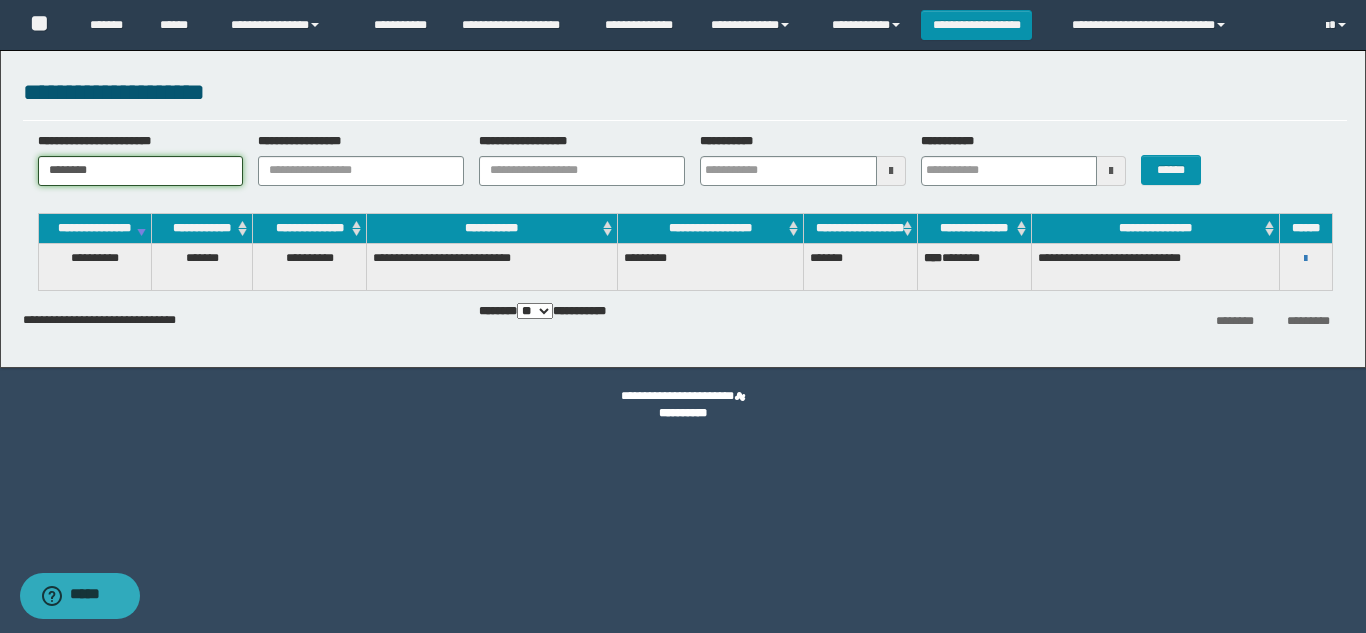 drag, startPoint x: 129, startPoint y: 172, endPoint x: 0, endPoint y: 222, distance: 138.351 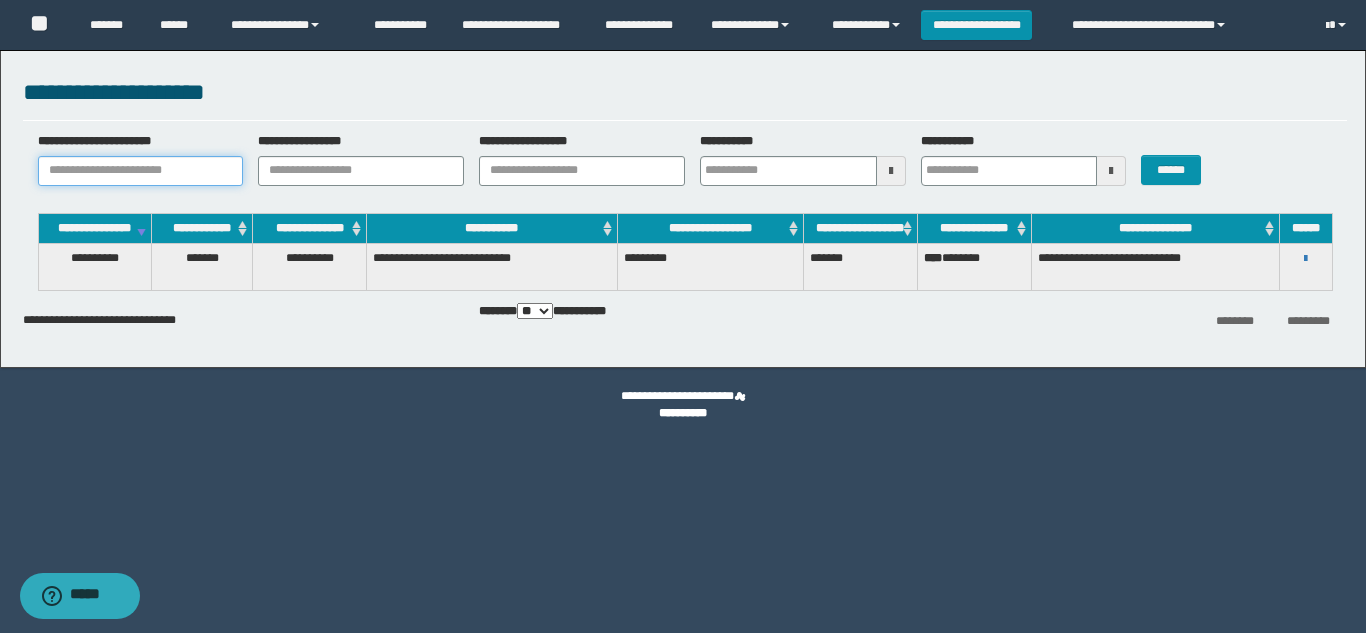 click on "**********" at bounding box center [141, 171] 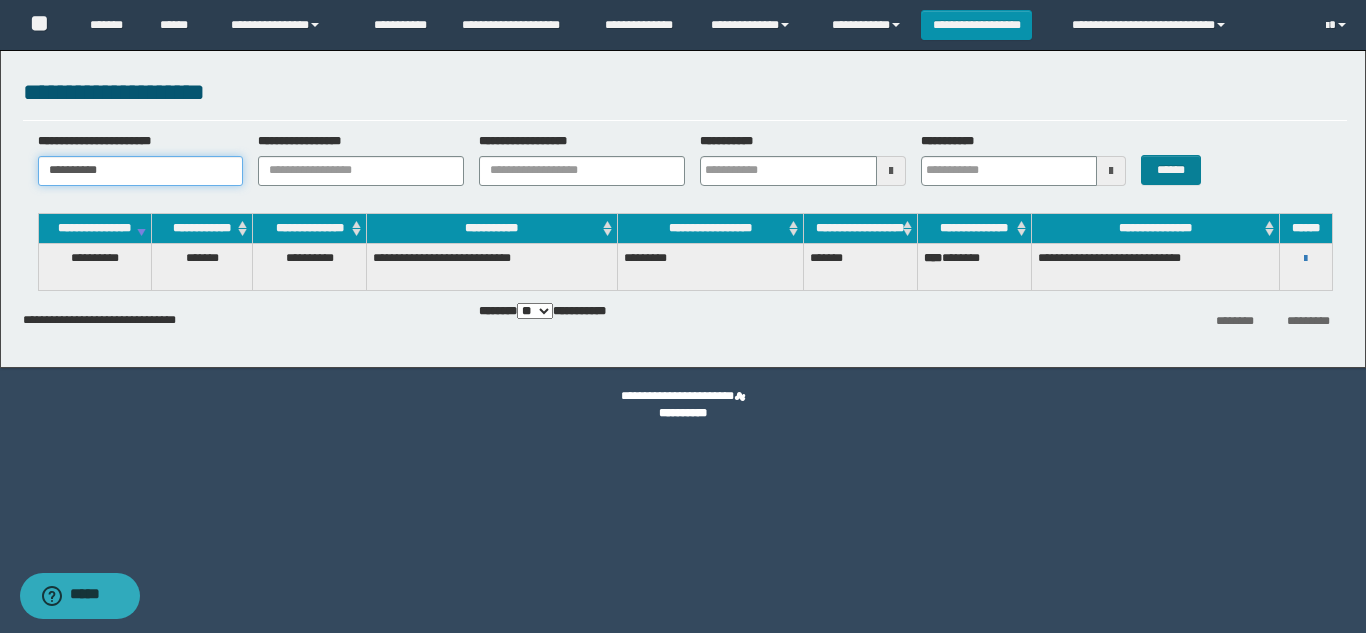 type on "**********" 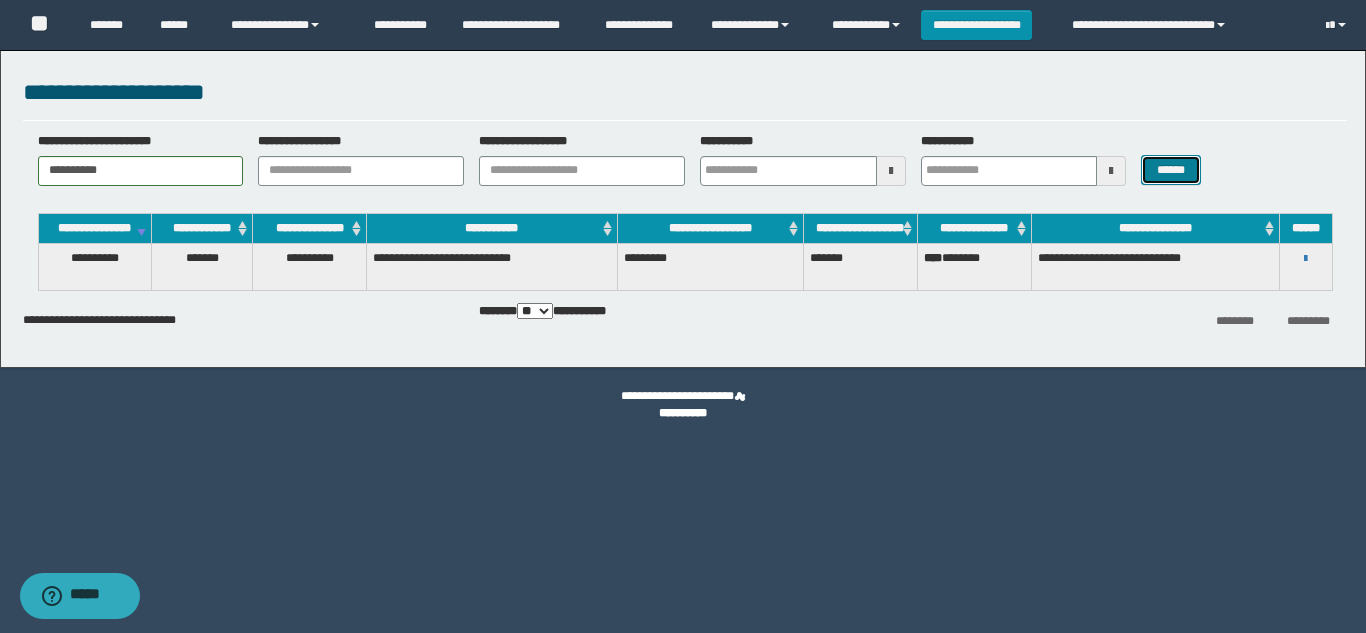 click on "******" at bounding box center (1170, 170) 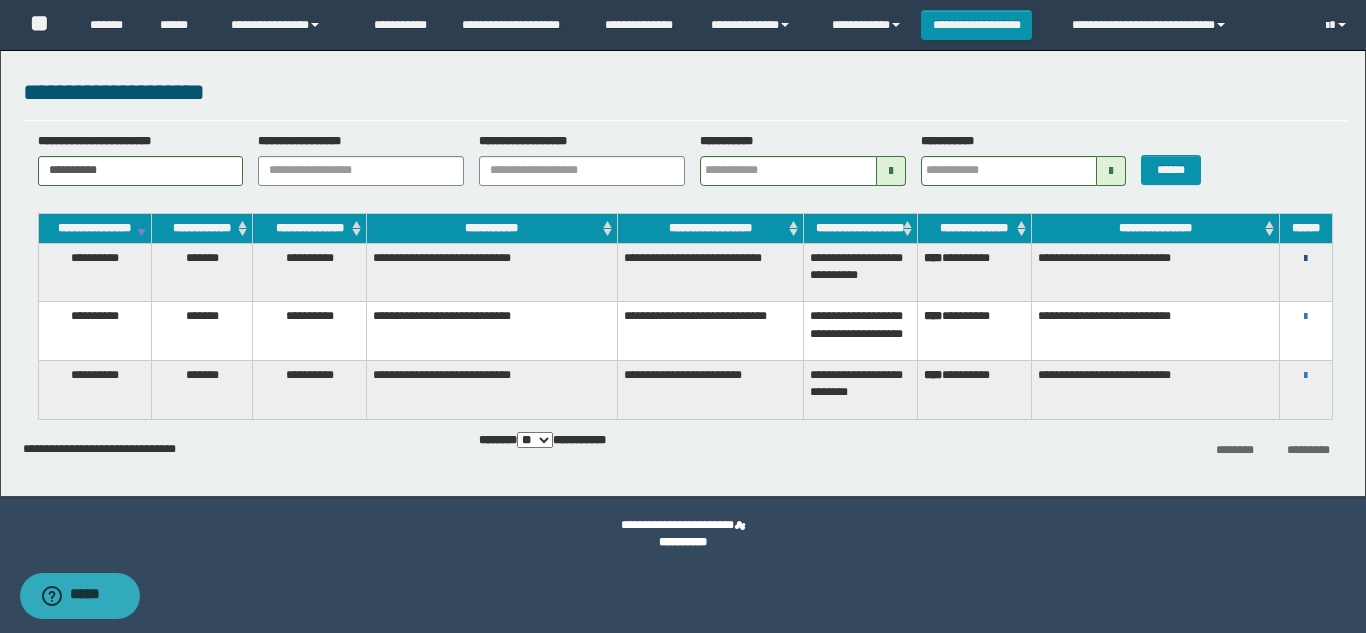 click at bounding box center [1305, 259] 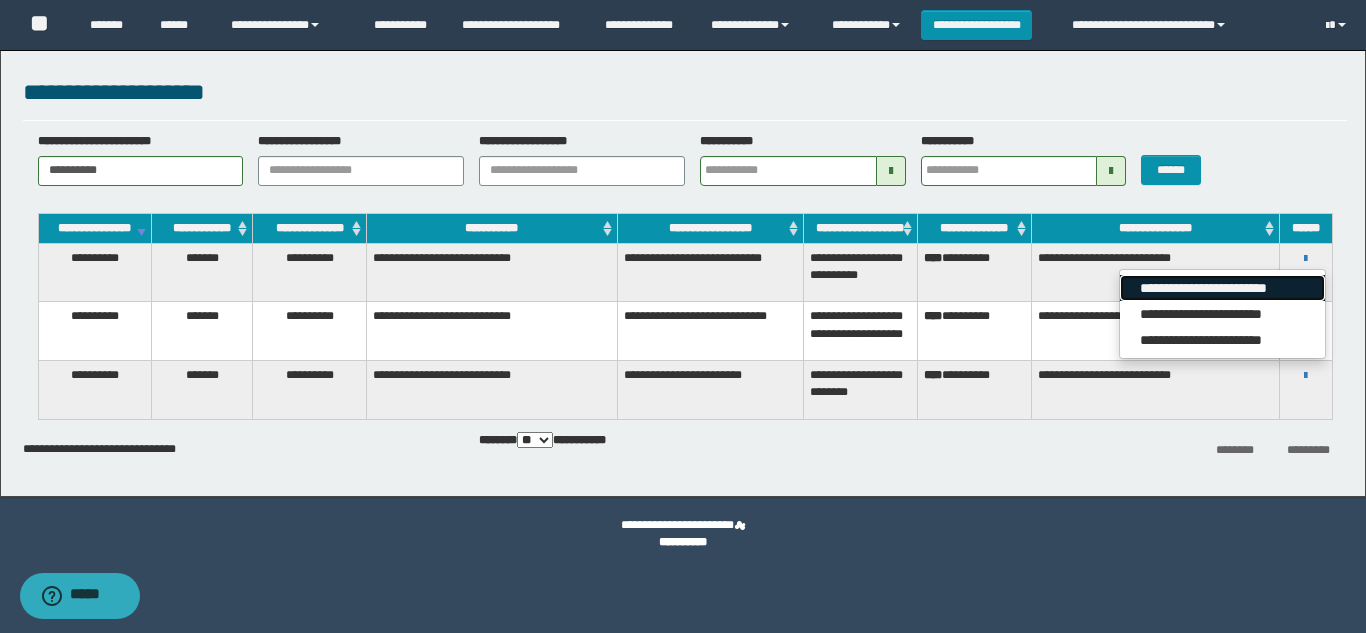 click on "**********" at bounding box center (1222, 288) 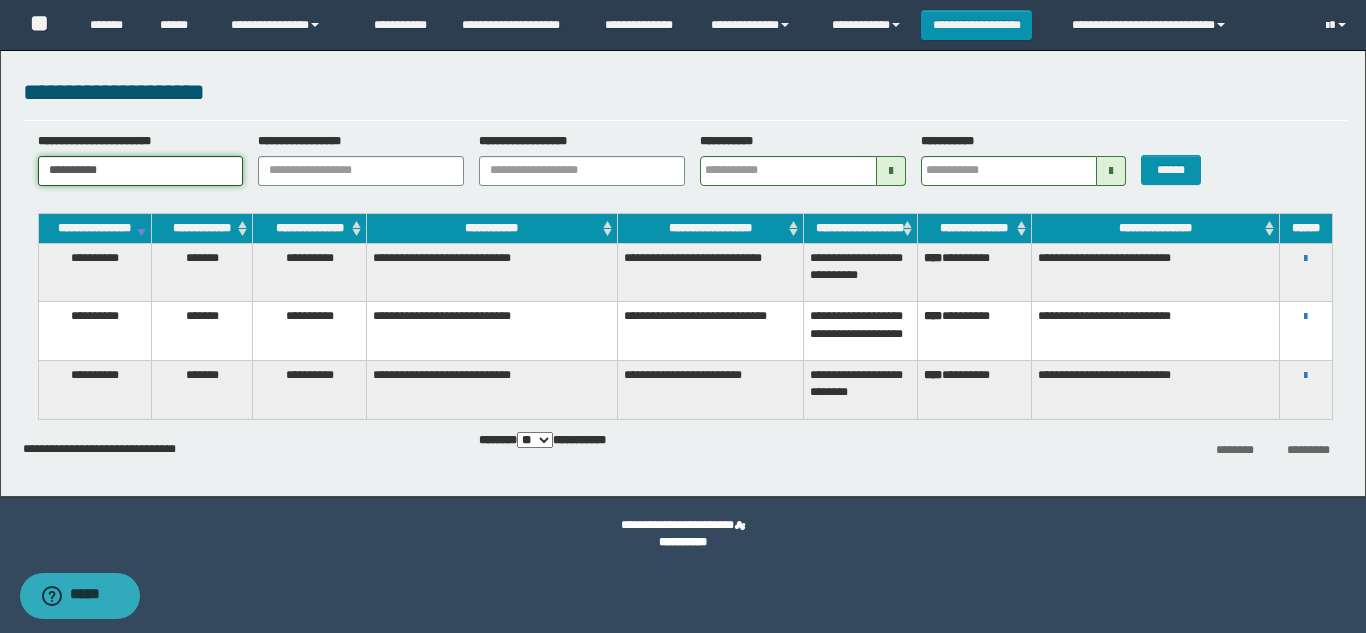 drag, startPoint x: 136, startPoint y: 177, endPoint x: 0, endPoint y: 132, distance: 143.25153 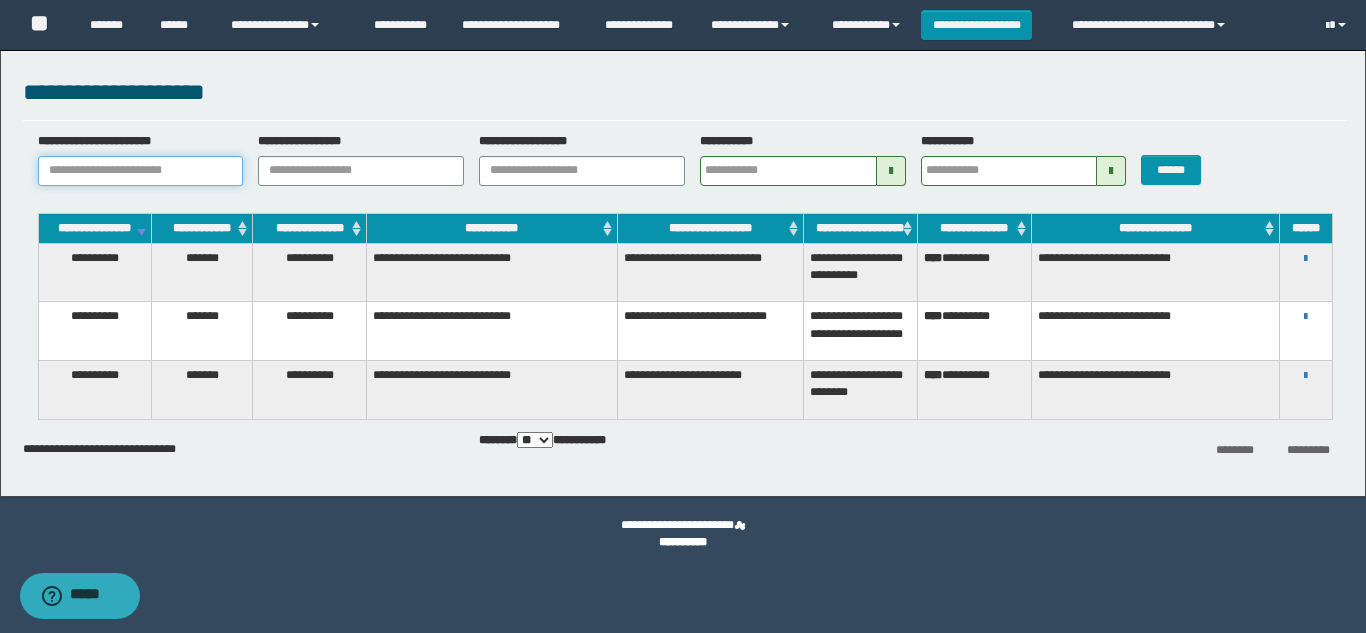click on "**********" at bounding box center (141, 171) 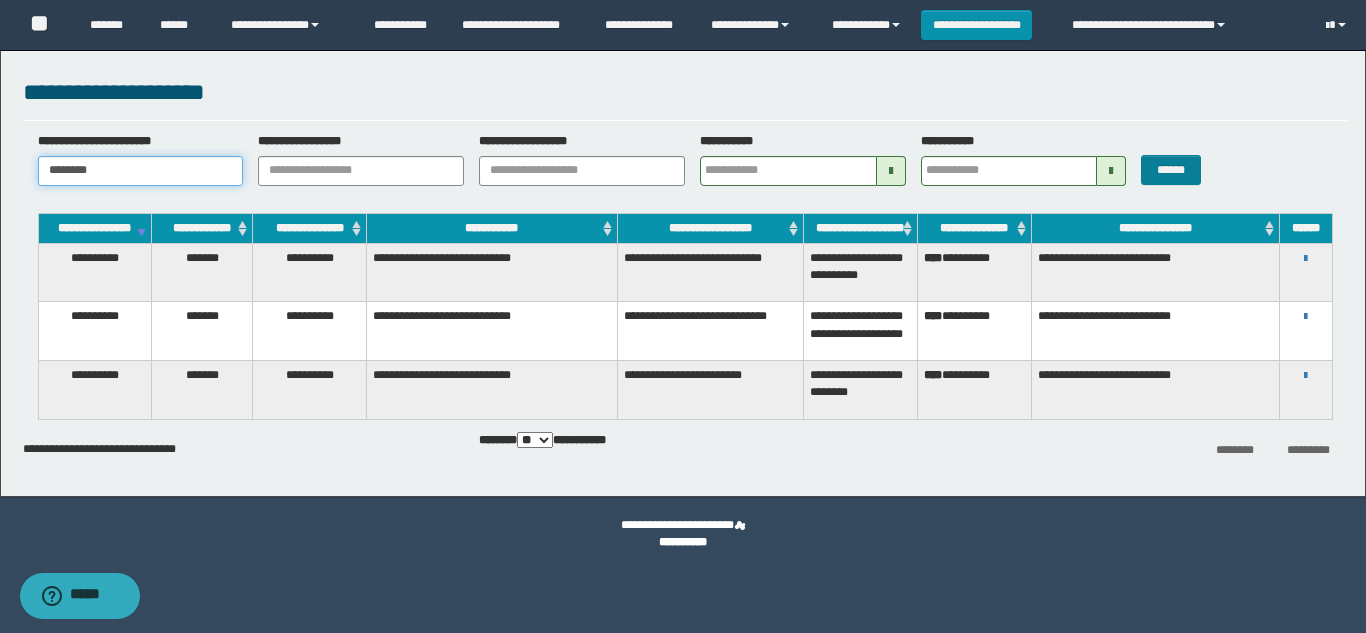 type on "********" 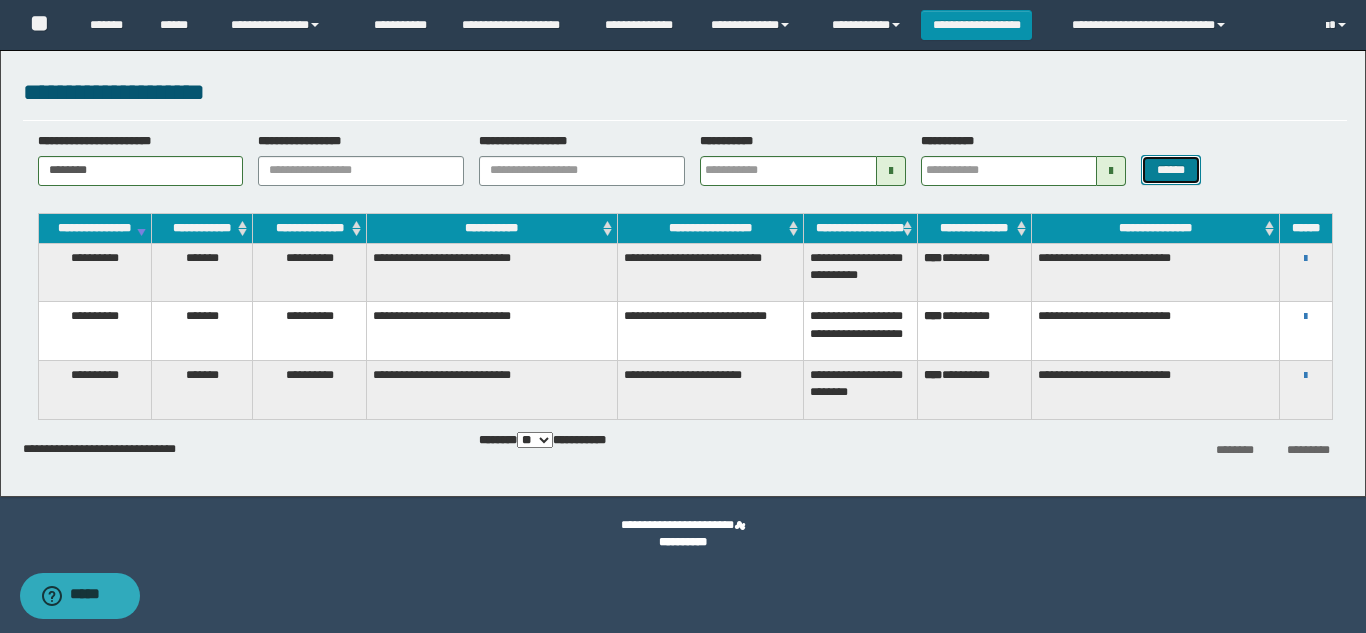click on "******" at bounding box center [1170, 170] 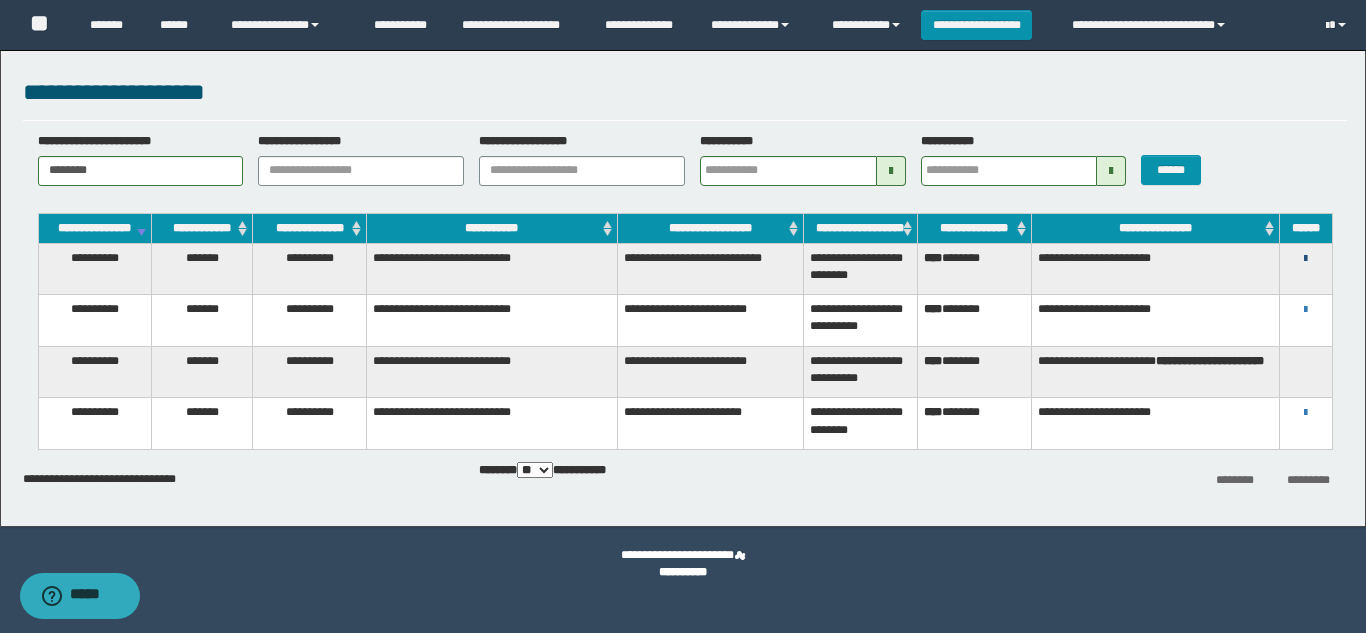 click at bounding box center (1305, 259) 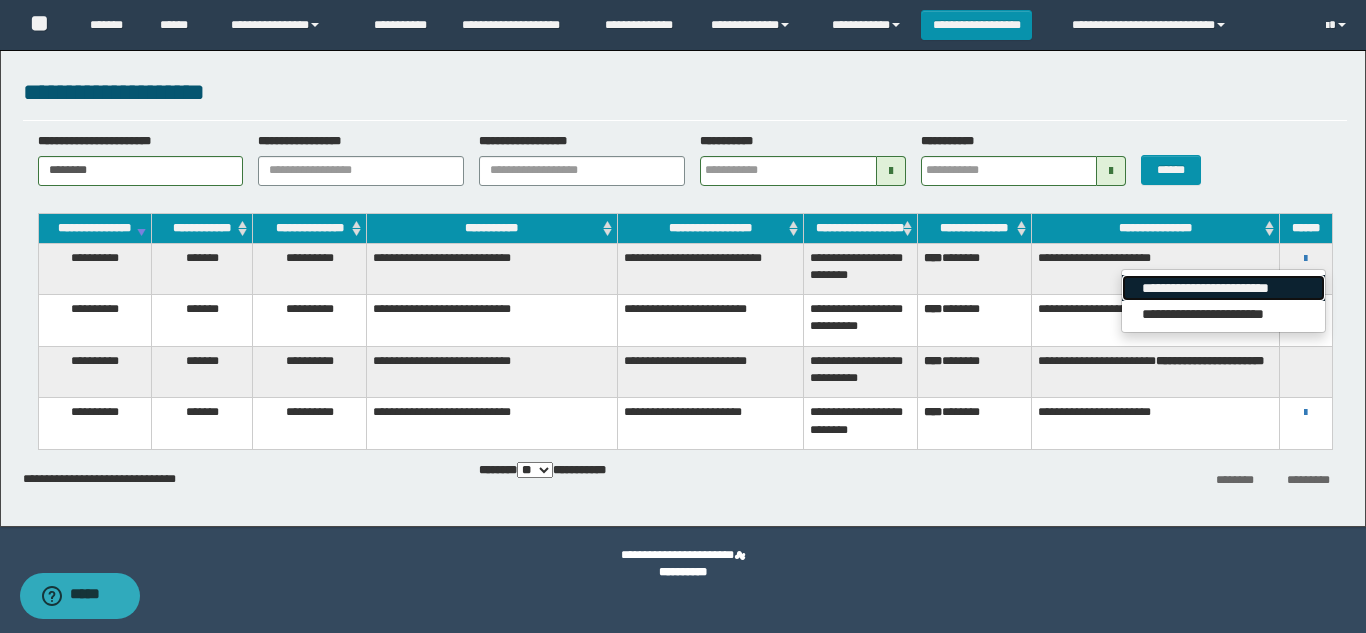 click on "**********" at bounding box center (1223, 288) 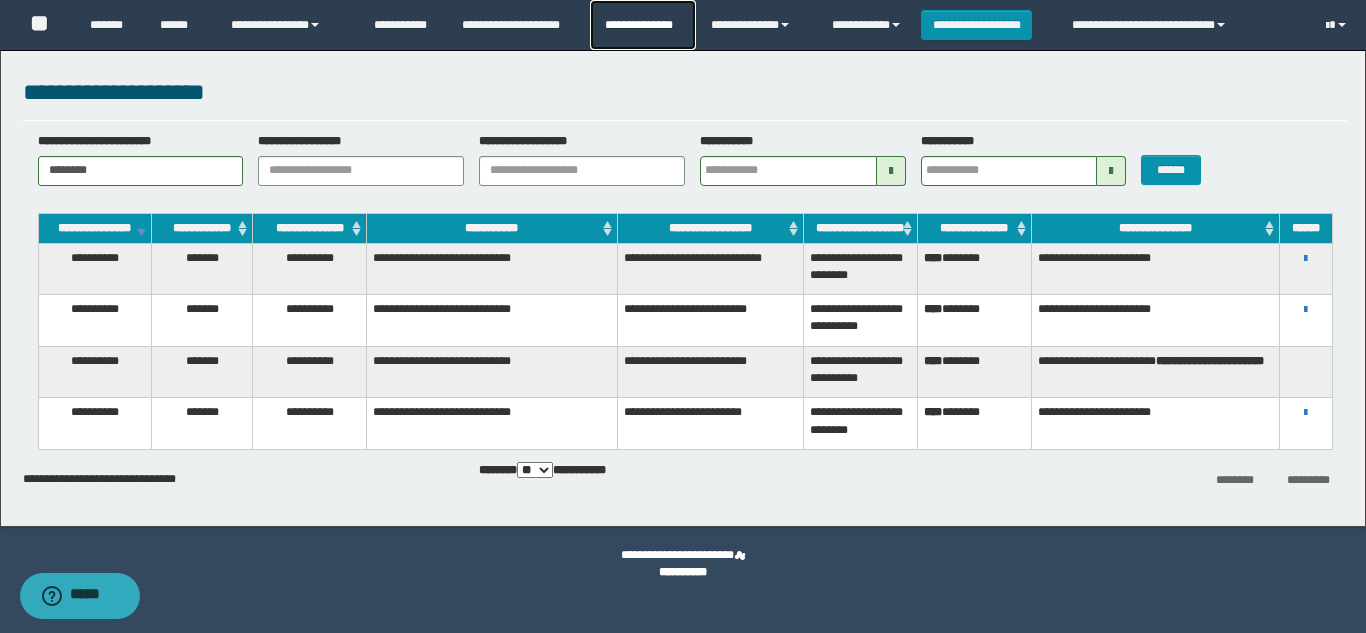 click on "**********" at bounding box center (642, 25) 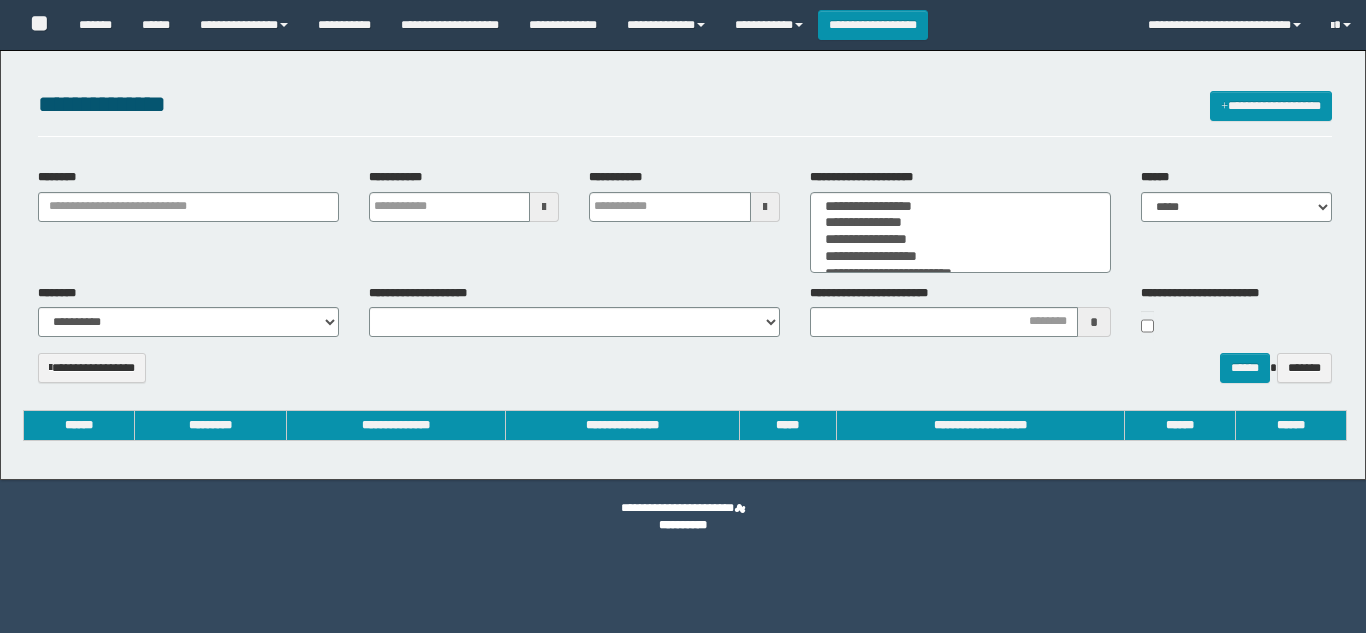 select 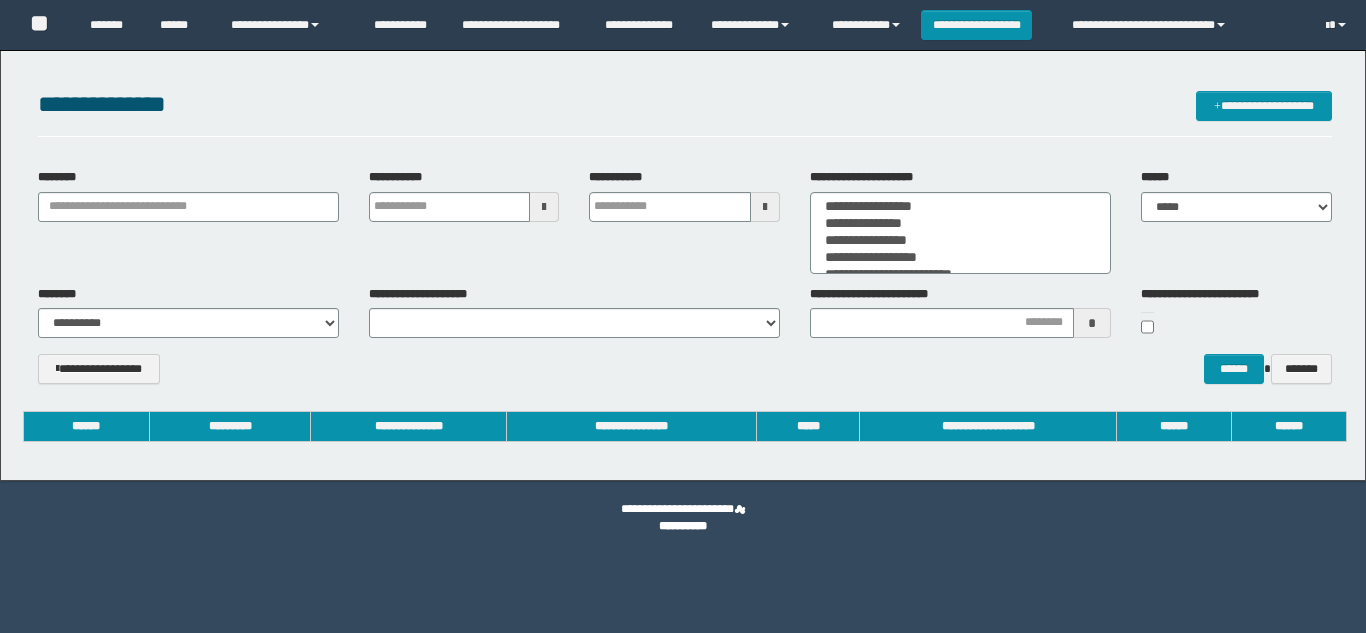 scroll, scrollTop: 0, scrollLeft: 0, axis: both 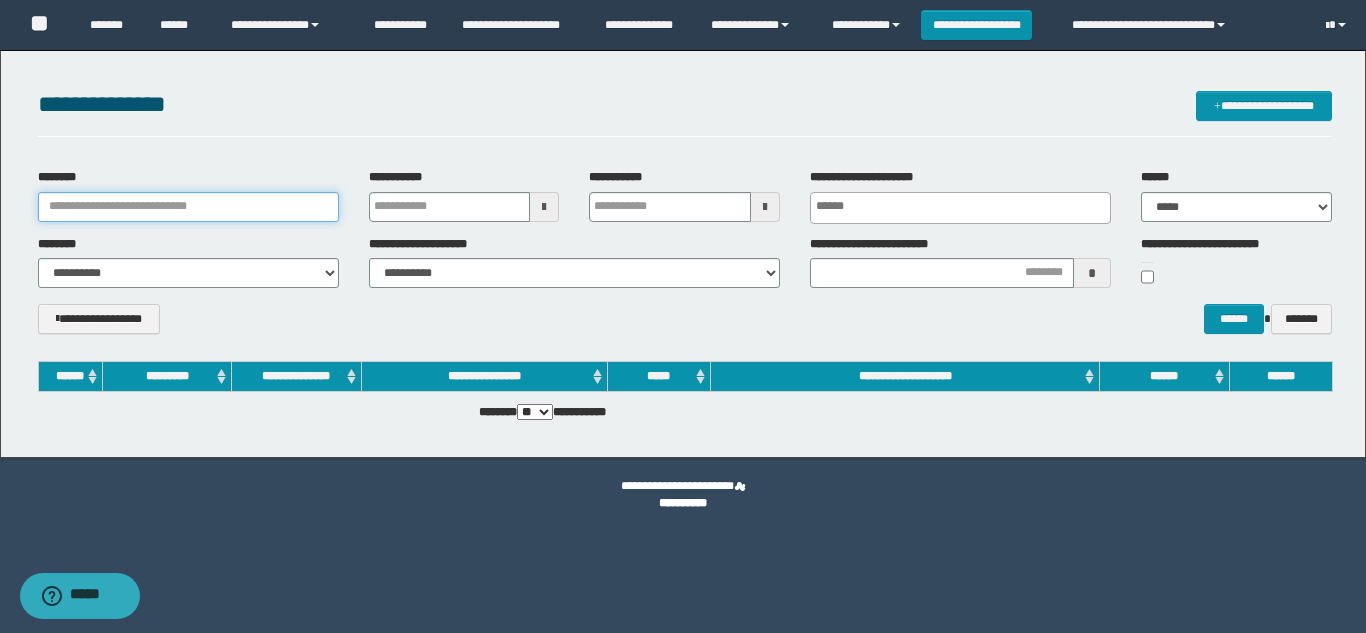 click on "********" at bounding box center [188, 207] 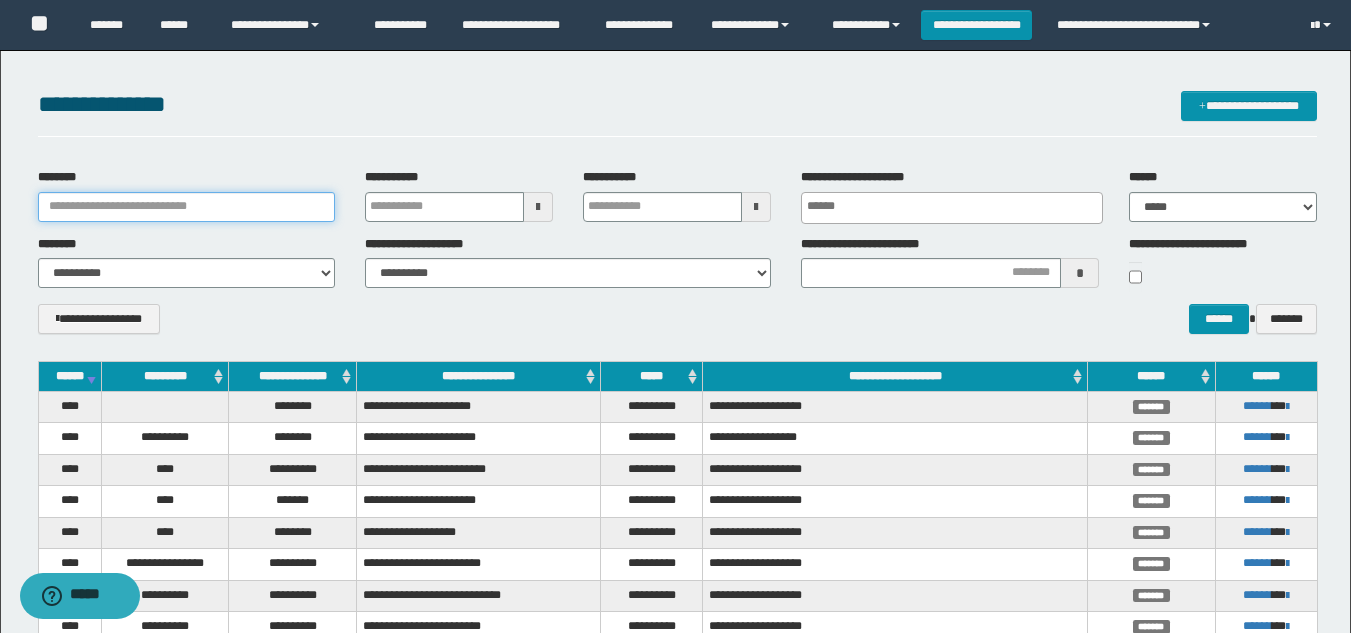 paste on "********" 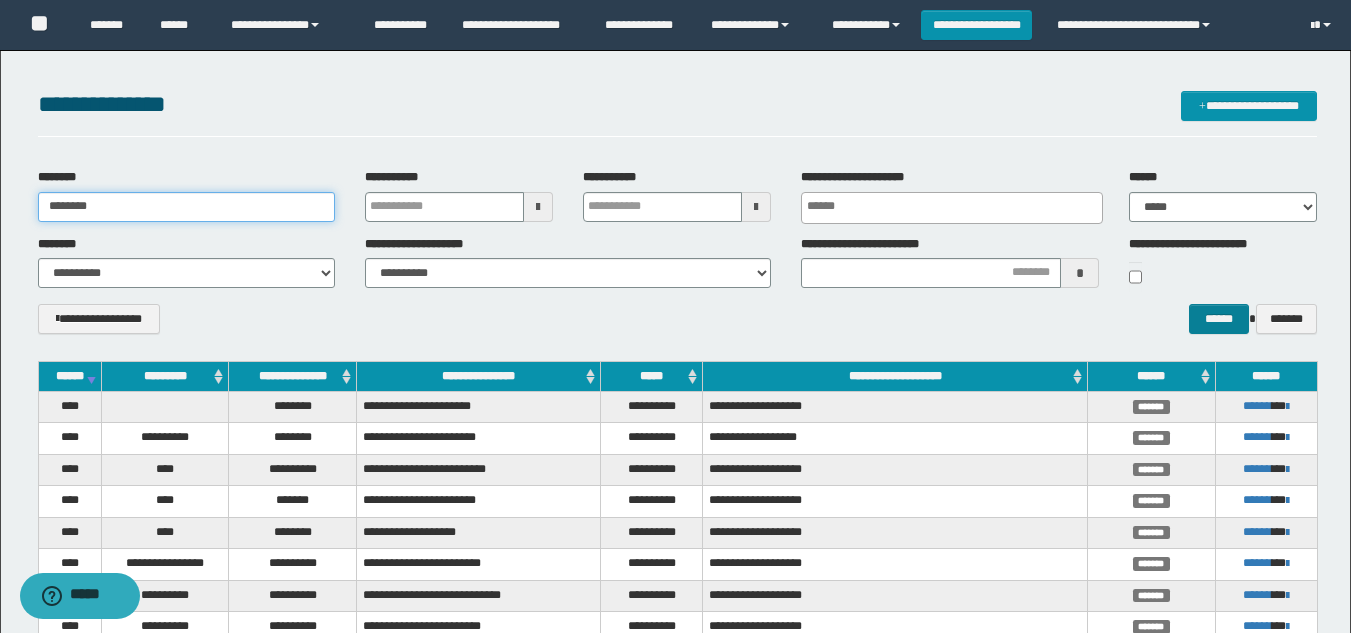 type on "********" 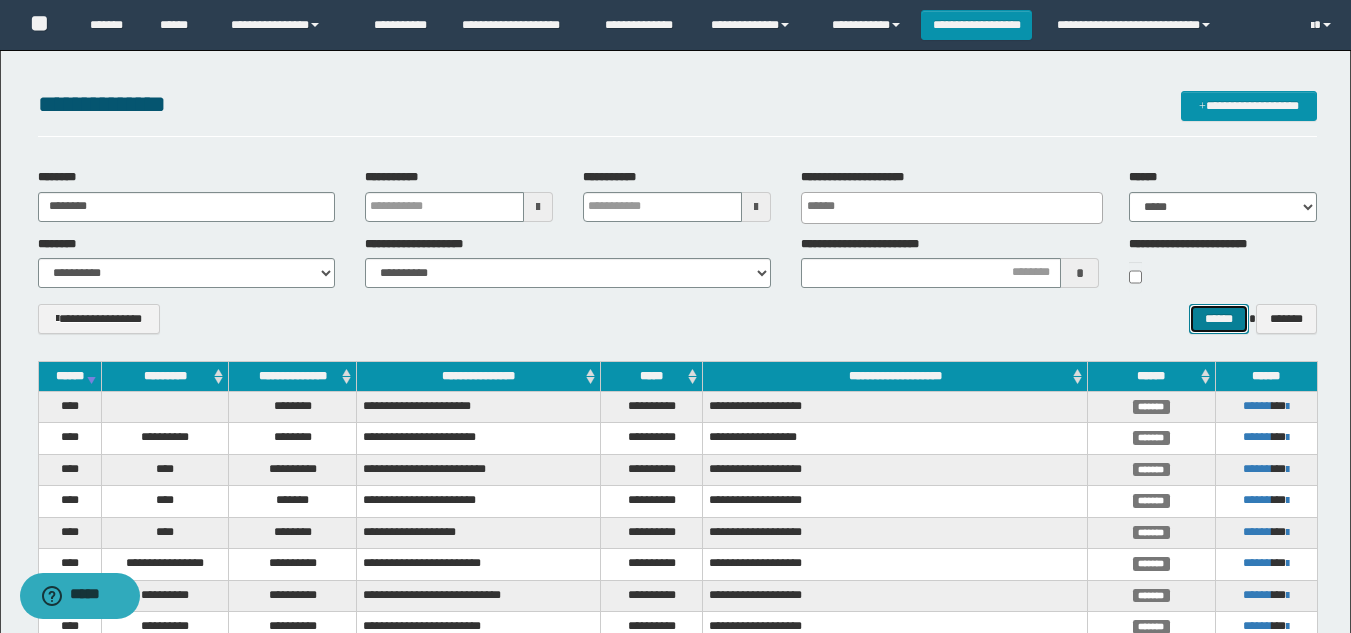 click on "******" at bounding box center (1218, 319) 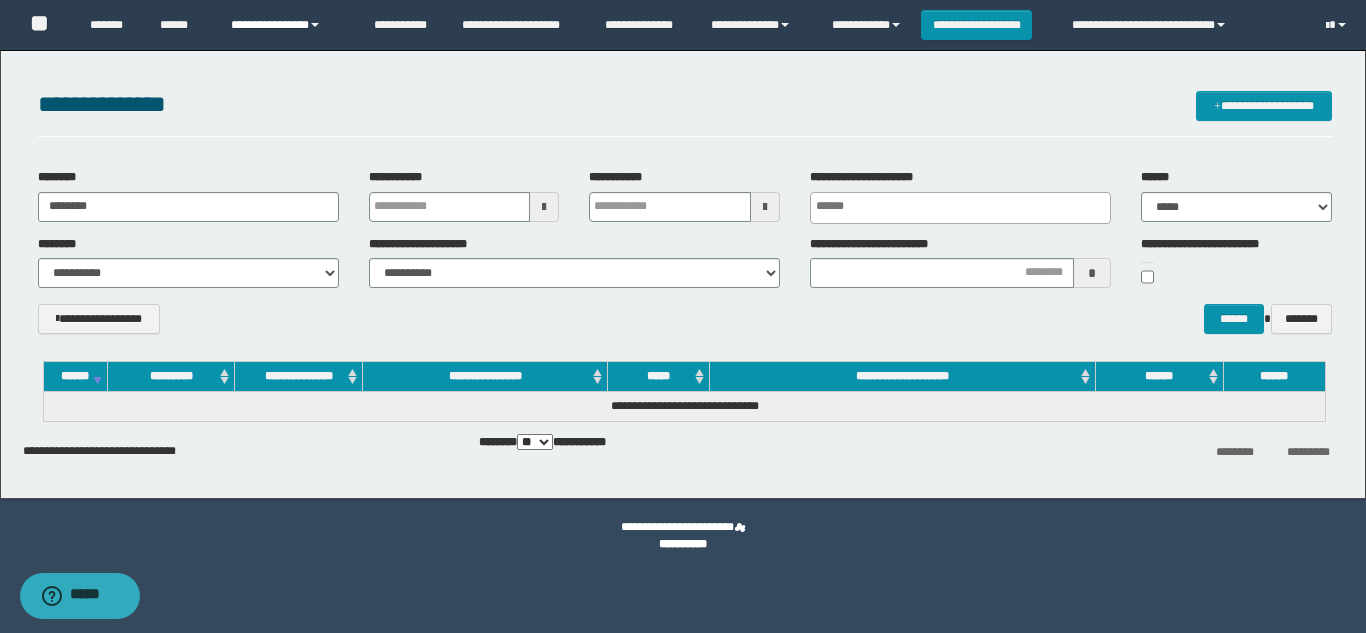 click on "**********" at bounding box center (287, 25) 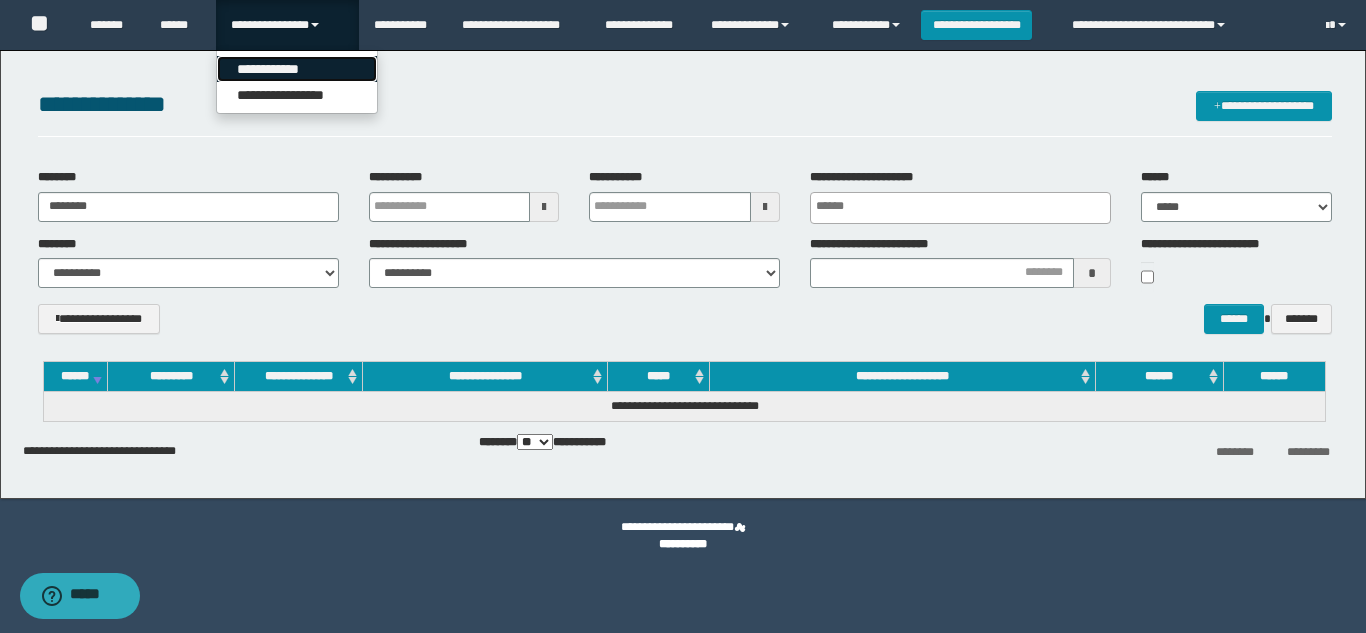 click on "**********" at bounding box center [297, 69] 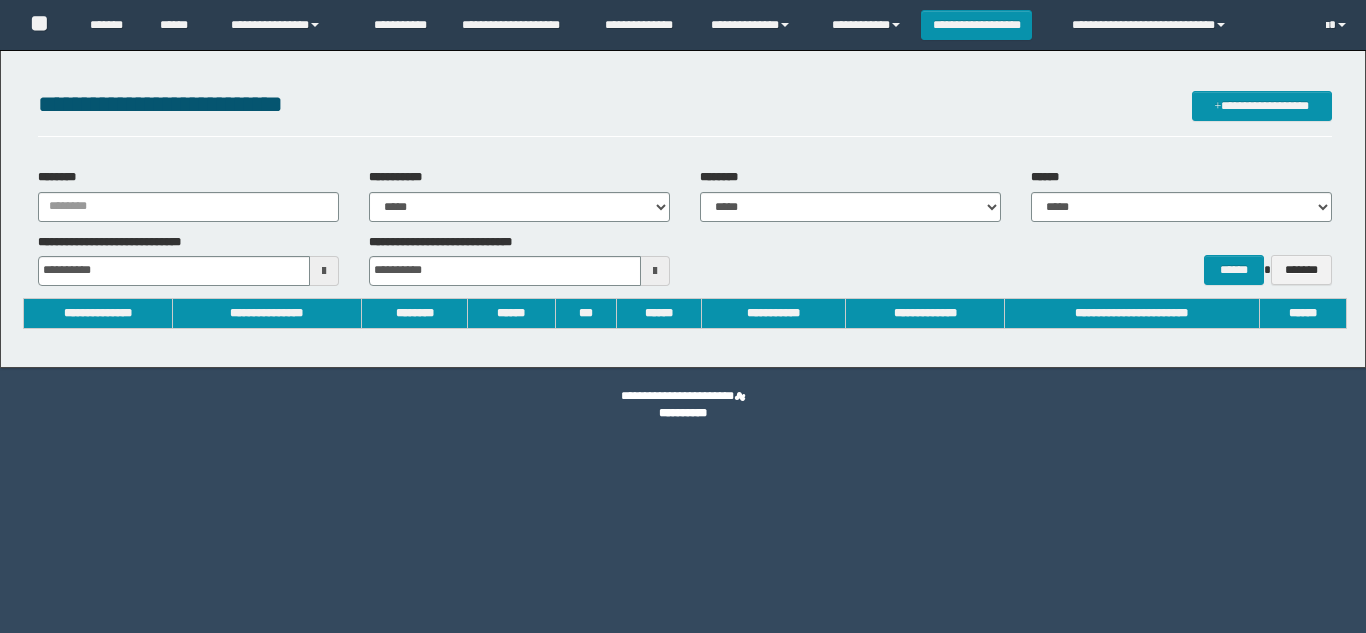 scroll, scrollTop: 0, scrollLeft: 0, axis: both 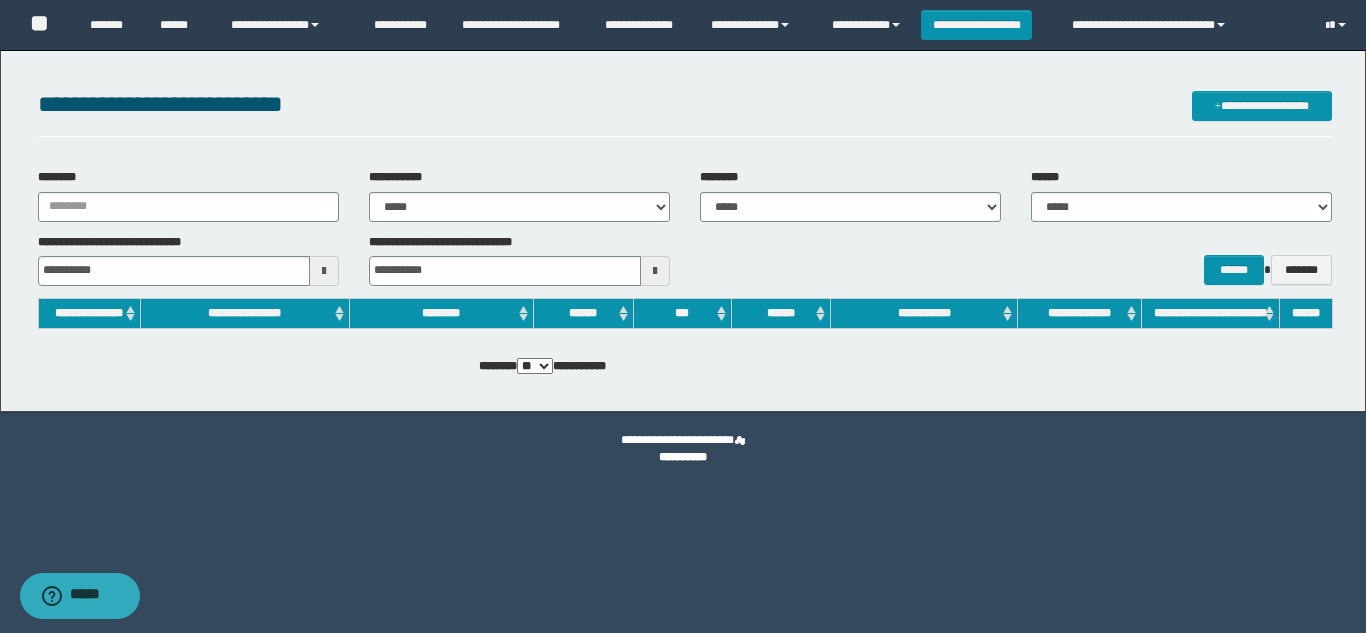 click on "[FIRST]
[EMAIL]
[PHONE]
[ADDRESS]
[ADDRESS]
[ADDRESS]
[ADDRESS]
[ADDRESS]
[ADDRESS]
[ADDRESS]
[ADDRESS]
[ADDRESS]
[ADDRESS]
[ADDRESS]
[ADDRESS]
[ADDRESS] [ADDRESS]" at bounding box center (685, 227) 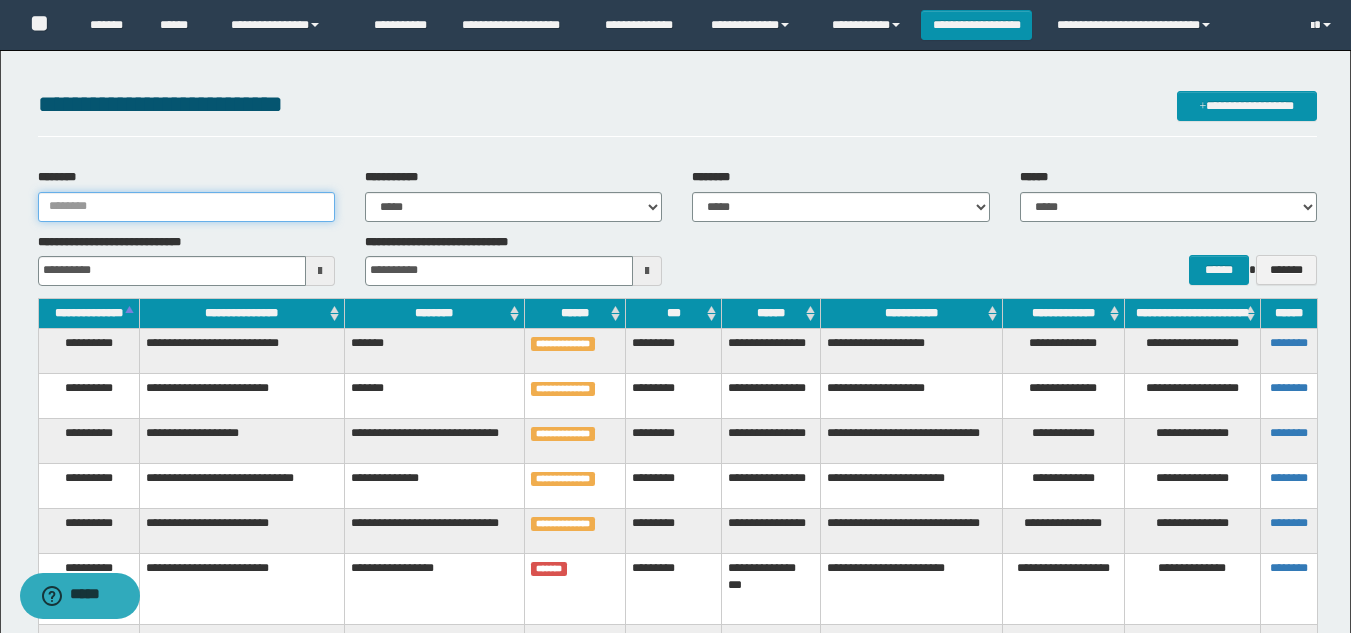 click on "********" at bounding box center [186, 207] 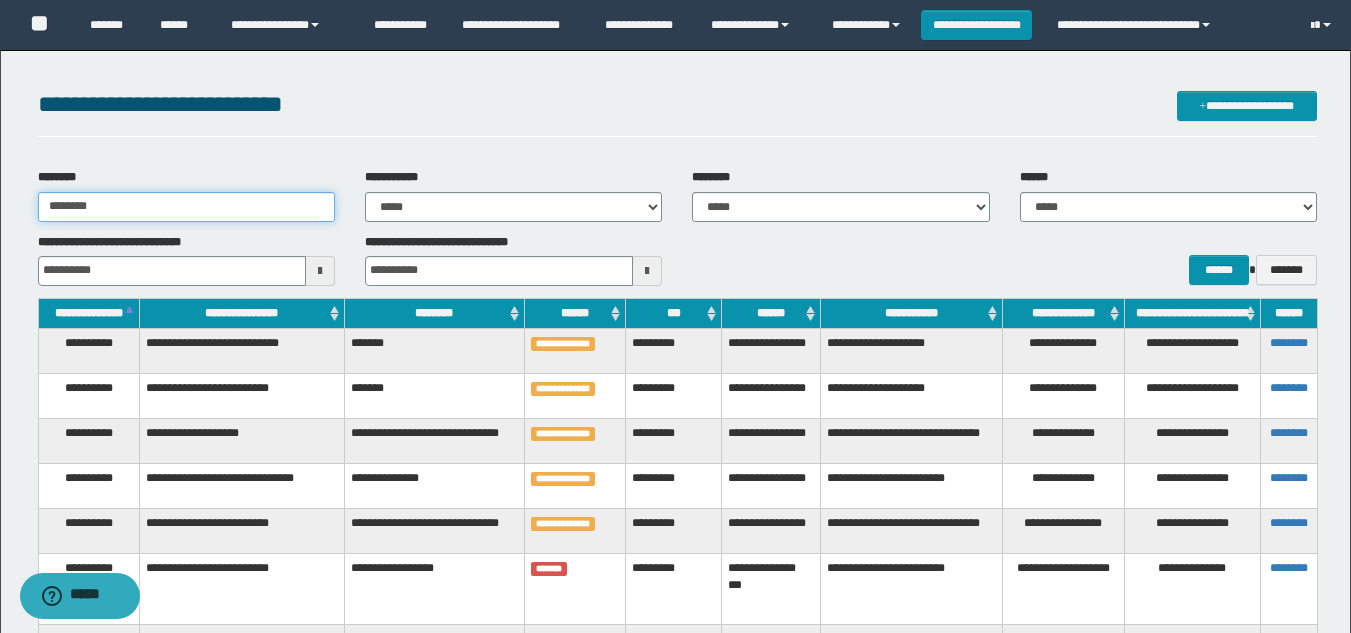 type on "********" 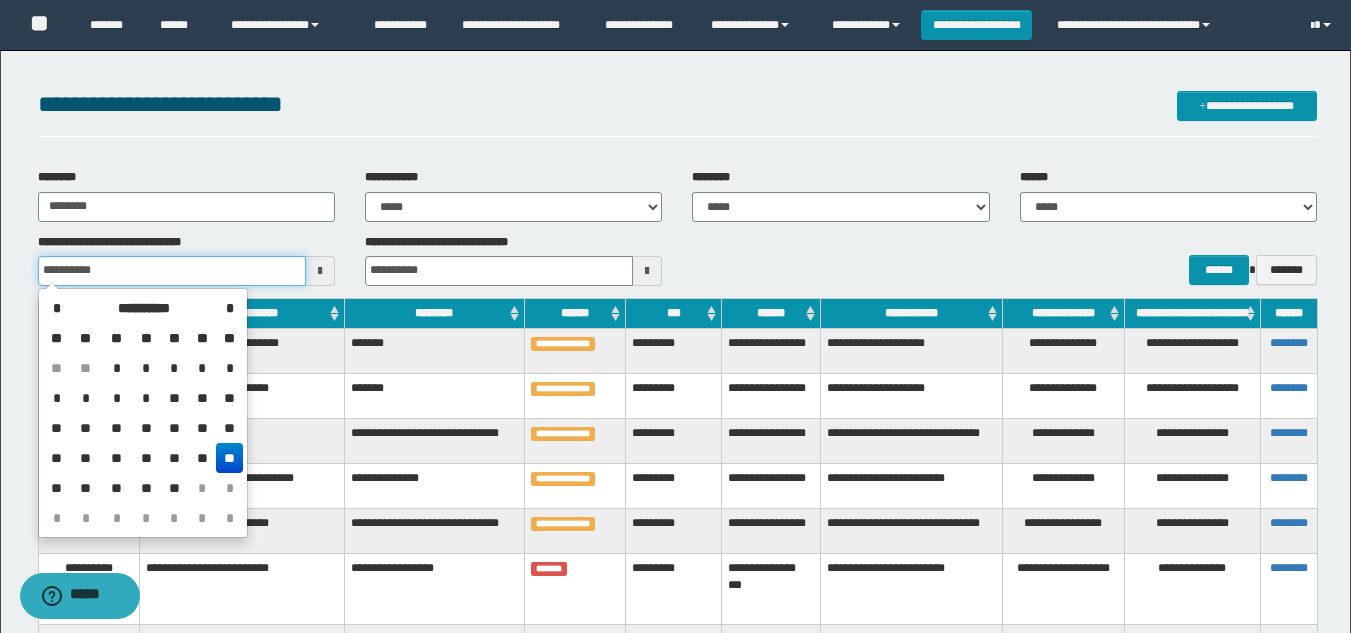 drag, startPoint x: 115, startPoint y: 271, endPoint x: 0, endPoint y: 242, distance: 118.60017 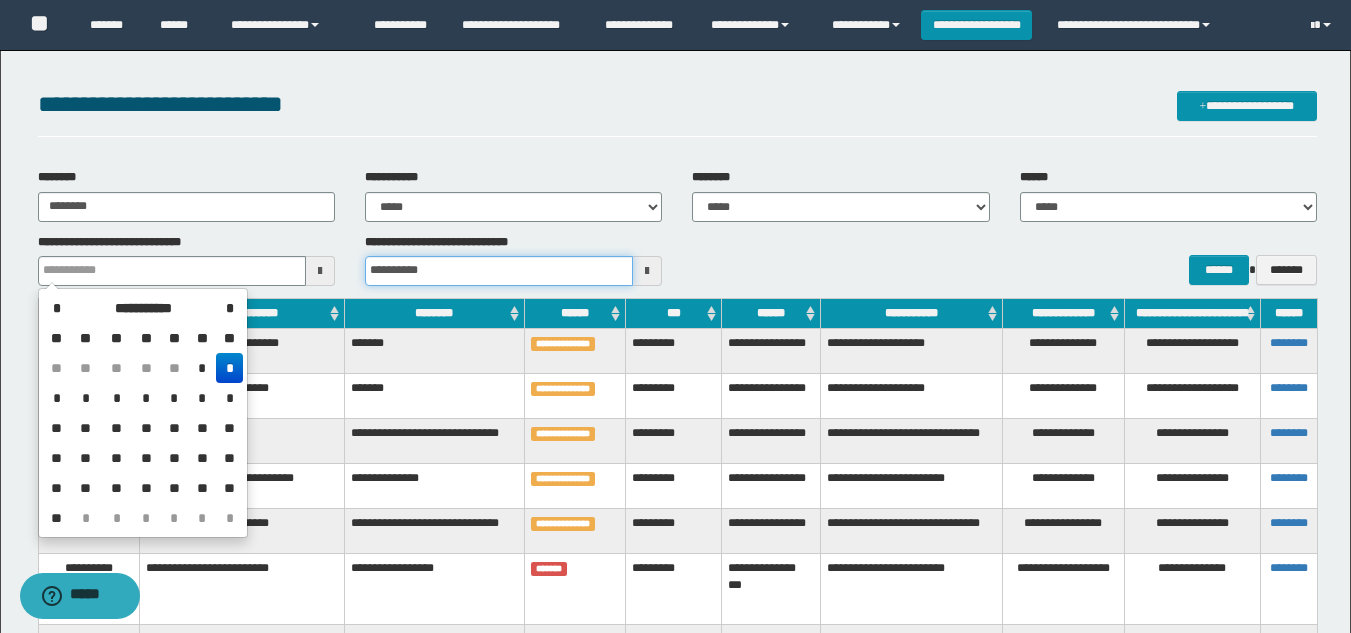 drag, startPoint x: 444, startPoint y: 277, endPoint x: 160, endPoint y: 215, distance: 290.68884 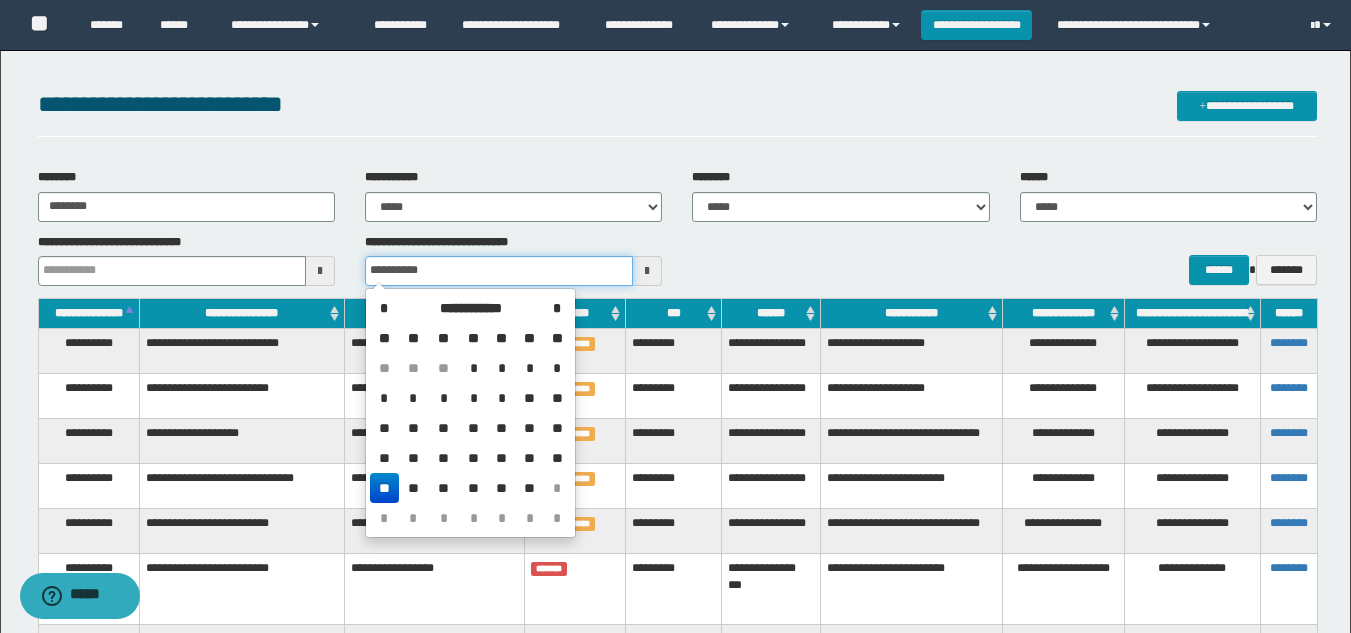 type 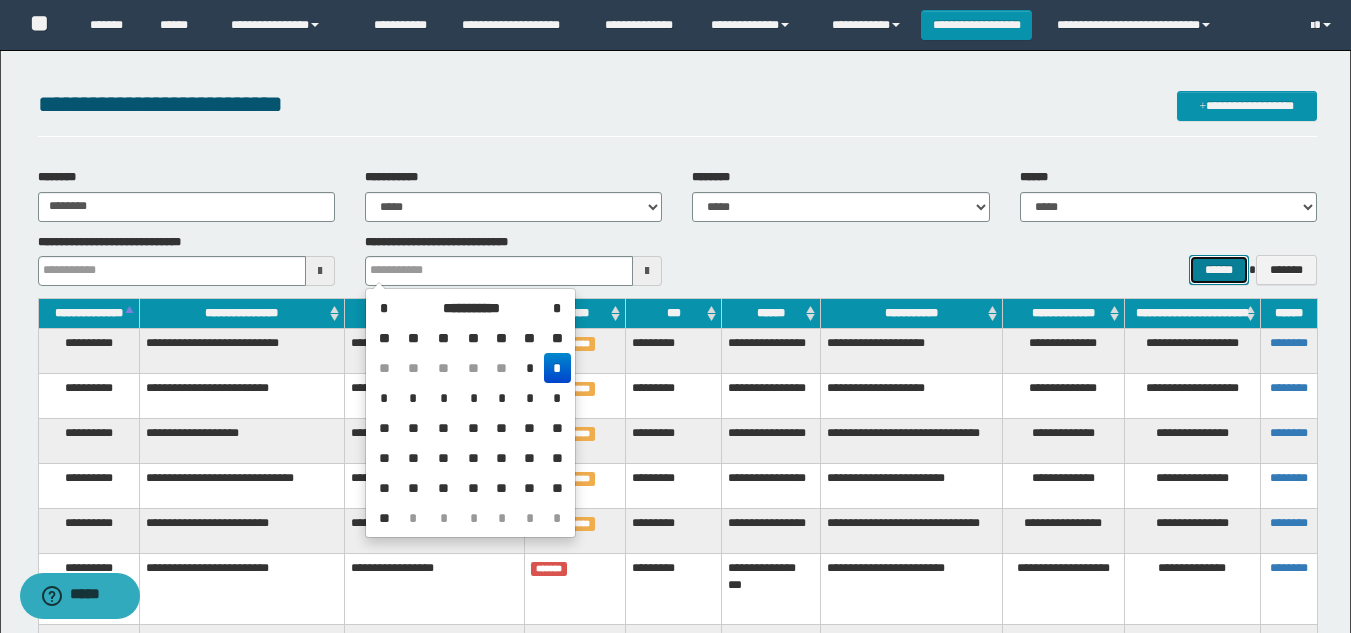 click on "******" at bounding box center [1218, 270] 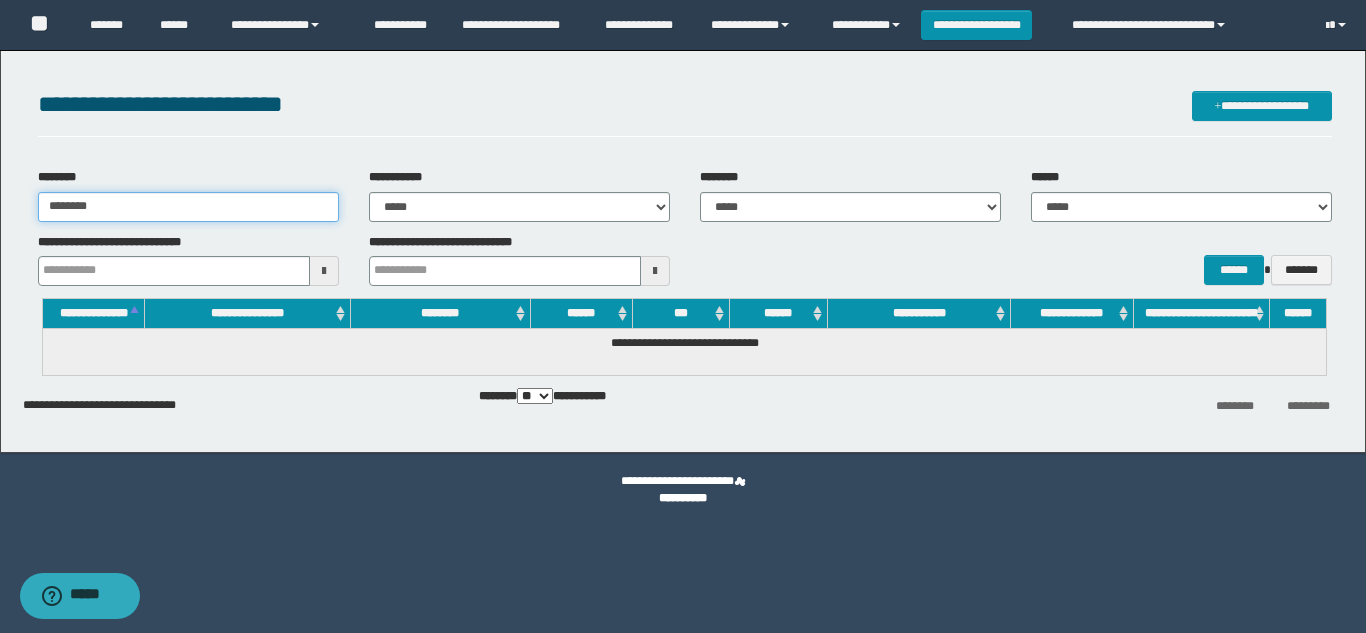 drag, startPoint x: 112, startPoint y: 203, endPoint x: 0, endPoint y: 116, distance: 141.82031 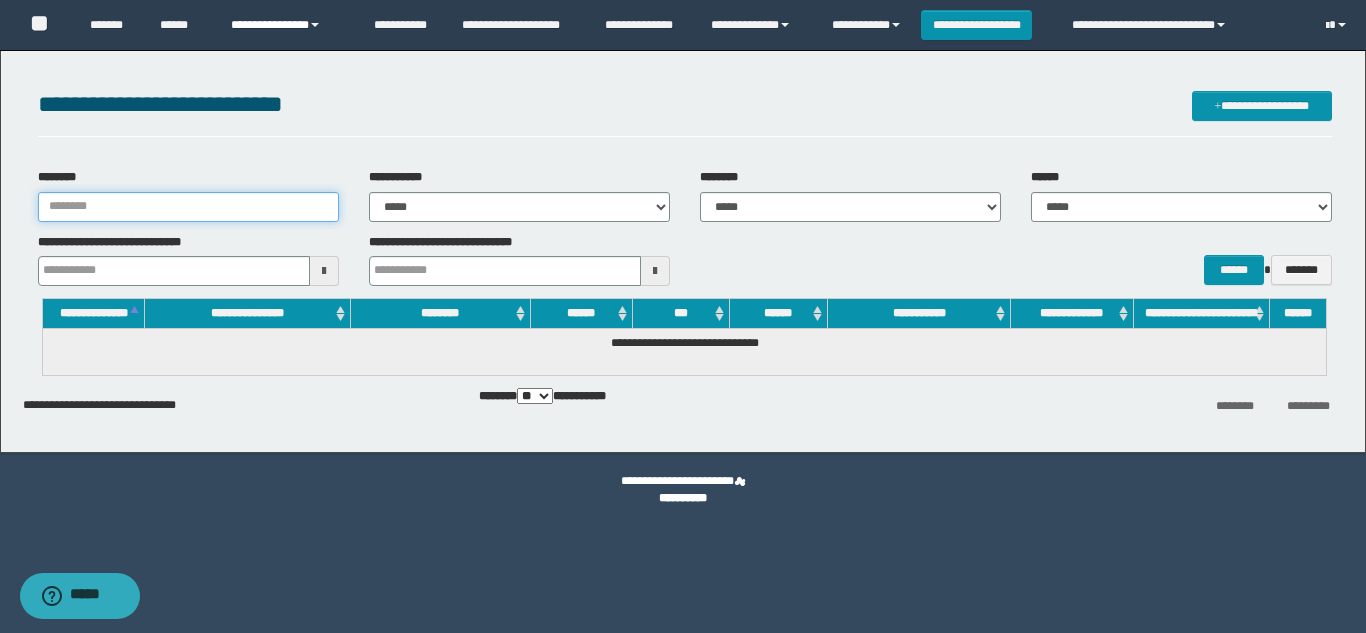 type 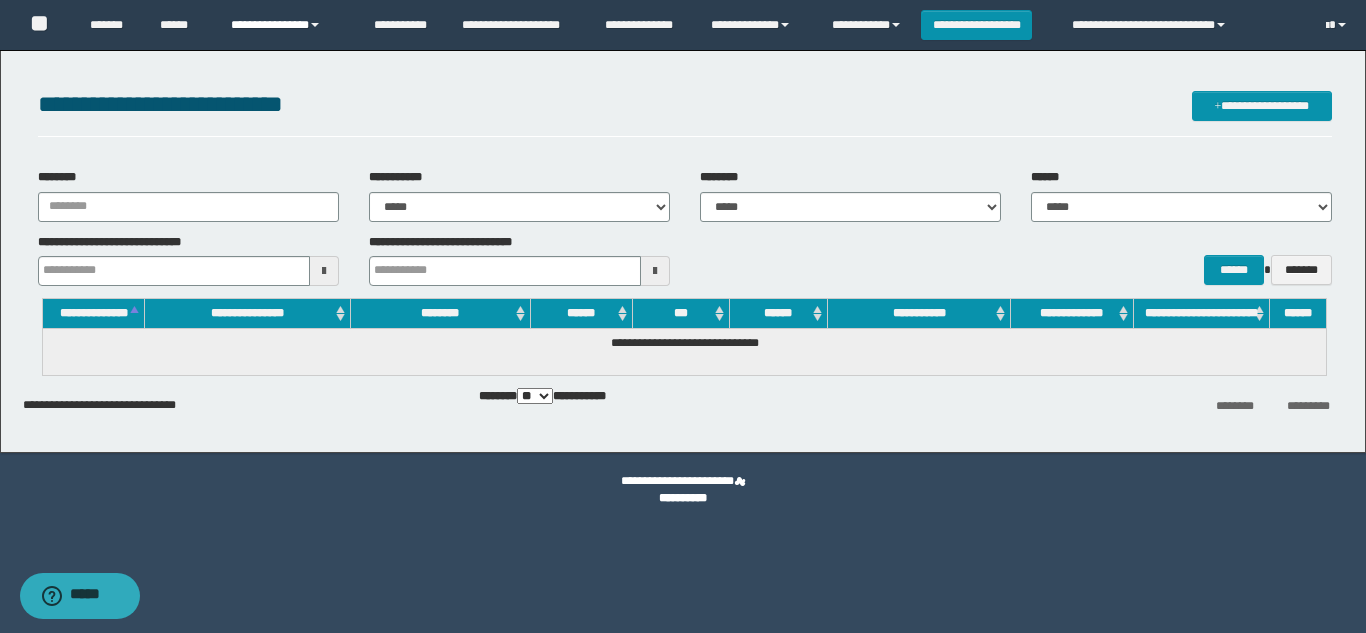 click on "**********" at bounding box center [287, 25] 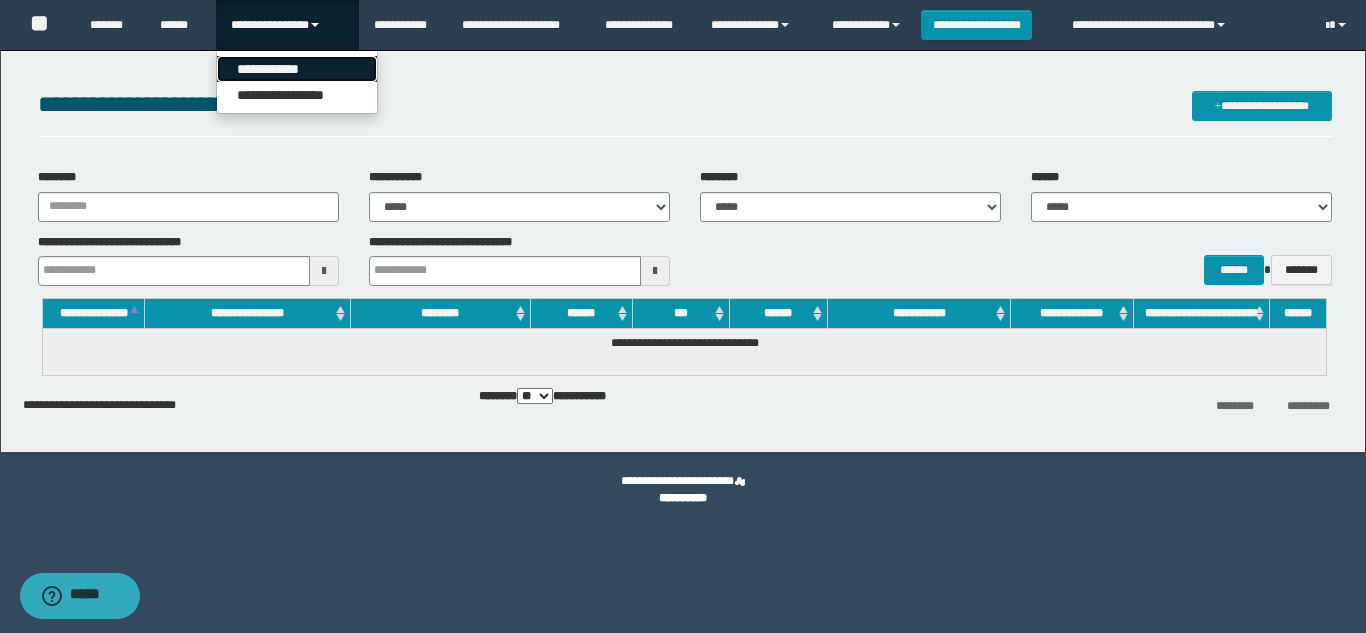 click on "**********" at bounding box center [297, 69] 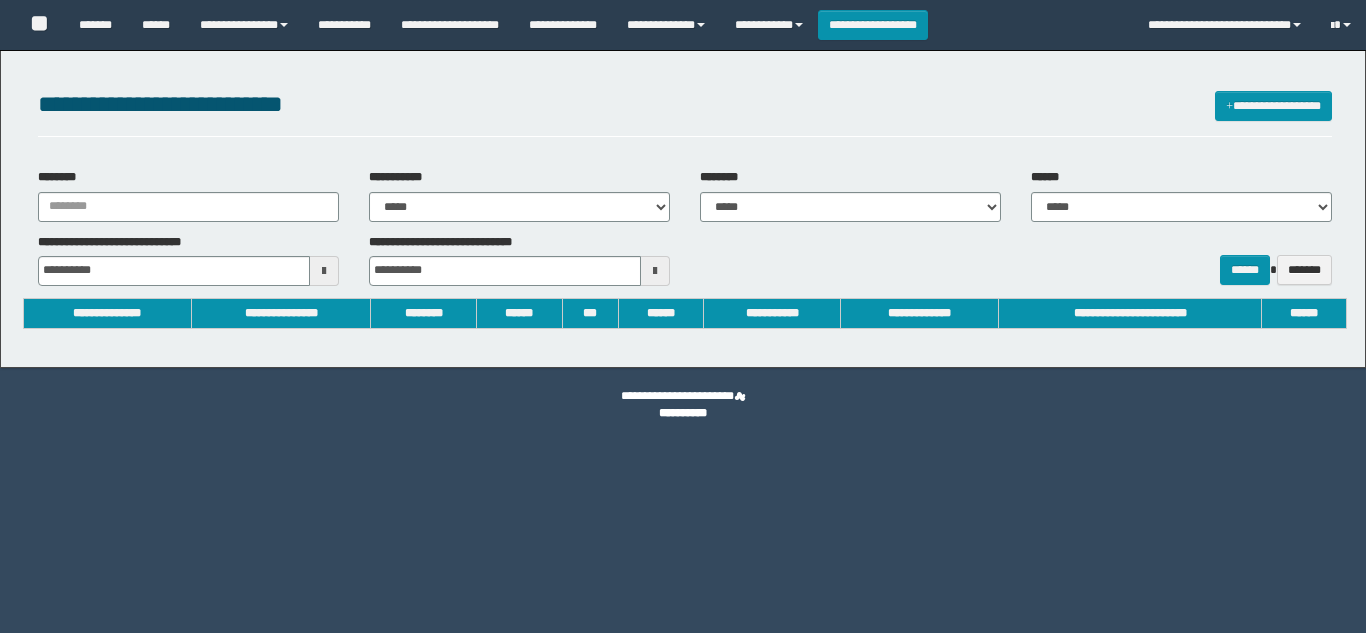 scroll, scrollTop: 0, scrollLeft: 0, axis: both 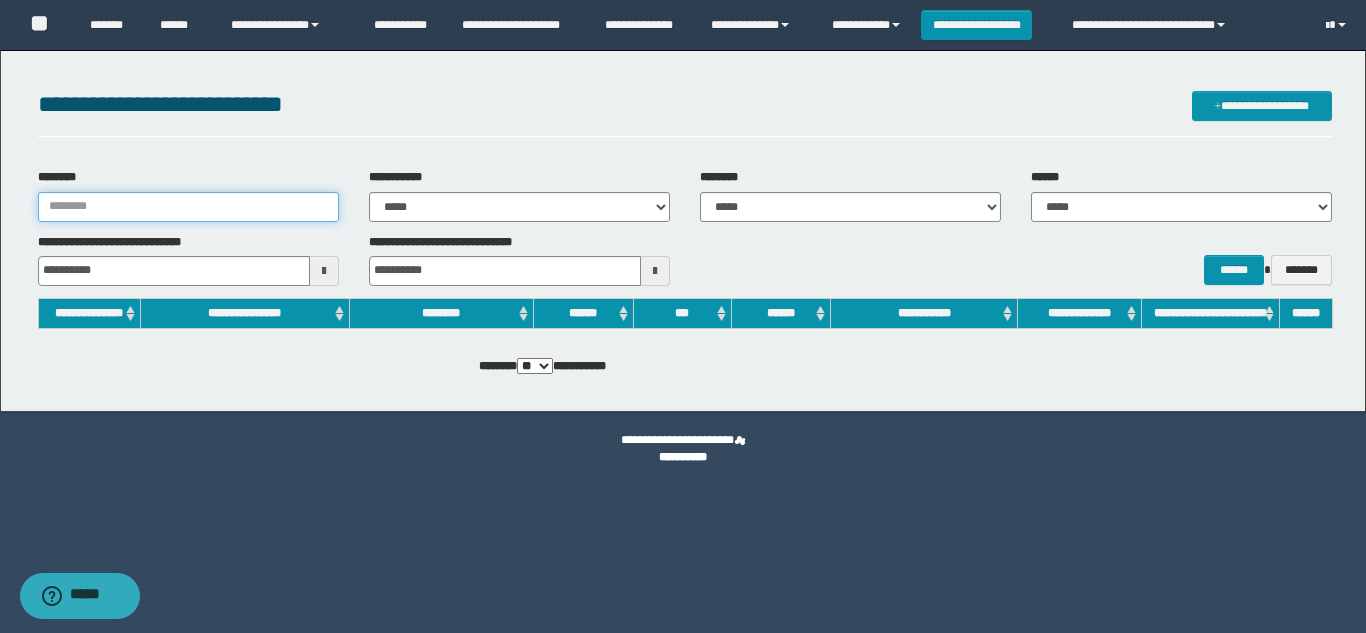 click on "********" at bounding box center [188, 207] 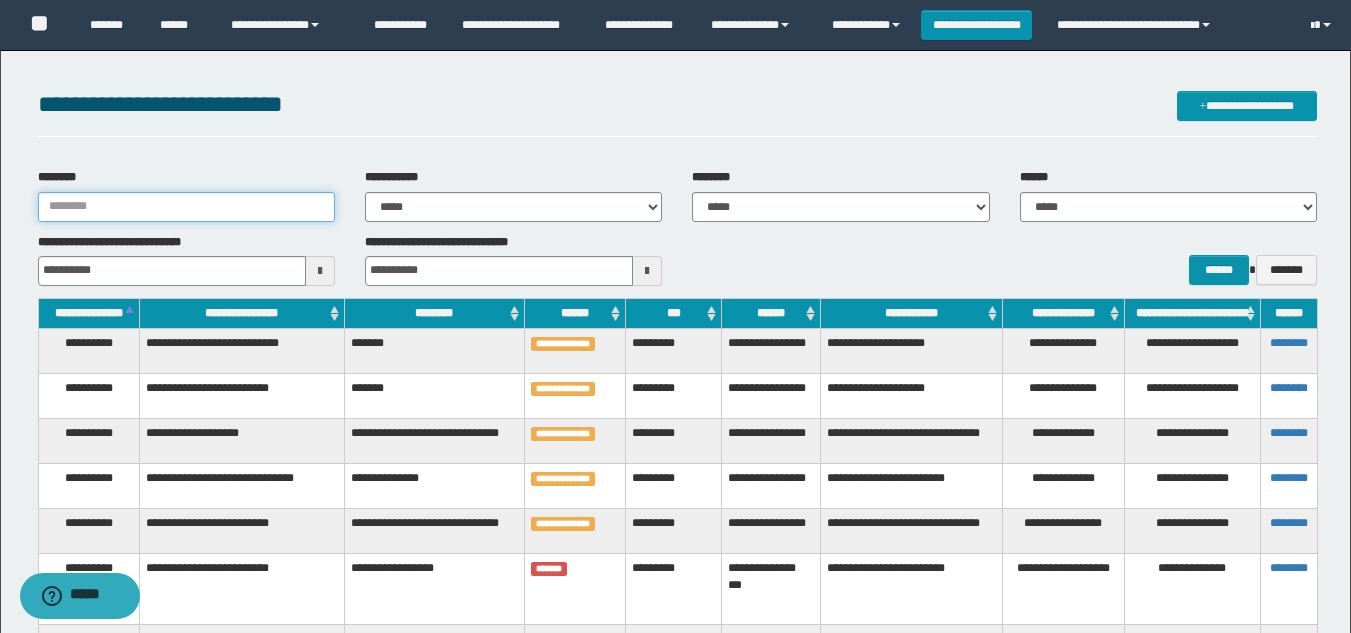 paste on "********" 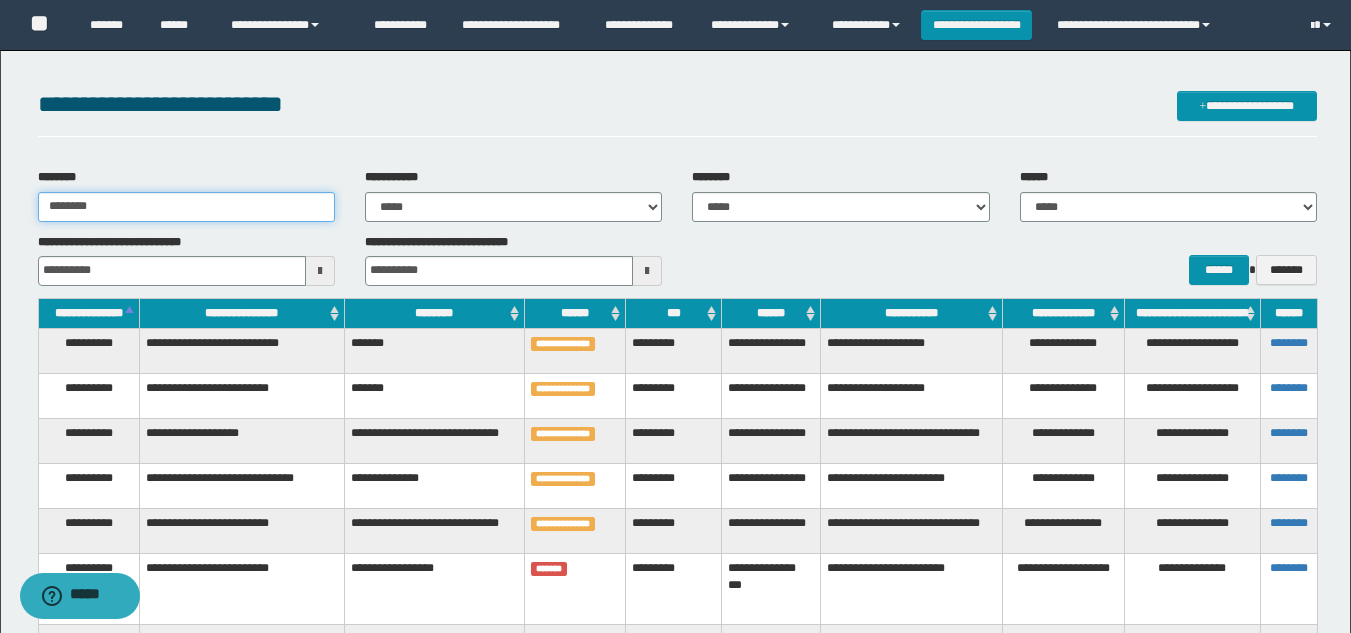 type on "********" 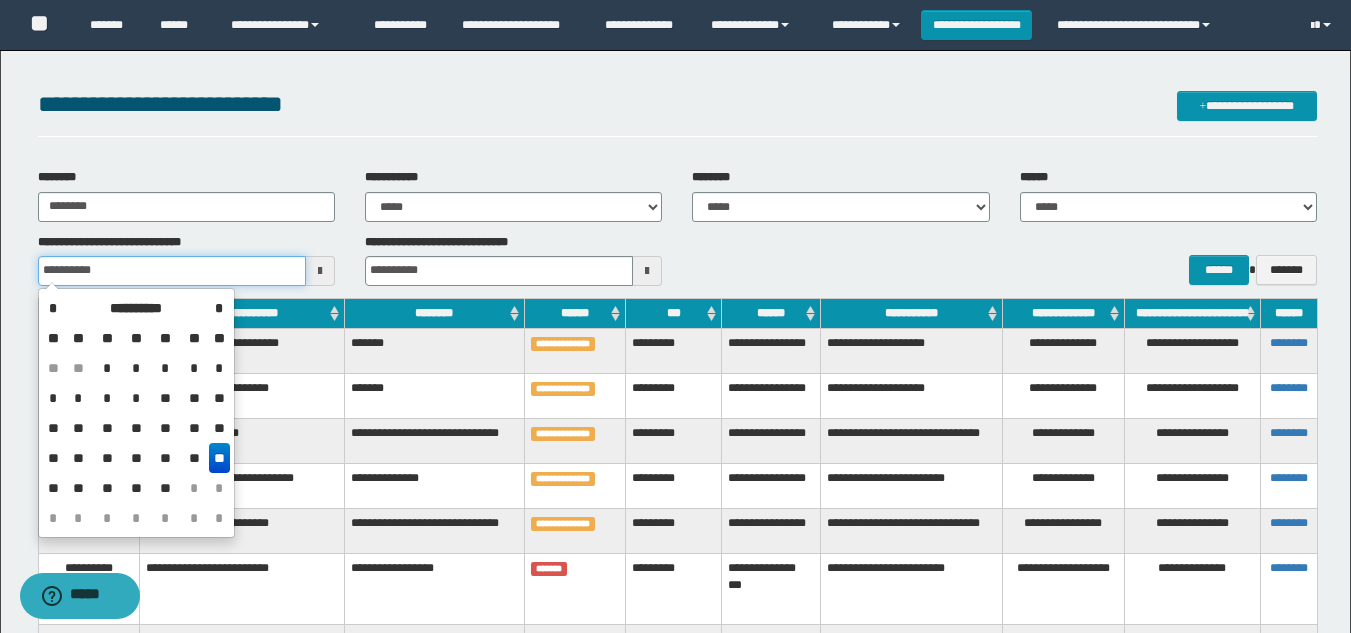 drag, startPoint x: 149, startPoint y: 272, endPoint x: 0, endPoint y: 222, distance: 157.16551 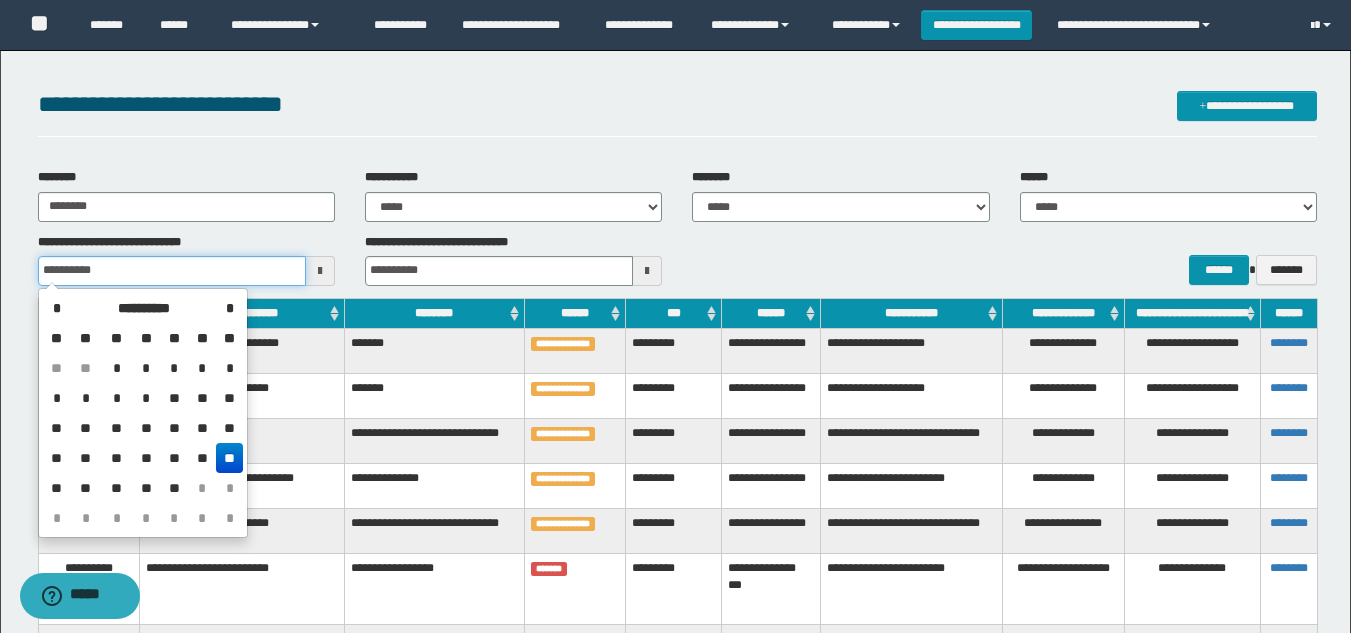 type 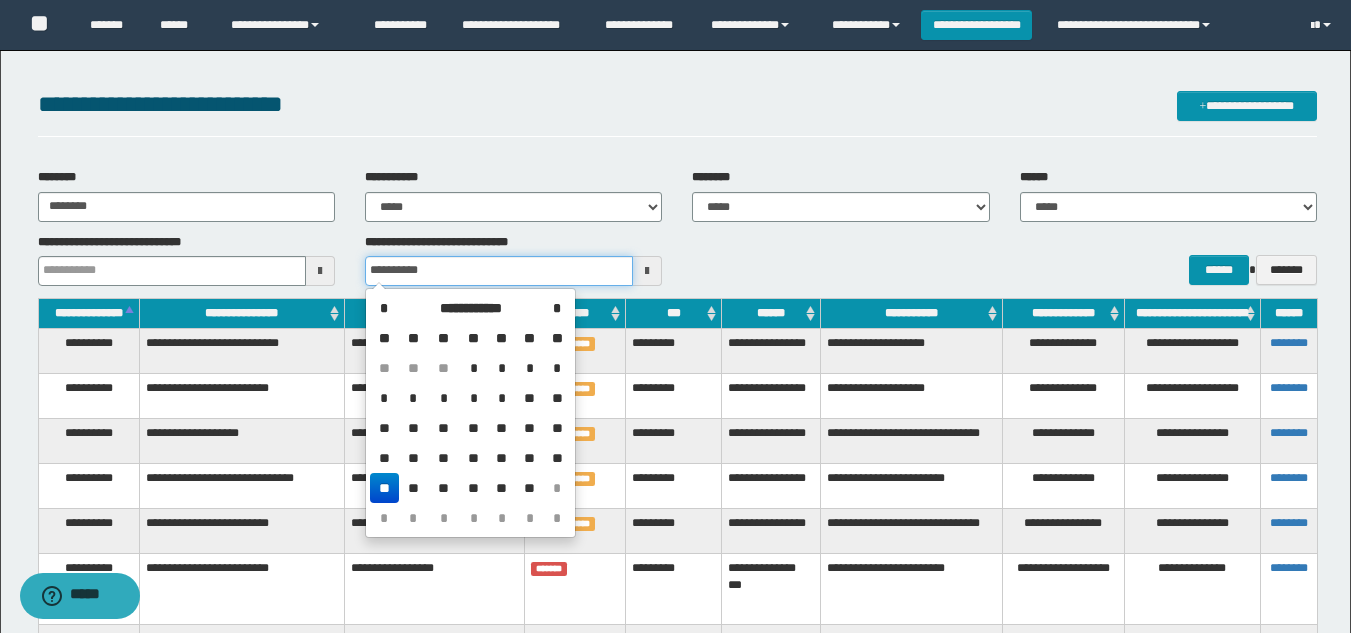 drag, startPoint x: 436, startPoint y: 272, endPoint x: 308, endPoint y: 262, distance: 128.39003 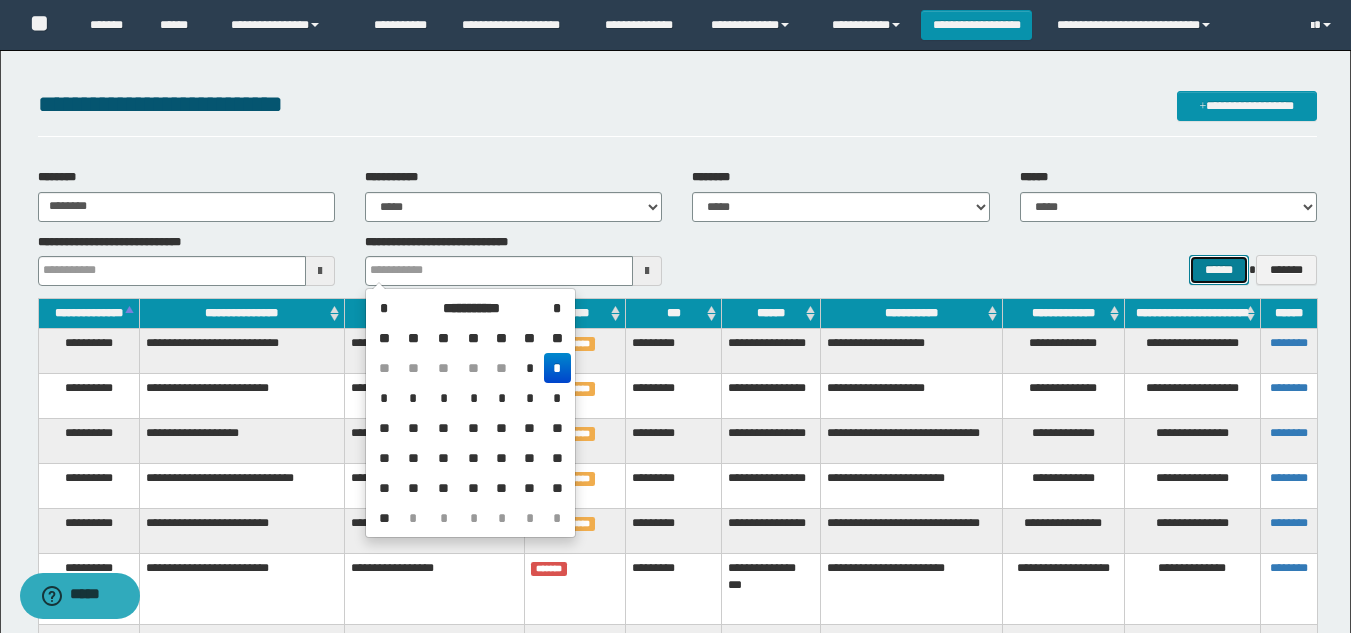click on "******" at bounding box center (1218, 270) 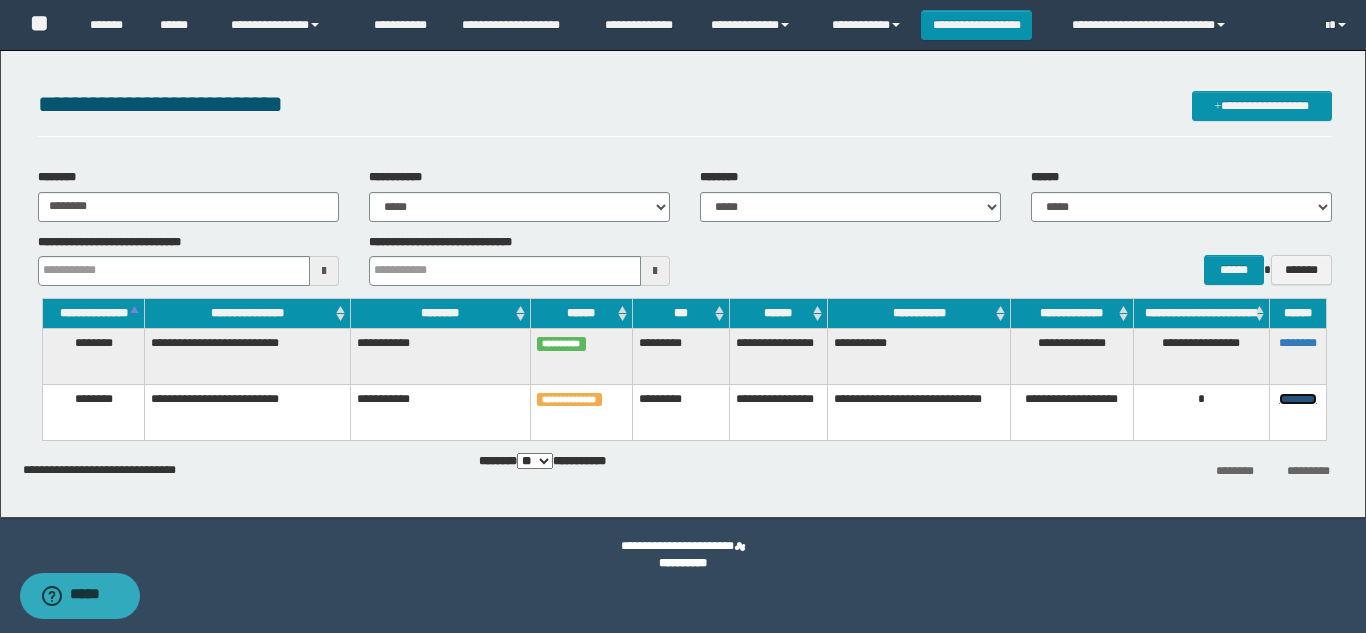 click on "********" at bounding box center [1298, 399] 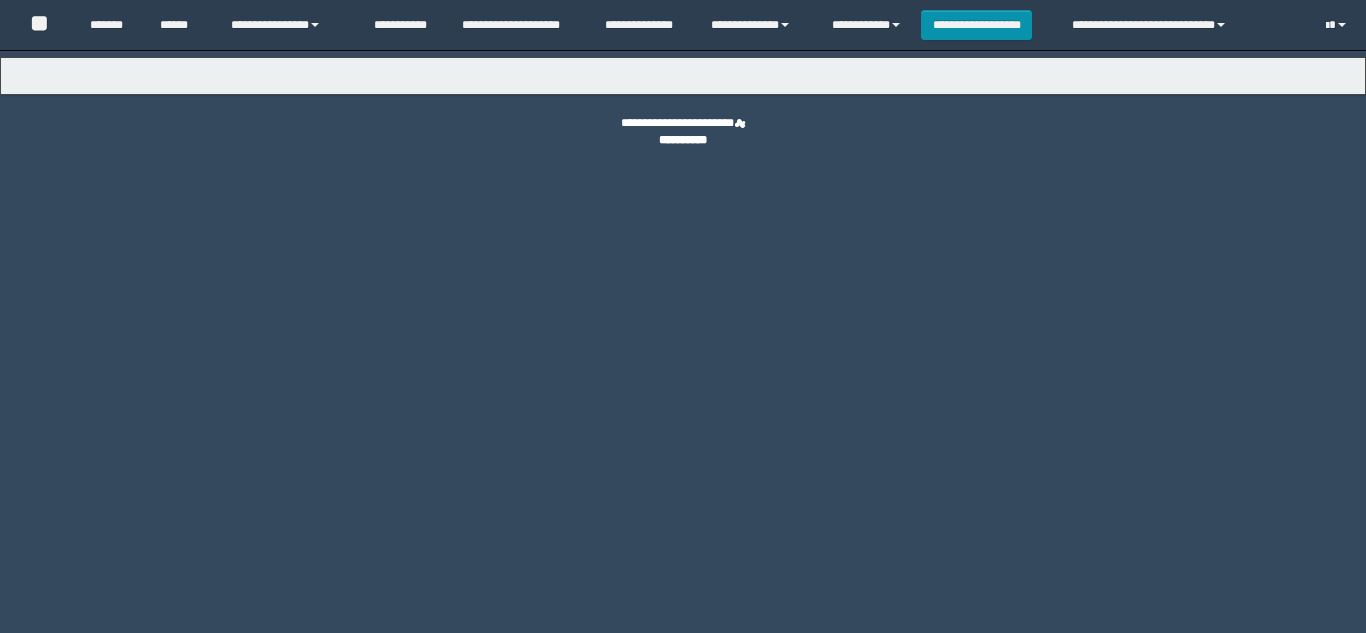 scroll, scrollTop: 0, scrollLeft: 0, axis: both 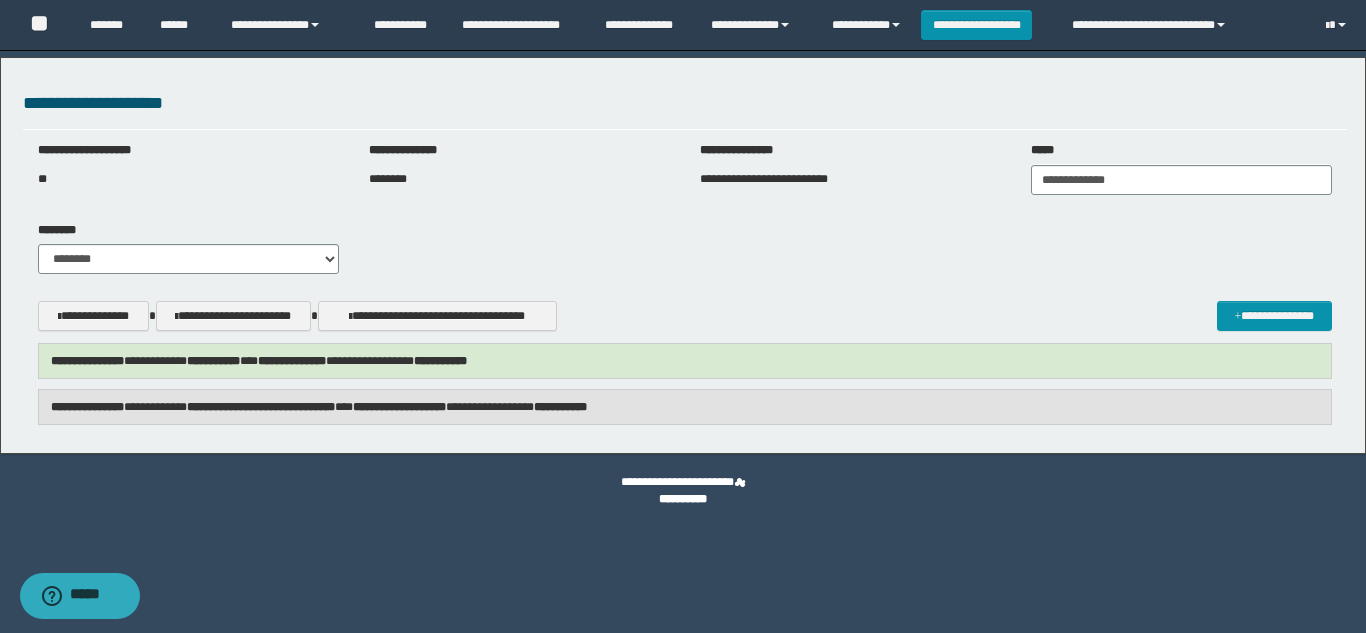 click on "**********" at bounding box center [685, 407] 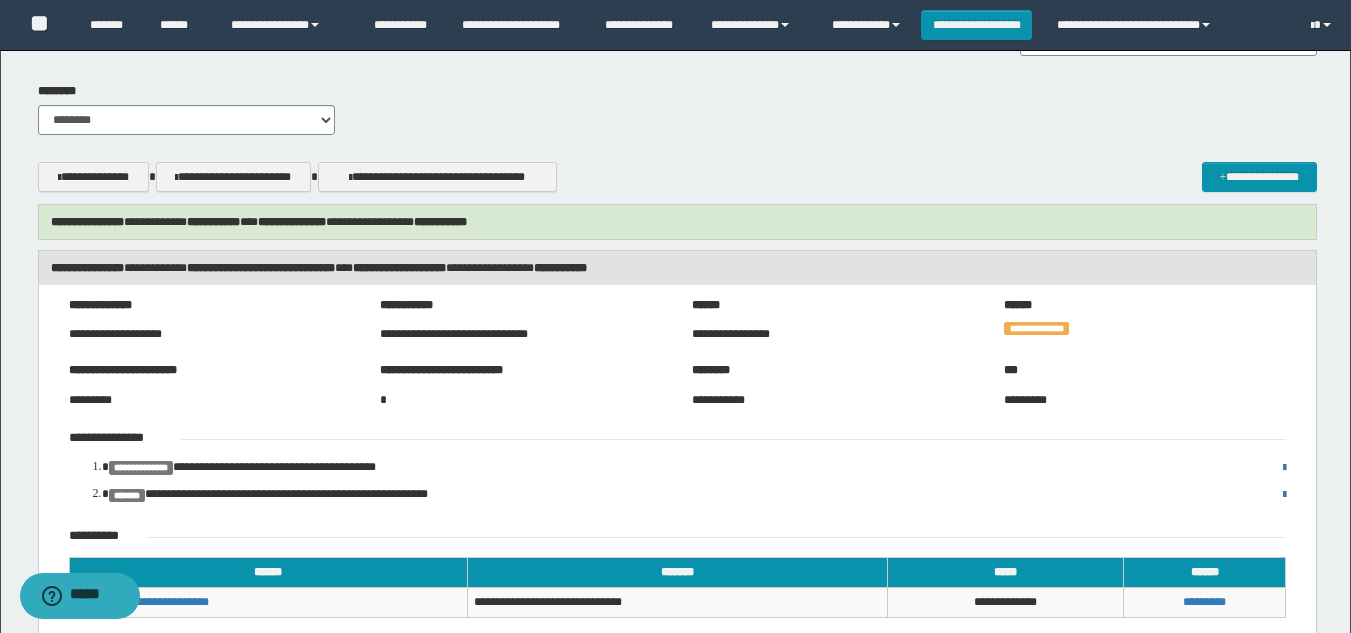 scroll, scrollTop: 0, scrollLeft: 0, axis: both 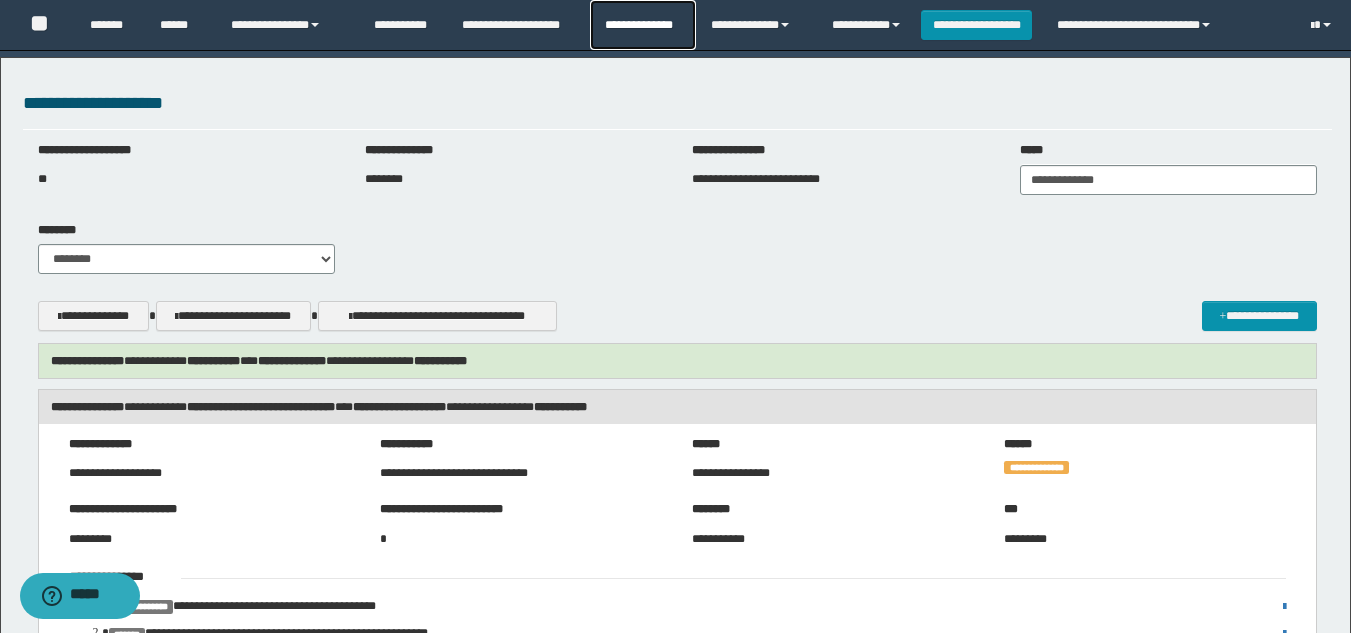 click on "**********" at bounding box center (642, 25) 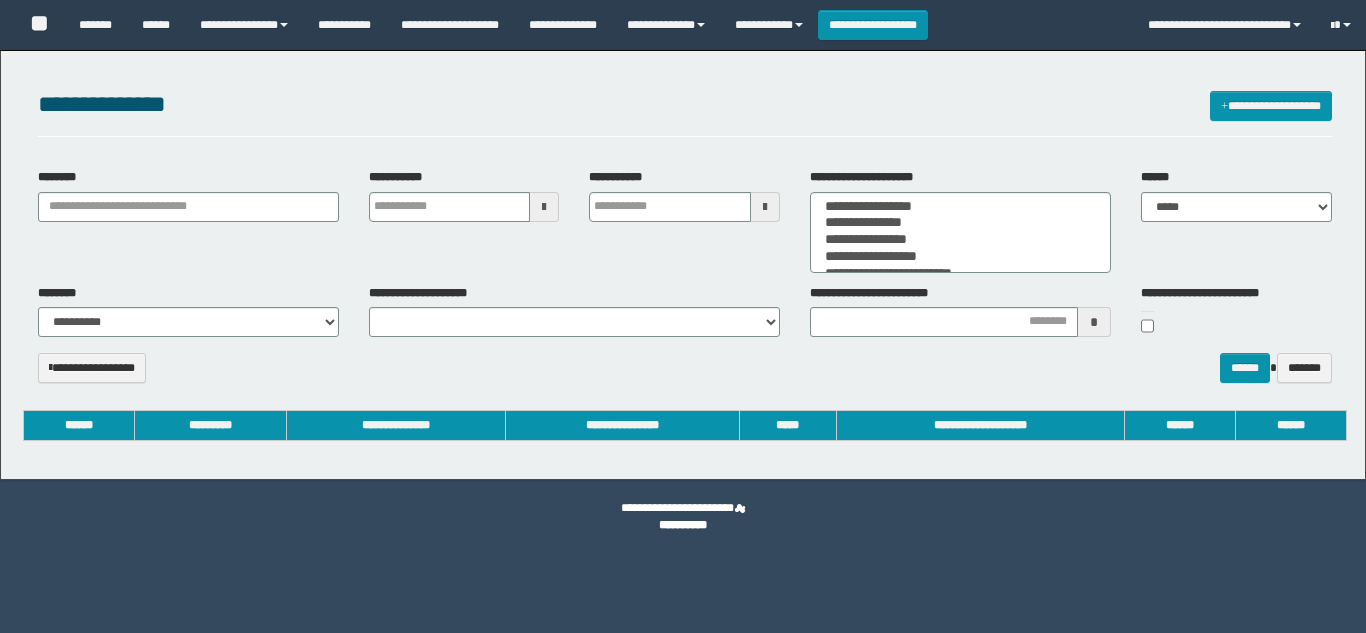 select 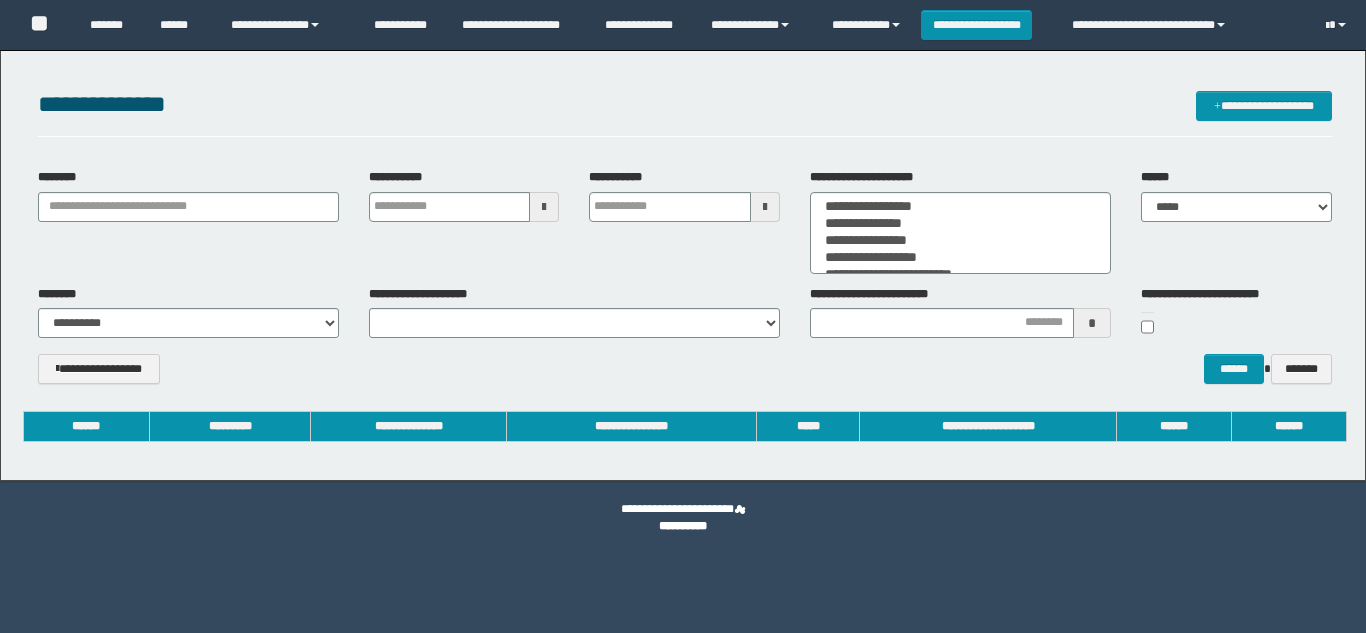 scroll, scrollTop: 0, scrollLeft: 0, axis: both 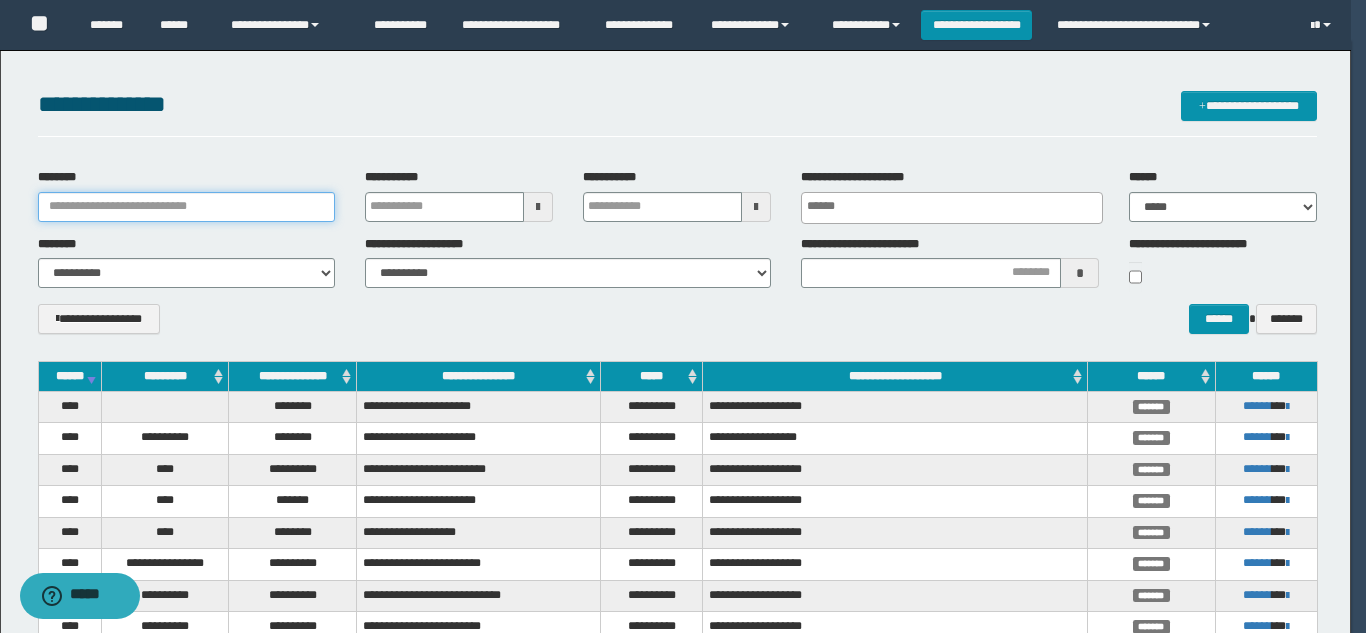 click on "********" at bounding box center [186, 207] 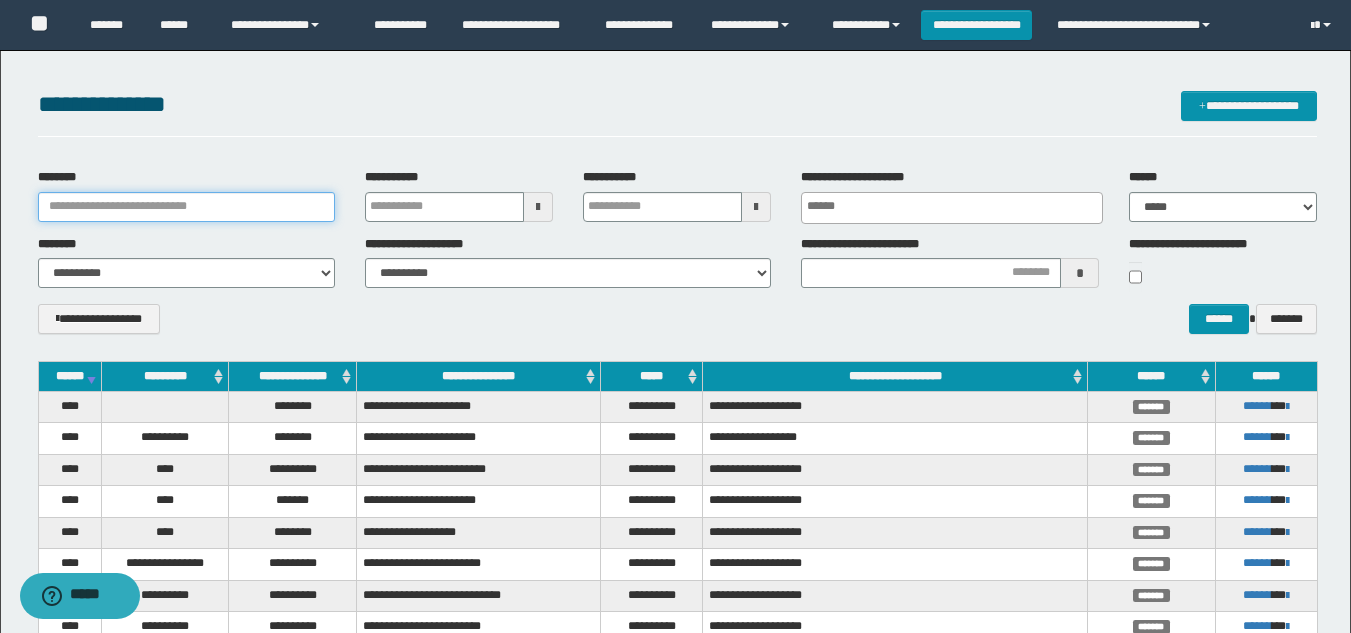 paste on "********" 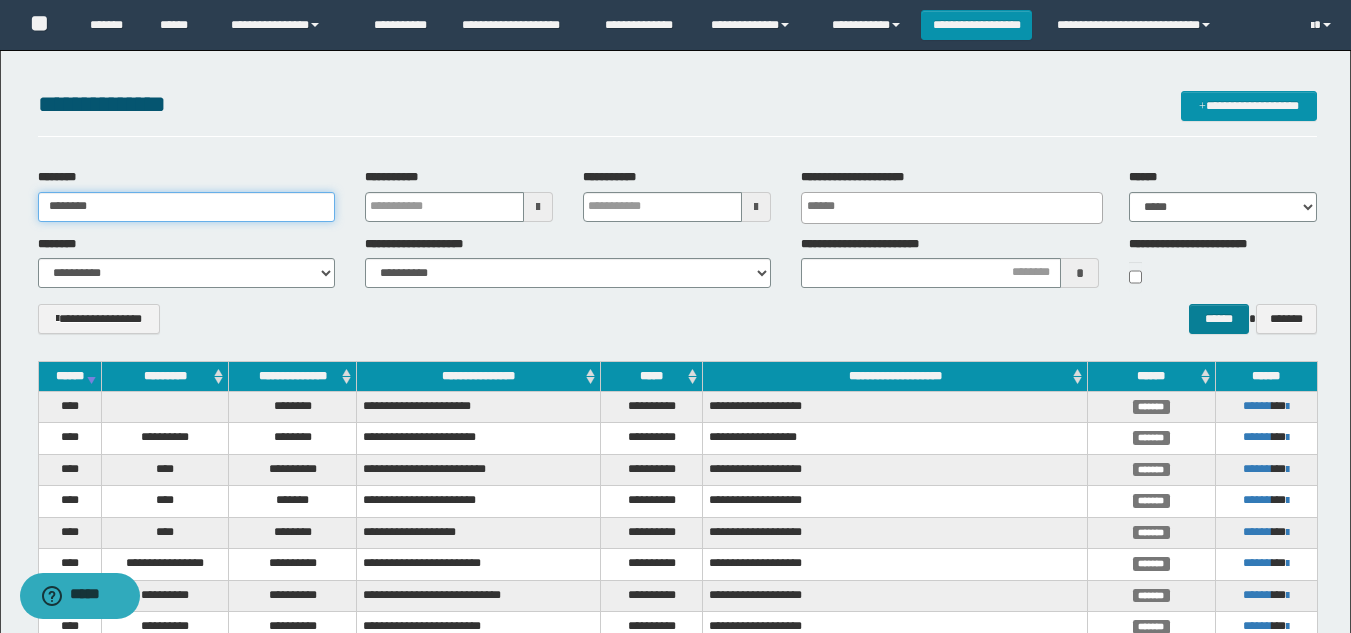type on "********" 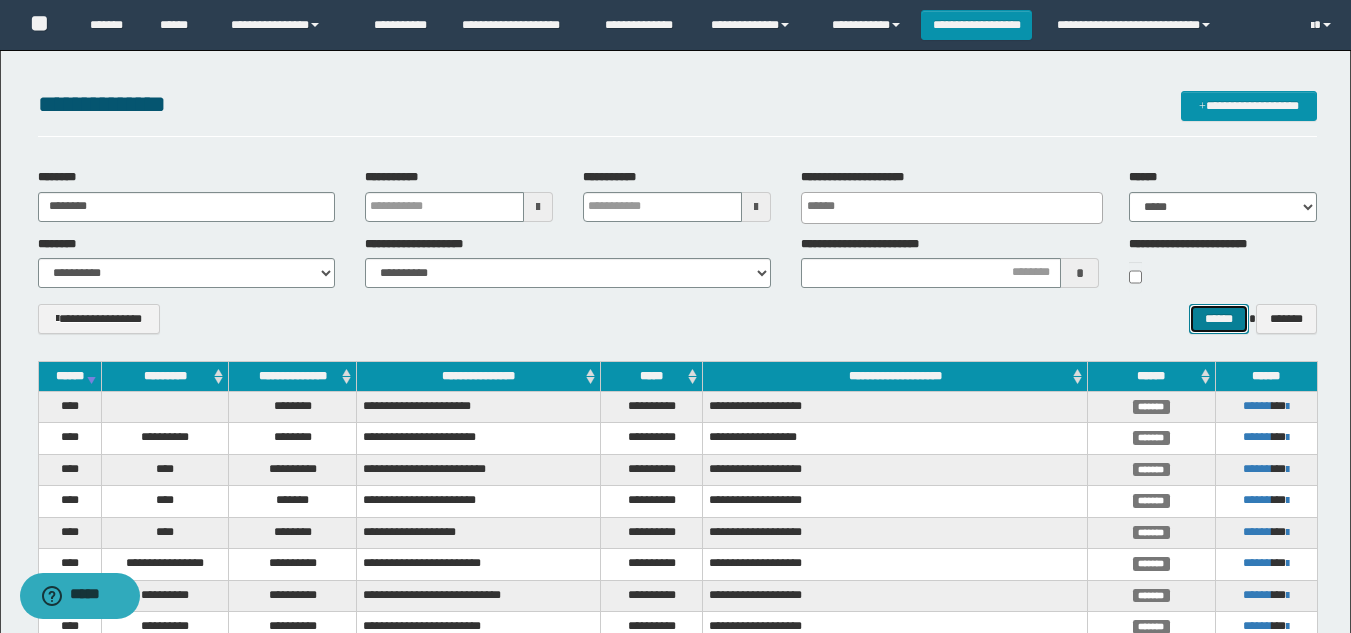 click on "******" at bounding box center (1218, 319) 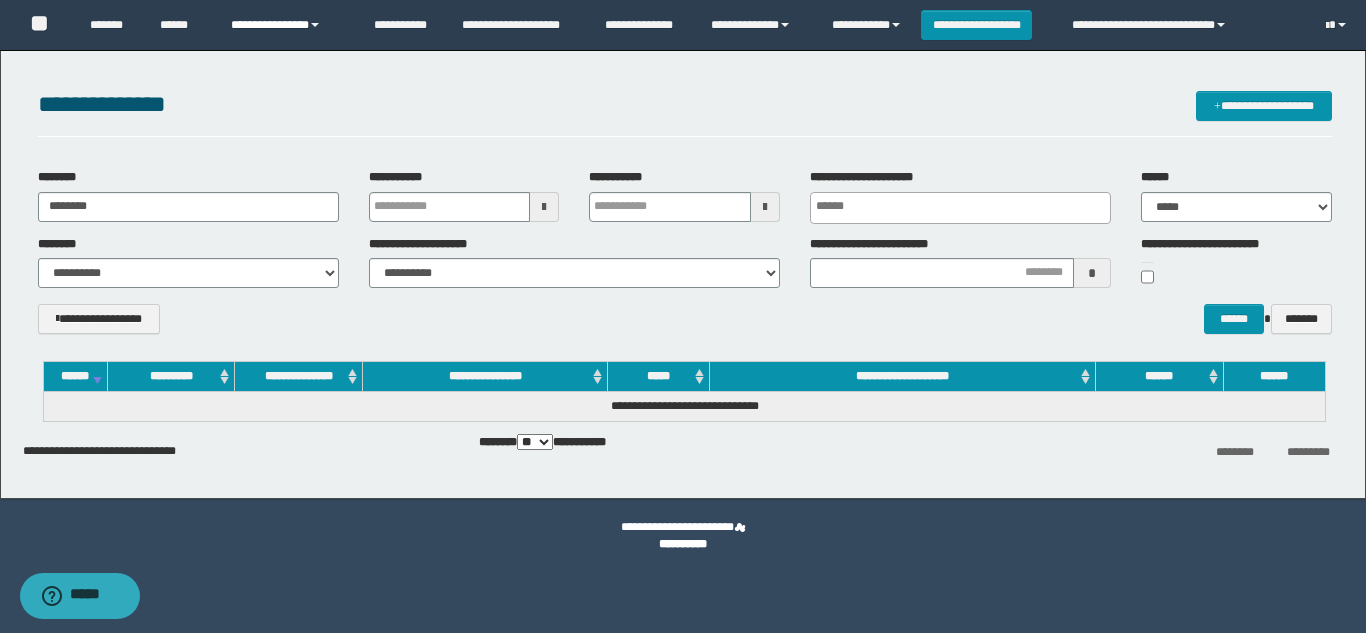 click on "**********" at bounding box center (287, 25) 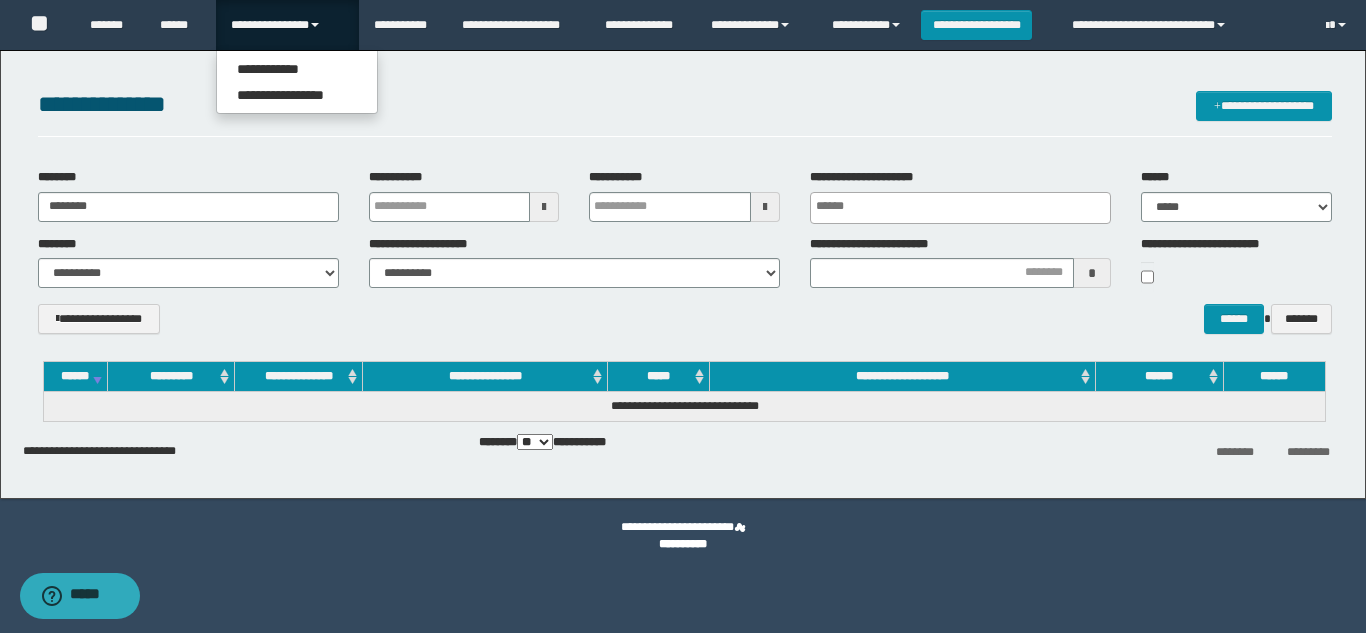 click on "**********" at bounding box center (287, 25) 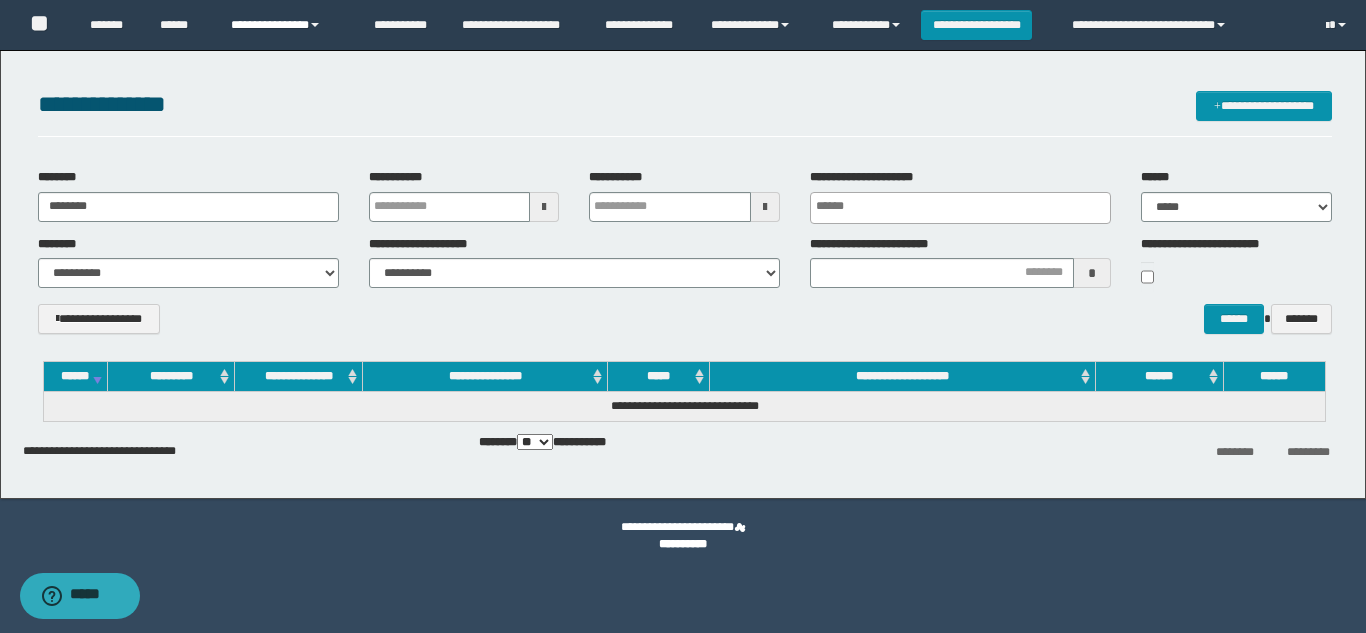 click on "**********" at bounding box center (287, 25) 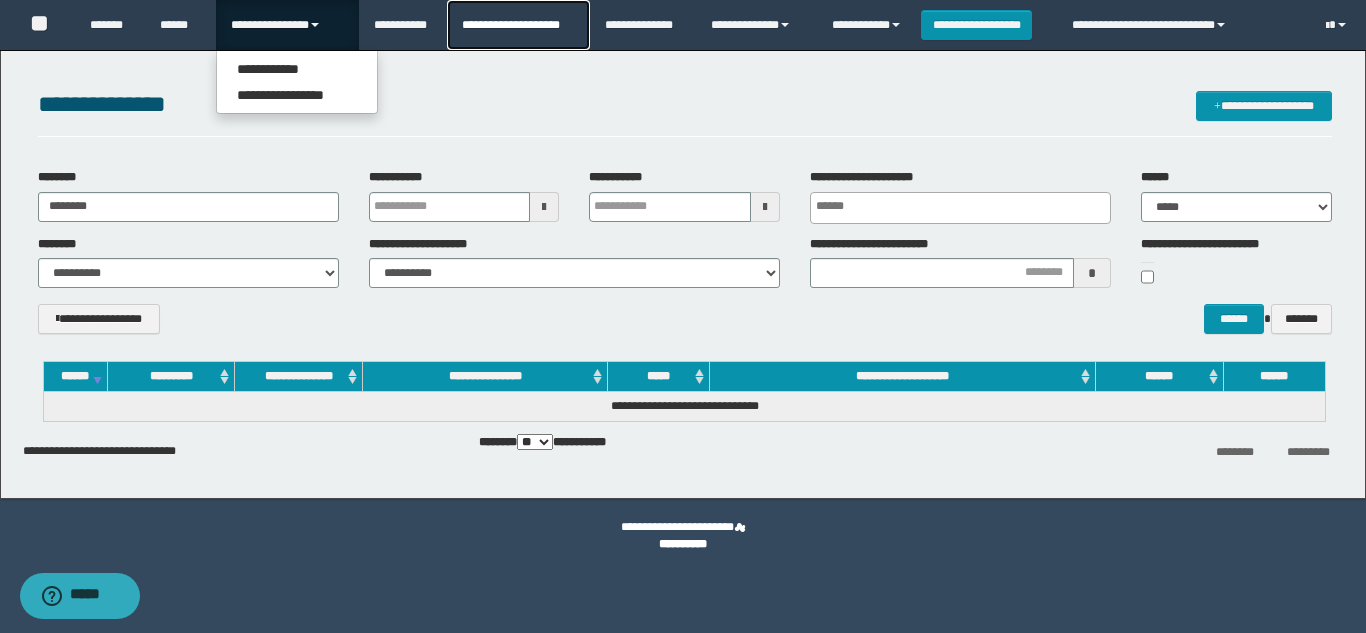 click on "**********" at bounding box center [518, 25] 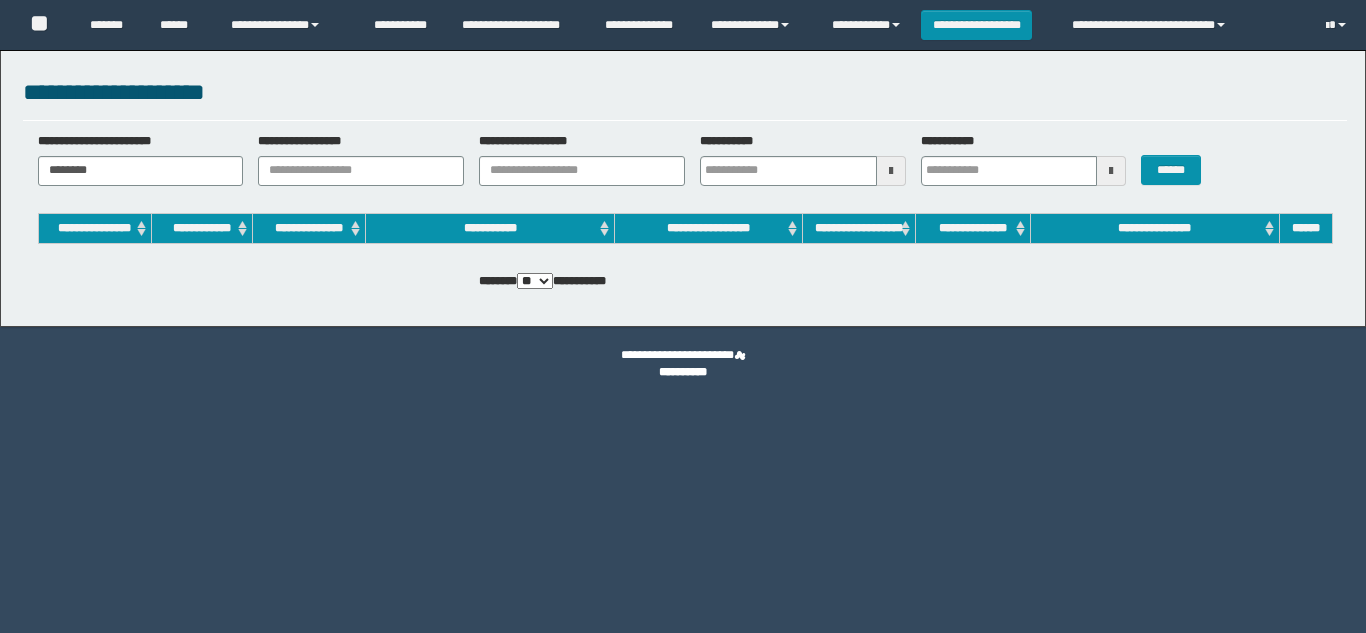 scroll, scrollTop: 0, scrollLeft: 0, axis: both 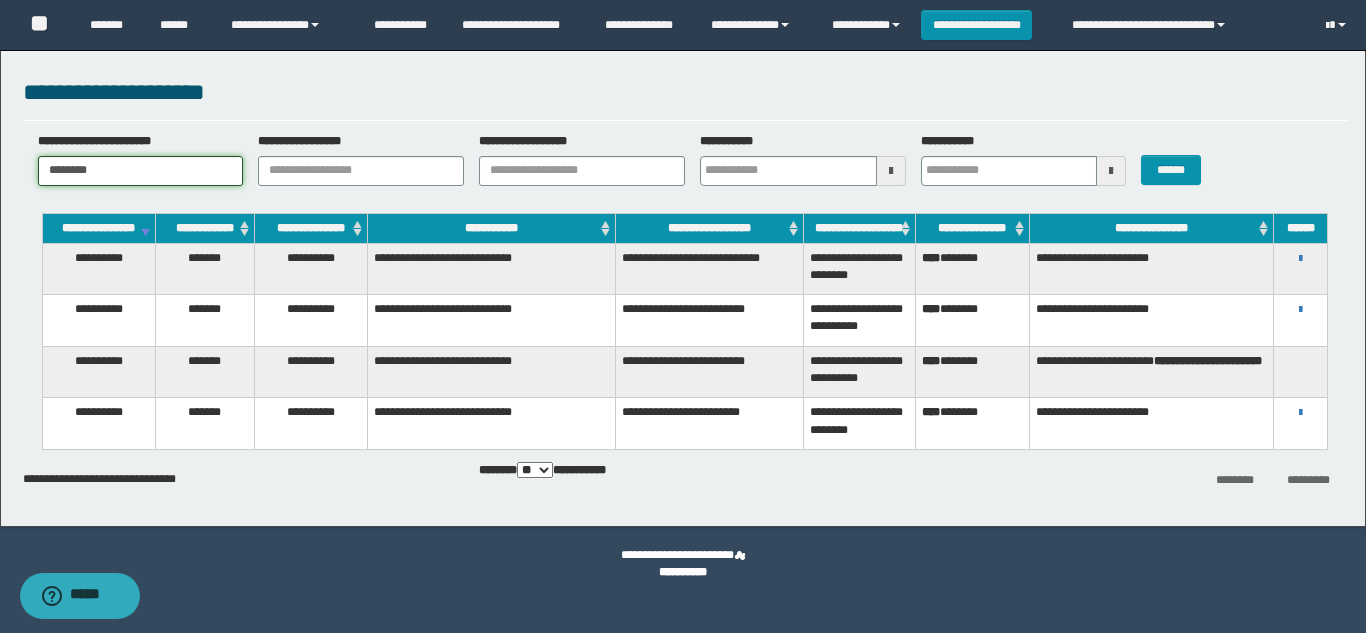 drag, startPoint x: 146, startPoint y: 169, endPoint x: 0, endPoint y: 240, distance: 162.34839 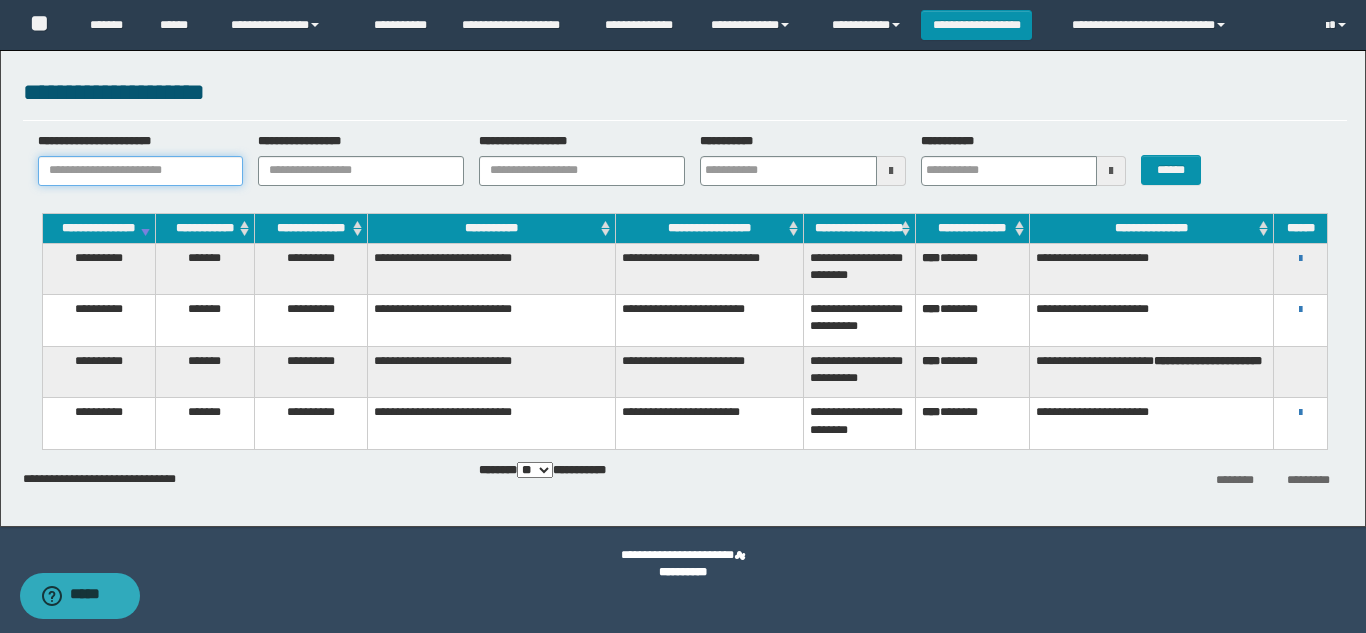 click on "**********" at bounding box center (141, 171) 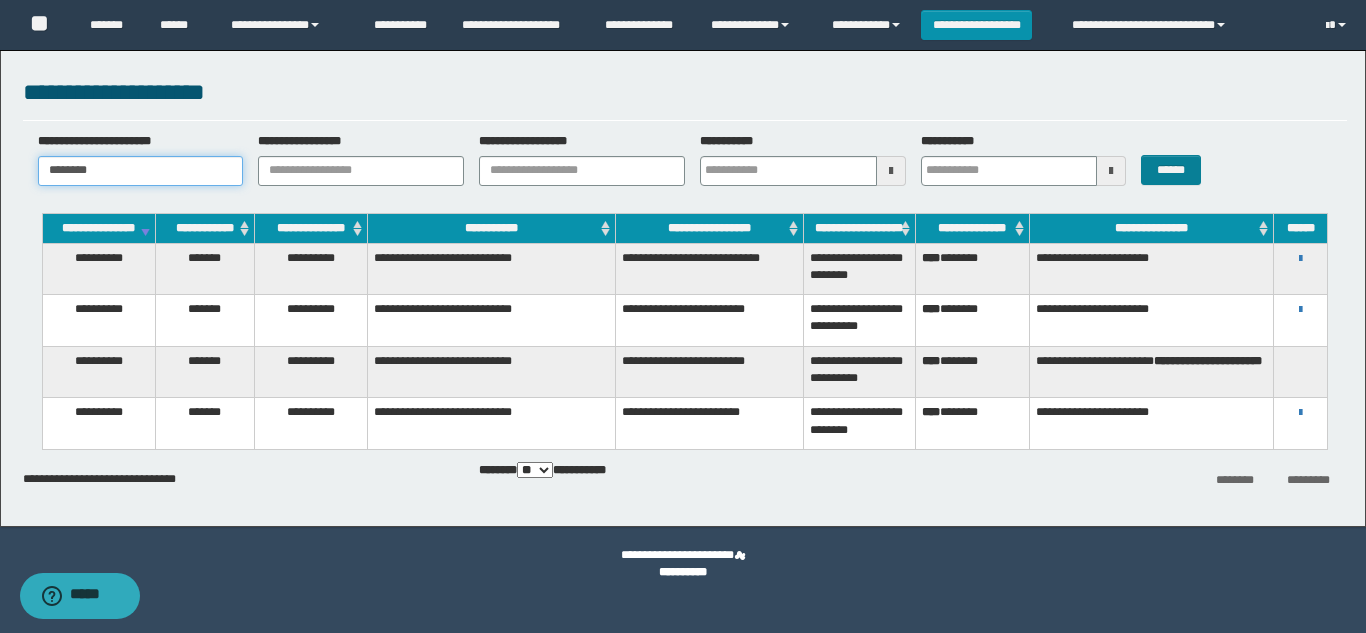 type on "********" 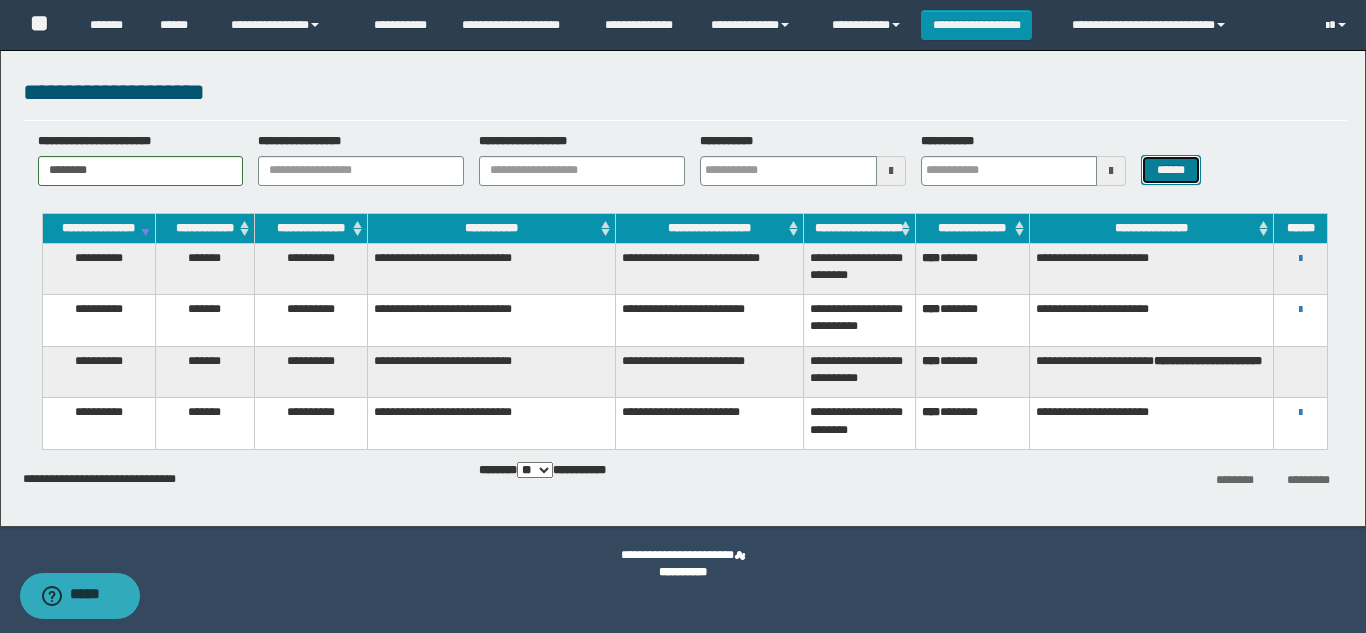 click on "******" at bounding box center (1170, 170) 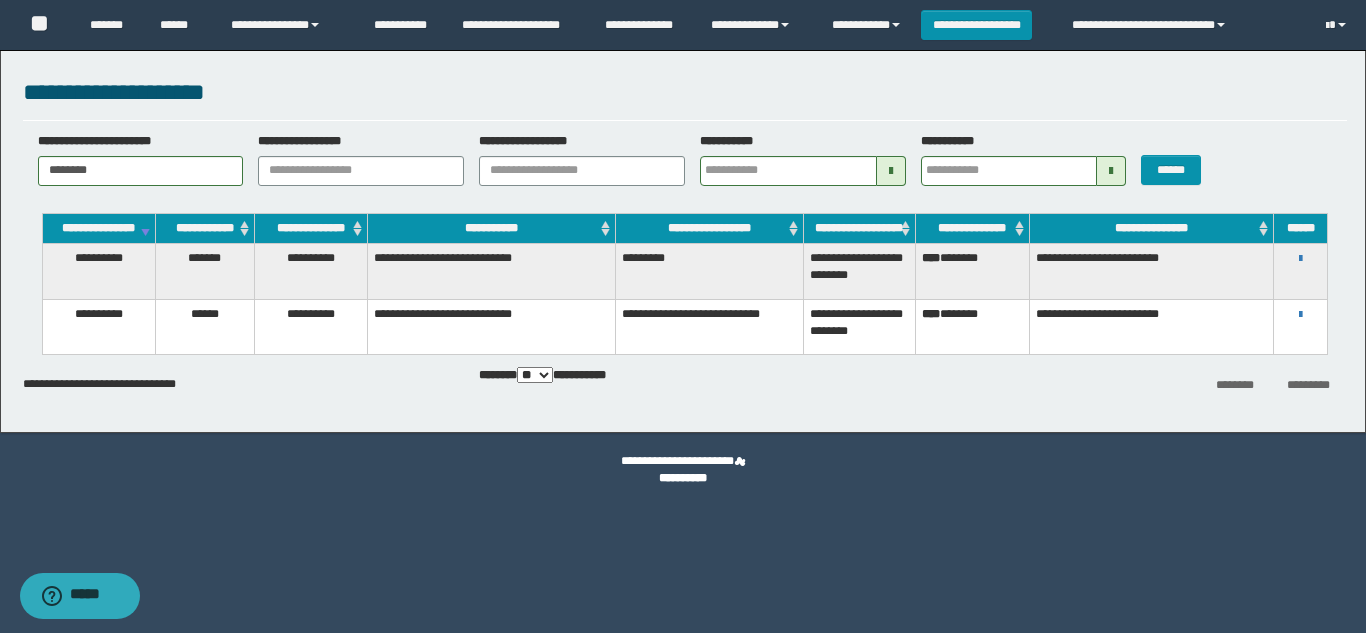 click on "**********" at bounding box center (1300, 258) 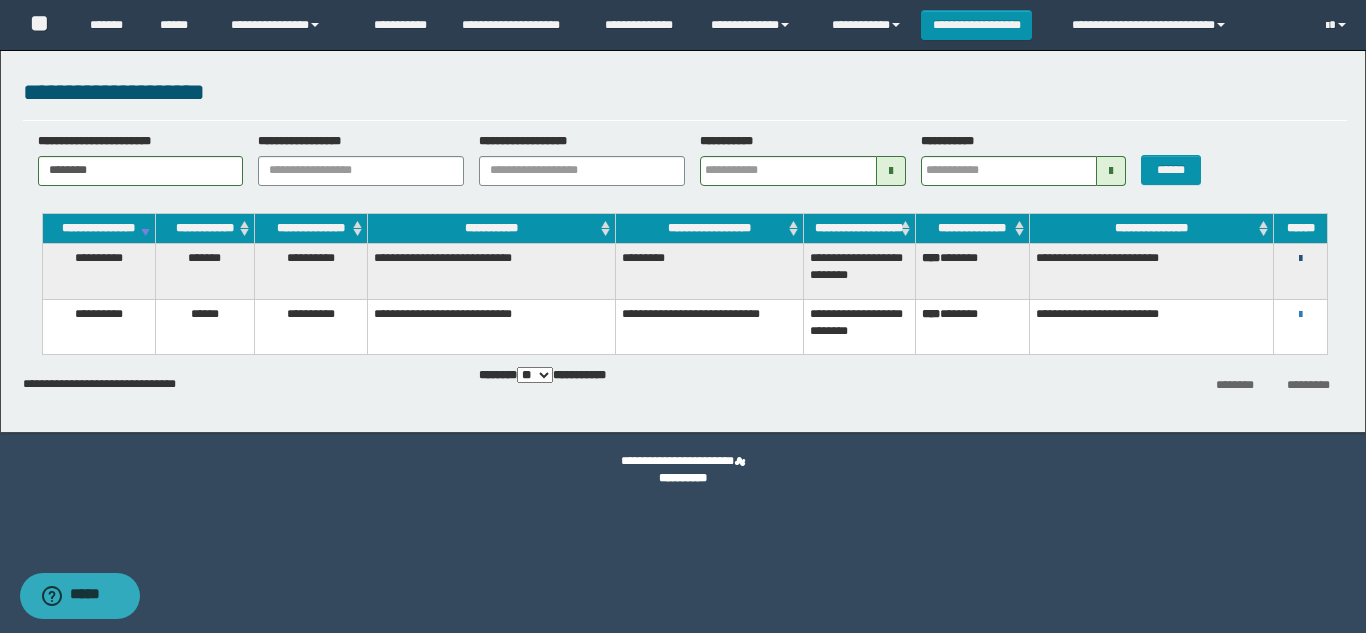click at bounding box center [1300, 259] 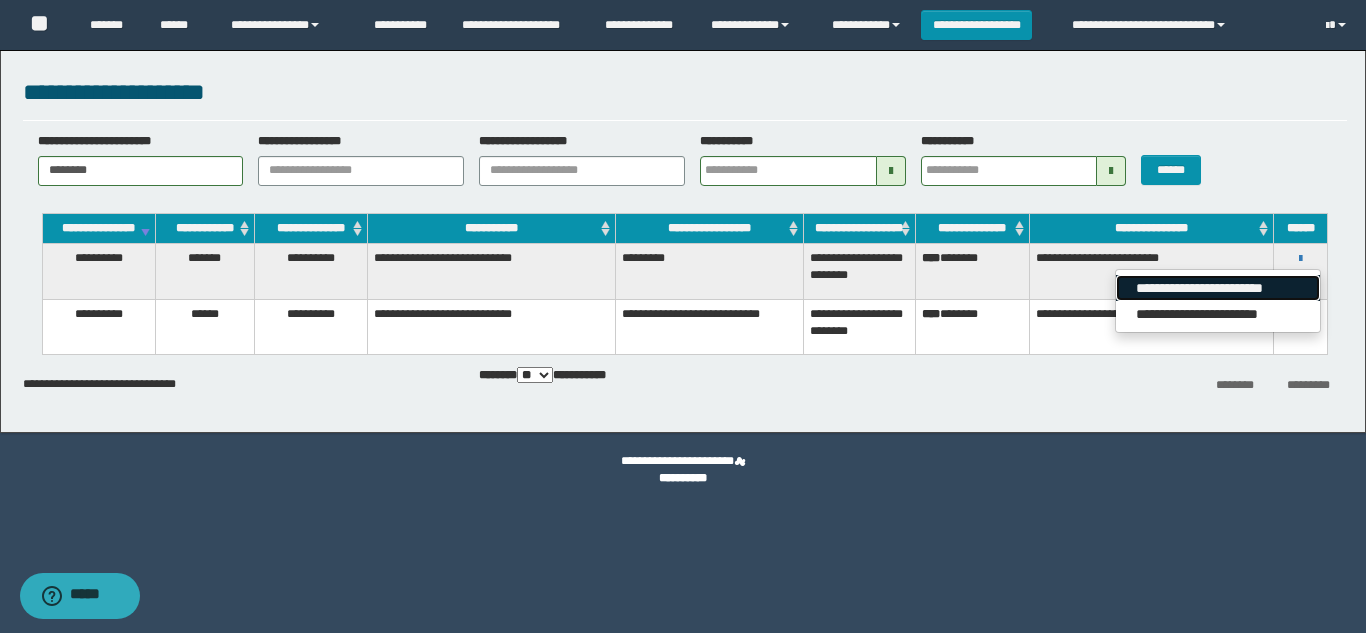 click on "**********" at bounding box center [1217, 288] 